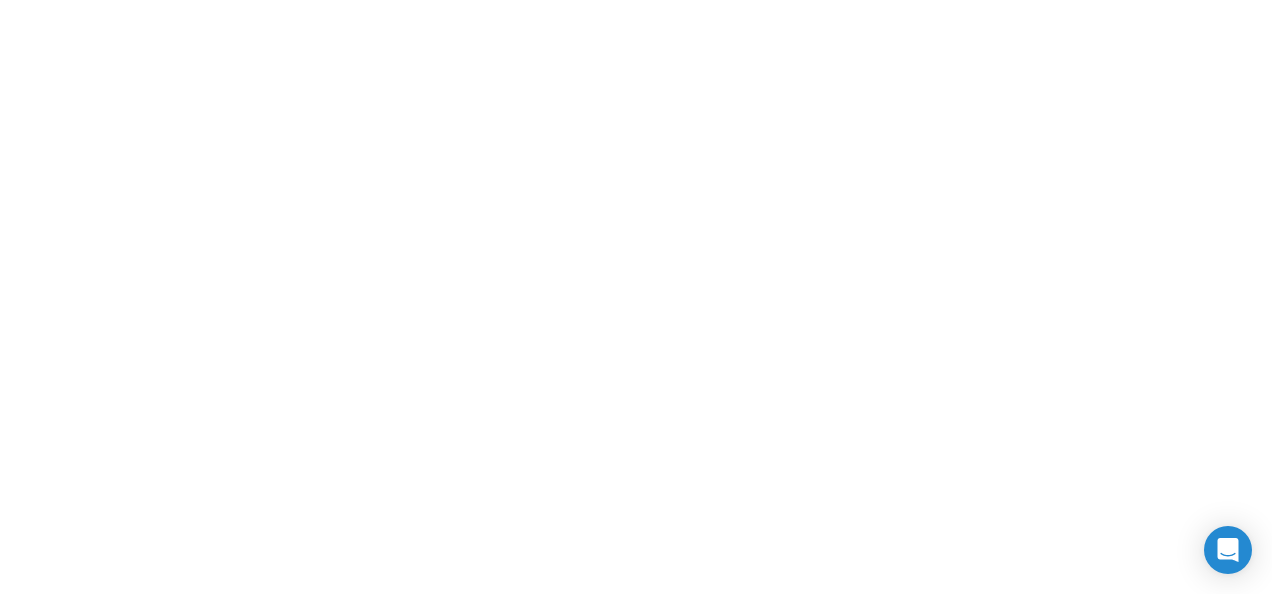 scroll, scrollTop: 0, scrollLeft: 0, axis: both 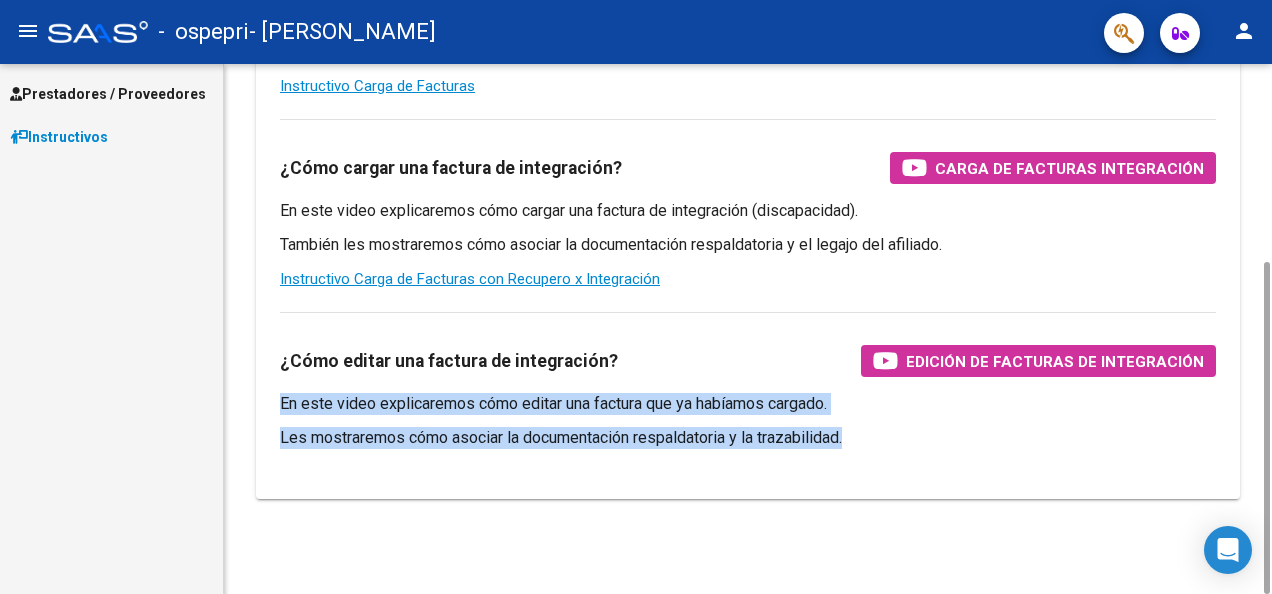 drag, startPoint x: 1271, startPoint y: 385, endPoint x: 1275, endPoint y: 297, distance: 88.09086 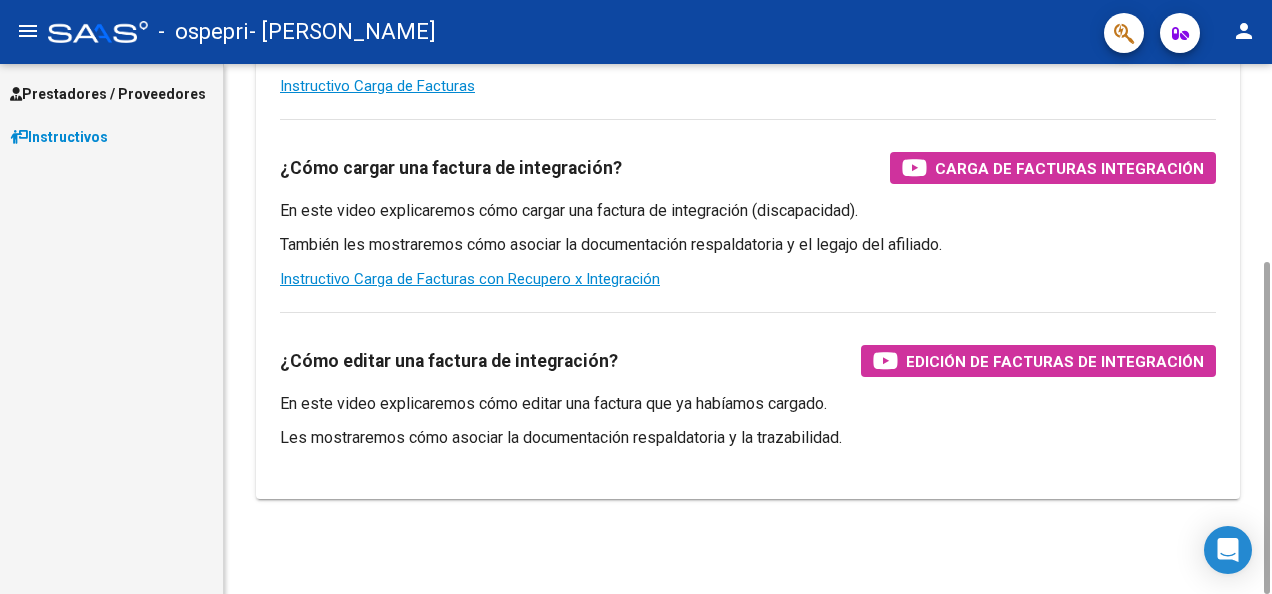 drag, startPoint x: 1275, startPoint y: 297, endPoint x: 1150, endPoint y: 264, distance: 129.28264 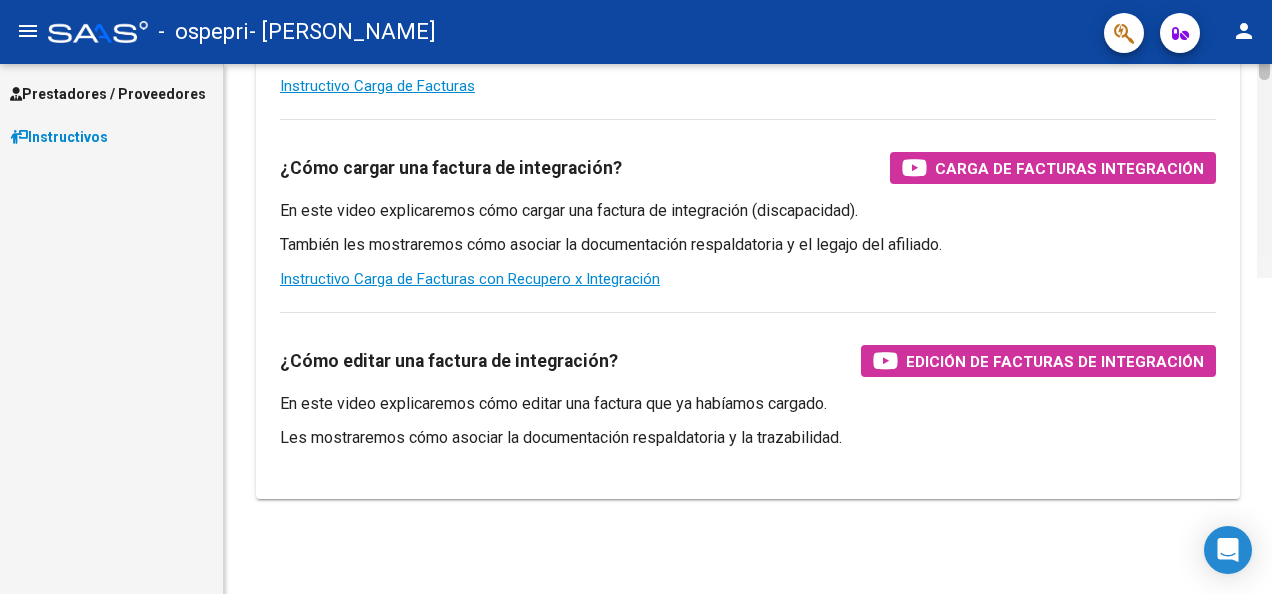 scroll, scrollTop: 0, scrollLeft: 0, axis: both 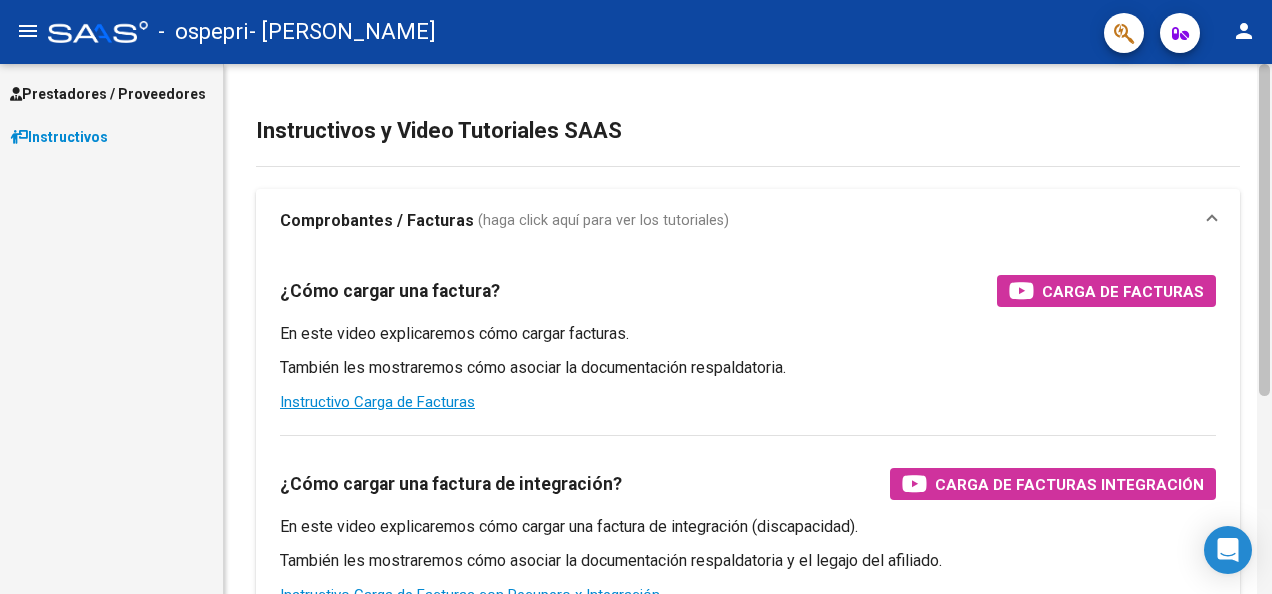 click on "menu -   ospepri   - [PERSON_NAME] person    Prestadores / Proveedores Facturas - Listado/Carga Facturas - Documentación Pagos x Transferencia Auditorías - Listado Auditorías - Comentarios Auditorías - Cambios Área Prestadores - Listado    Instructivos Instructivos y Video Tutoriales SAAS Comprobantes / Facturas     (haga click aquí para ver los tutoriales) ¿Cómo cargar una factura?    Carga de Facturas En este video explicaremos cómo cargar facturas. También les mostraremos cómo asociar la documentación respaldatoria. Instructivo Carga de Facturas ¿Cómo cargar una factura de integración?    Carga de Facturas Integración En este video explicaremos cómo cargar una factura de integración (discapacidad). También les mostraremos cómo asociar la documentación respaldatoria y el legajo del afiliado. Instructivo Carga de Facturas con Recupero x Integración ¿Cómo editar una factura de integración?    Edición de Facturas de integración [DATE] Notifications people" at bounding box center (636, 297) 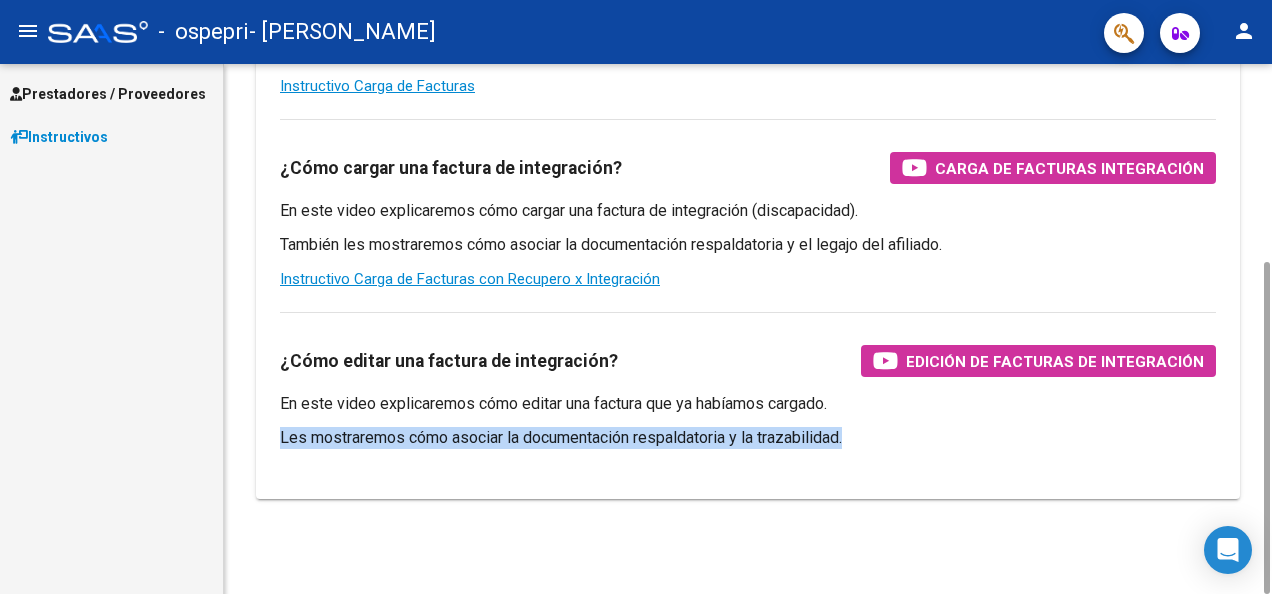 drag, startPoint x: 1271, startPoint y: 172, endPoint x: 1274, endPoint y: 390, distance: 218.02065 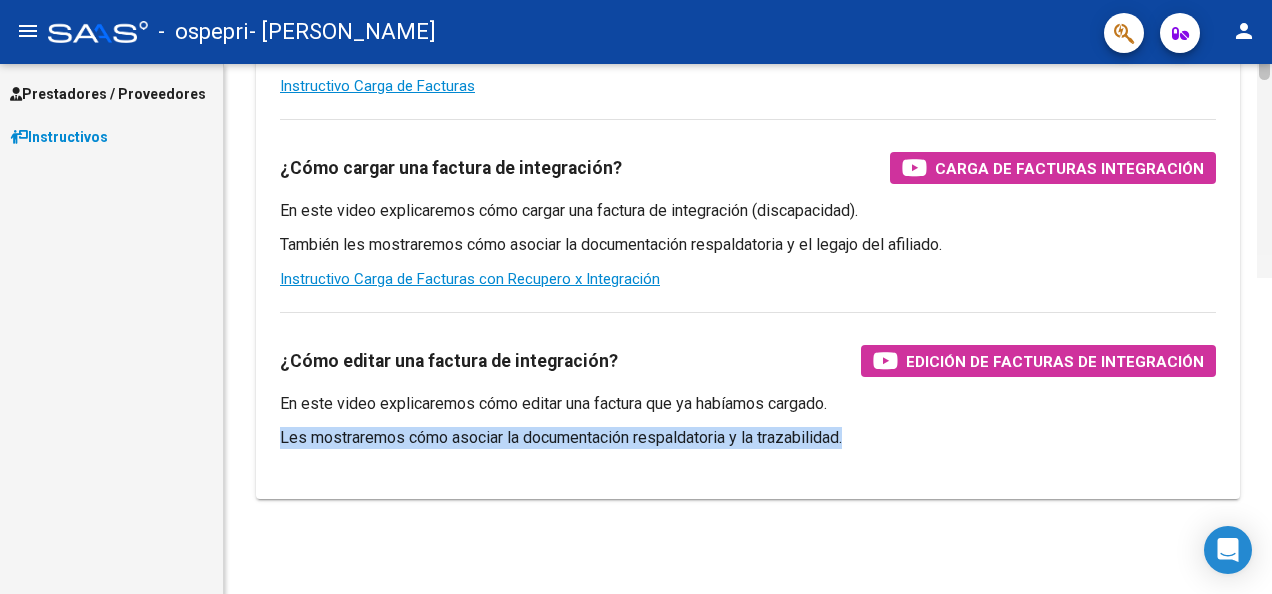 scroll, scrollTop: 0, scrollLeft: 0, axis: both 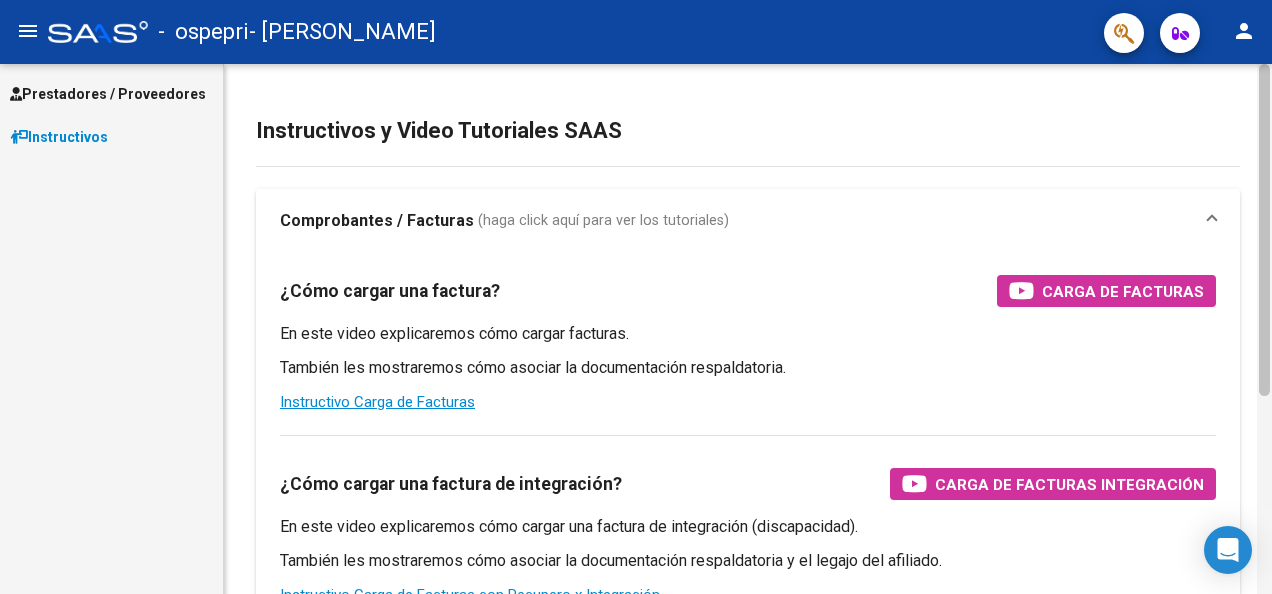 click 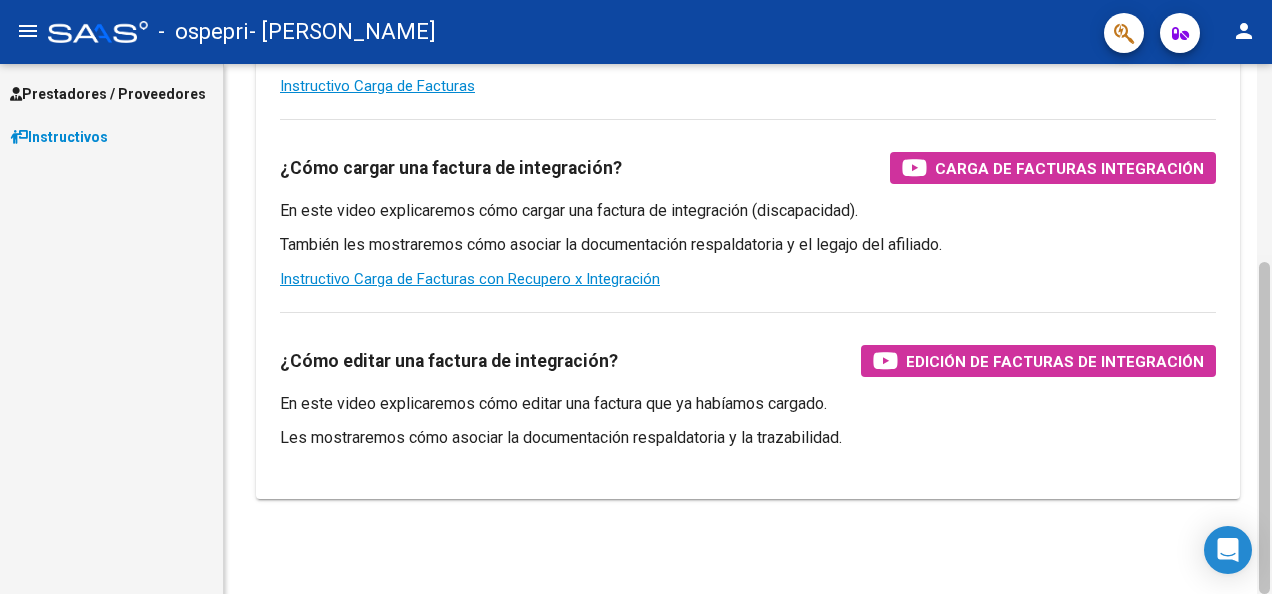 drag, startPoint x: 1271, startPoint y: 283, endPoint x: 1268, endPoint y: 325, distance: 42.107006 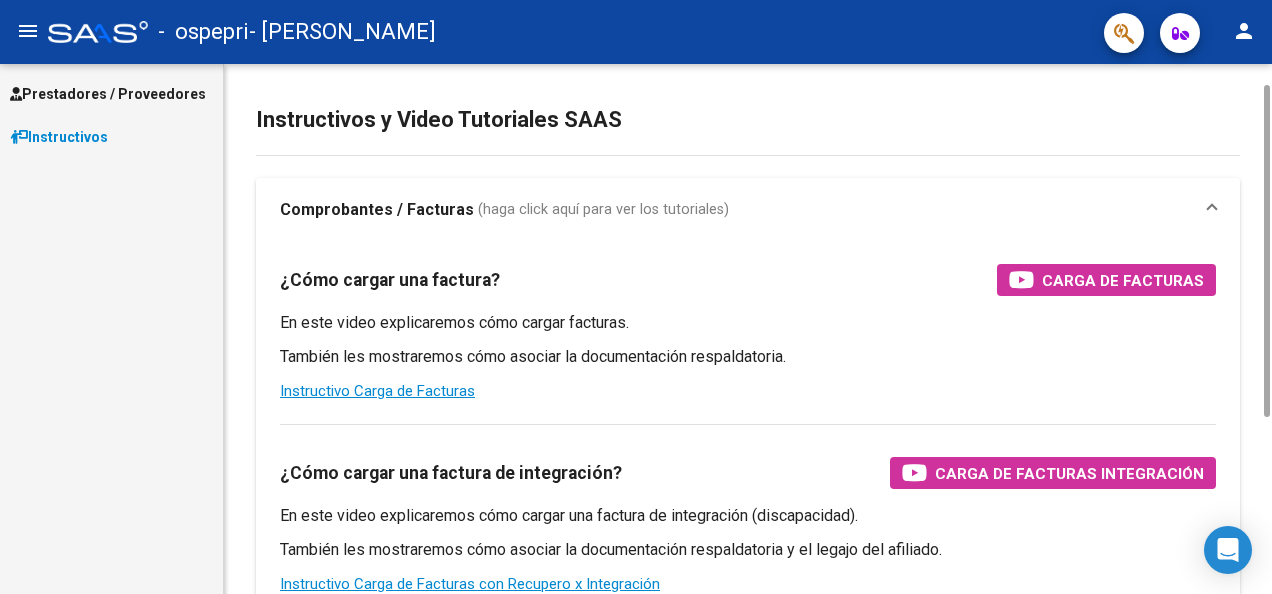 scroll, scrollTop: 0, scrollLeft: 0, axis: both 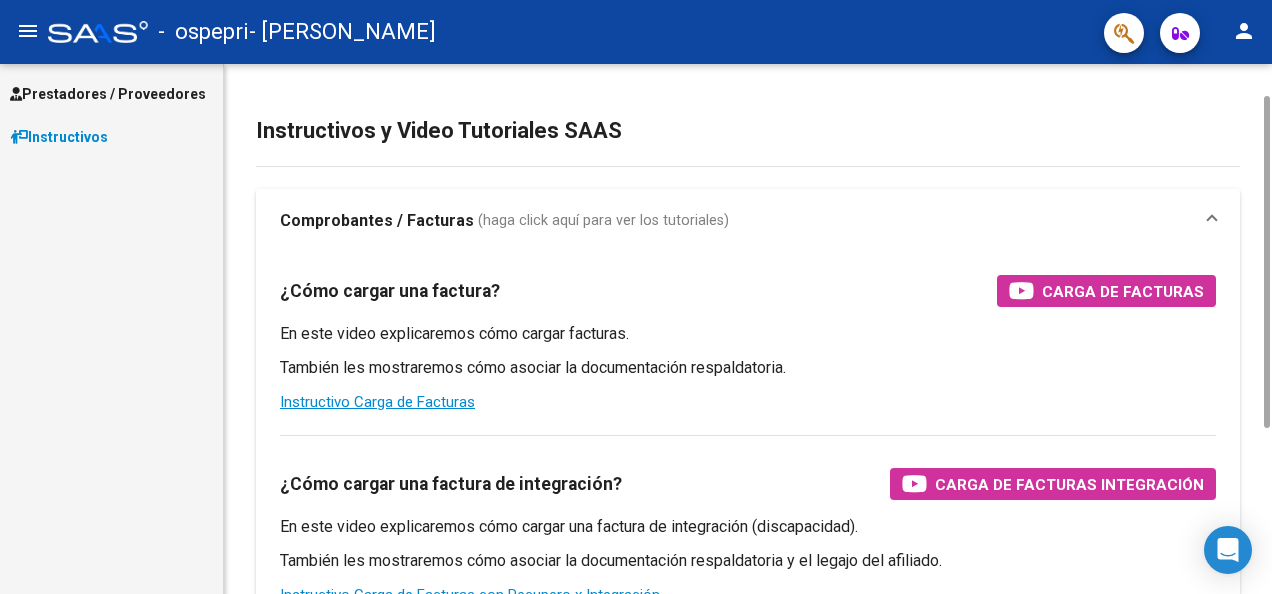 drag, startPoint x: 1268, startPoint y: 325, endPoint x: 1238, endPoint y: 120, distance: 207.18349 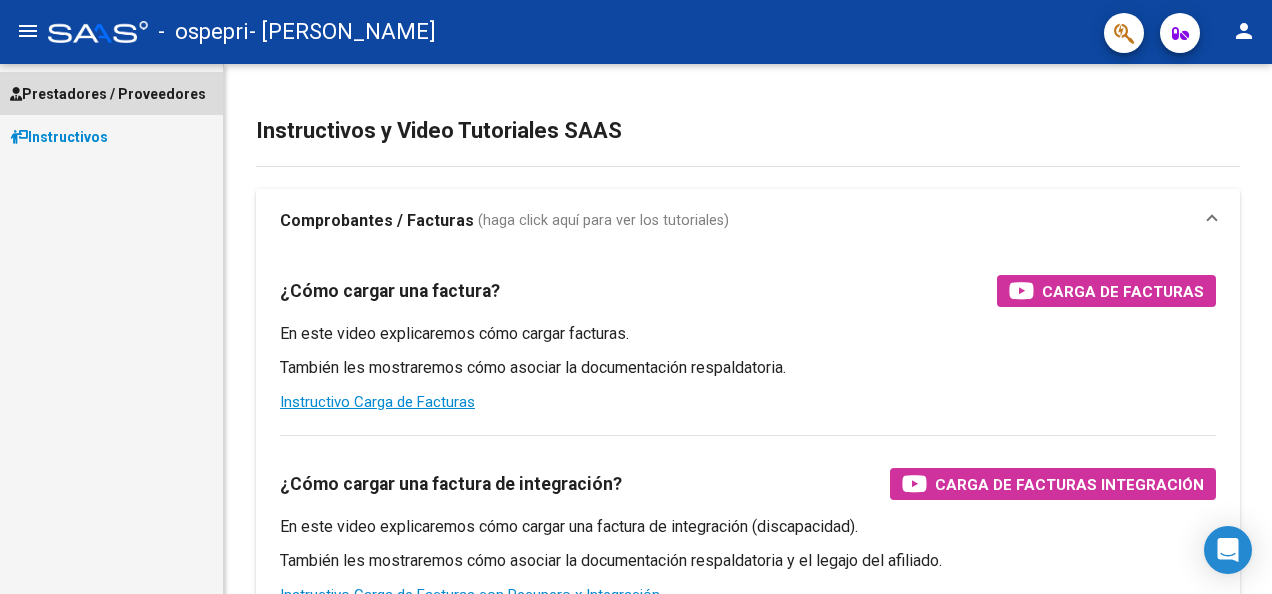 click on "Prestadores / Proveedores" at bounding box center (108, 94) 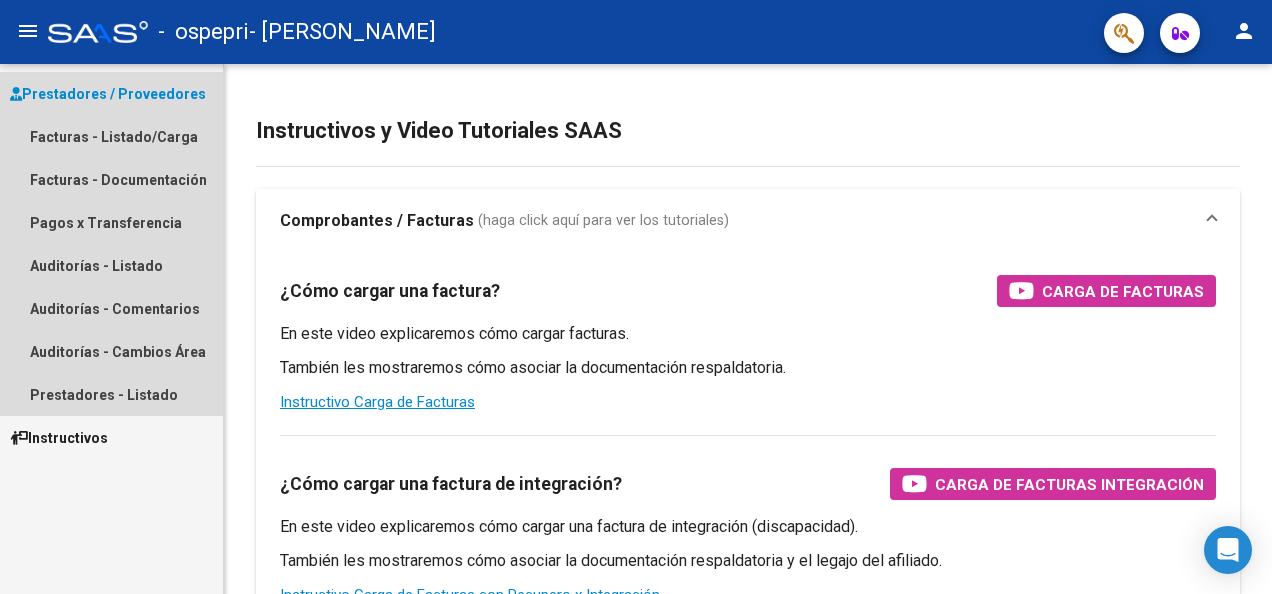 click on "Prestadores / Proveedores" at bounding box center (108, 94) 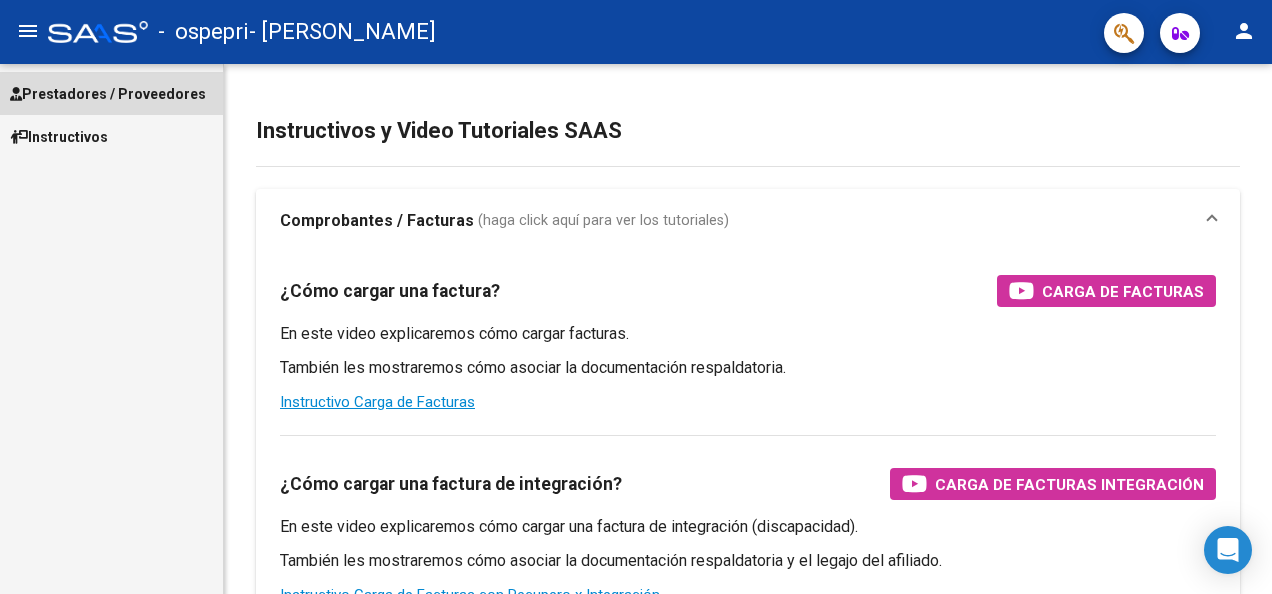 click on "Prestadores / Proveedores" at bounding box center [108, 94] 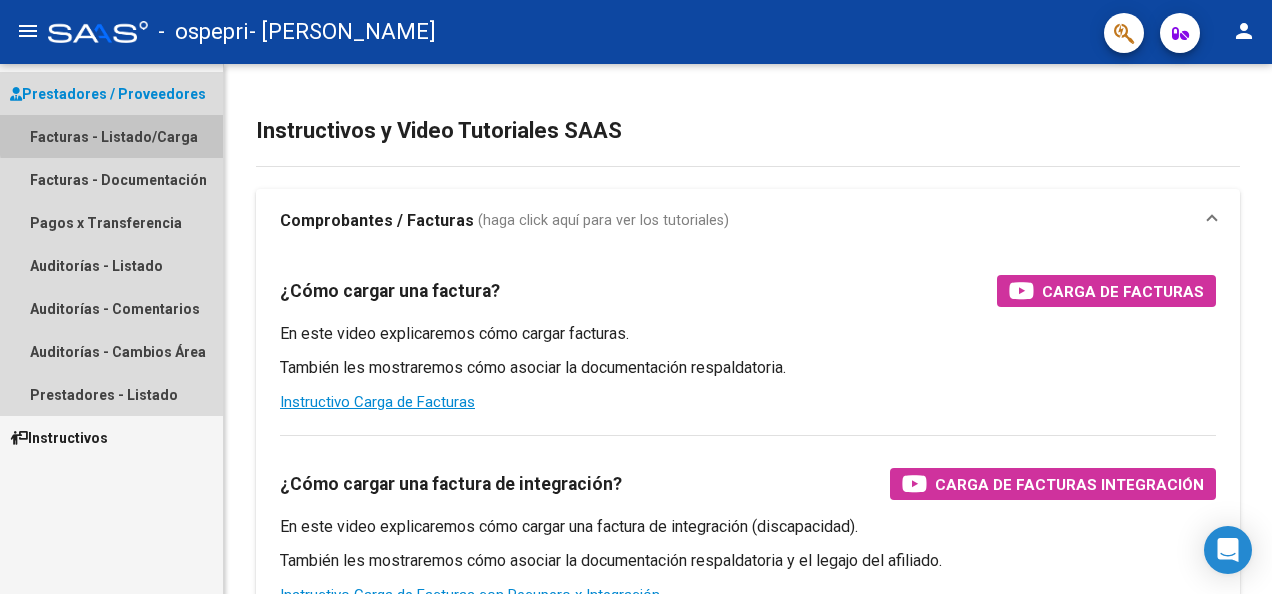 click on "Facturas - Listado/Carga" at bounding box center [111, 136] 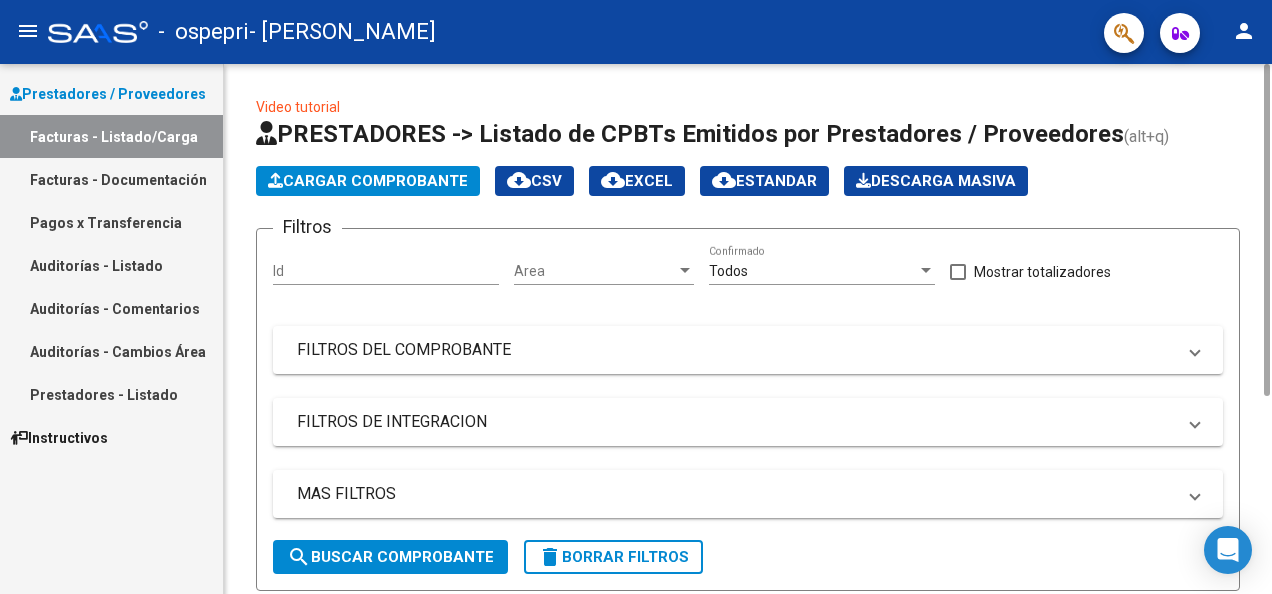 click on "Id" 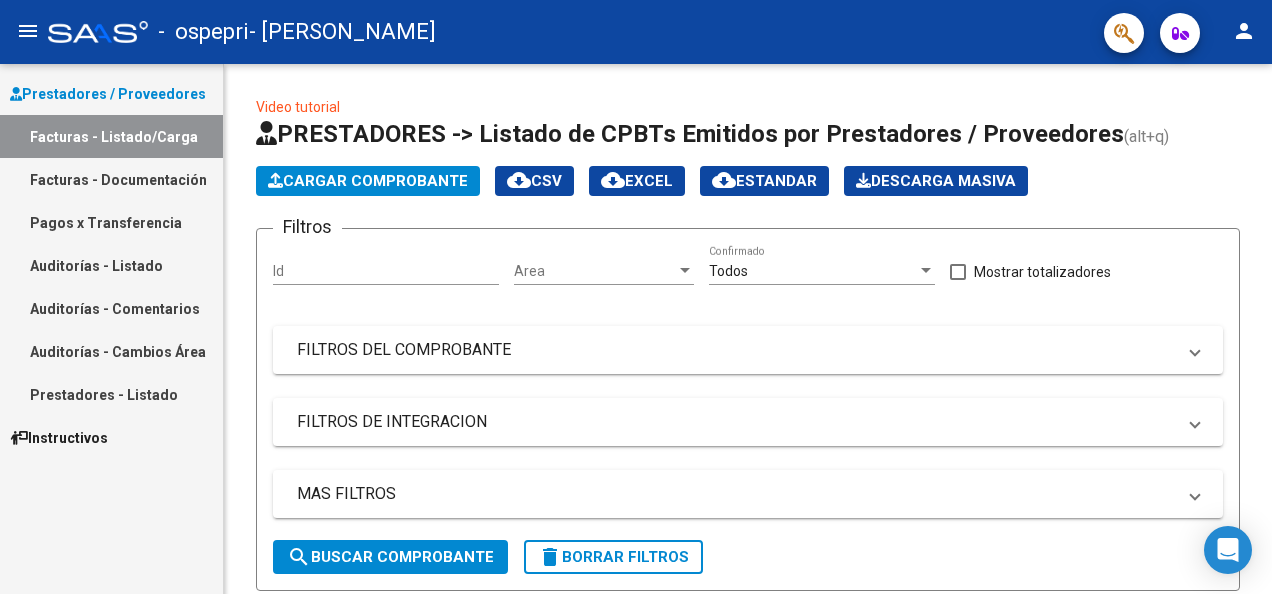 scroll, scrollTop: 530, scrollLeft: 0, axis: vertical 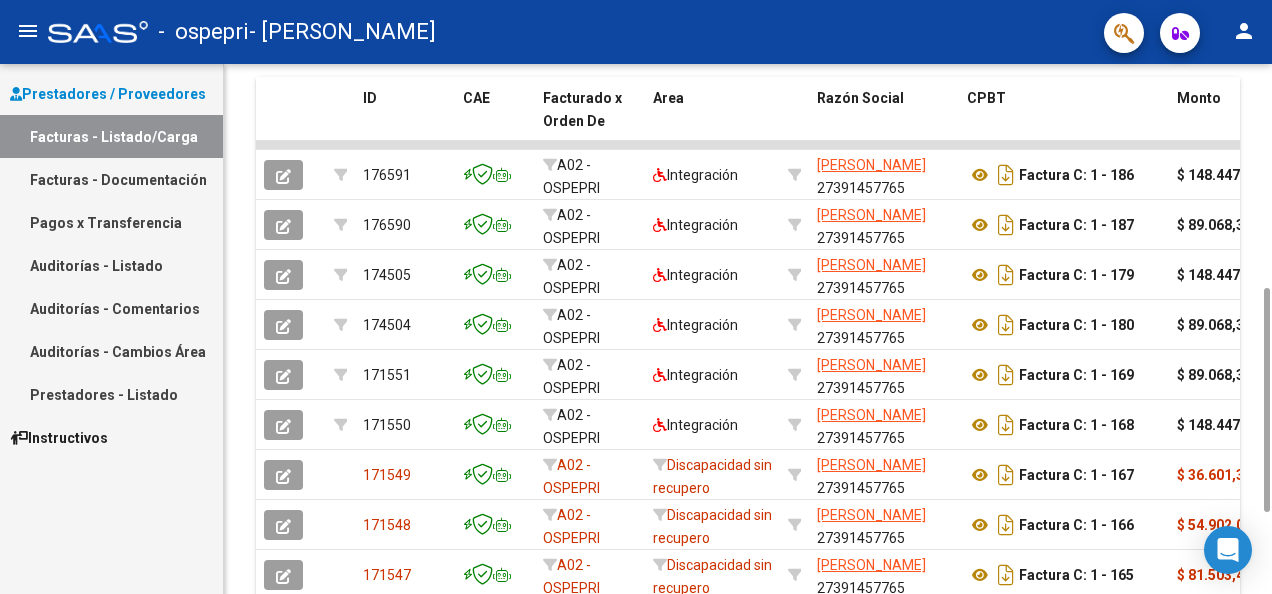 click on "menu -   ospepri   - [PERSON_NAME] person    Prestadores / Proveedores Facturas - Listado/Carga Facturas - Documentación Pagos x Transferencia Auditorías - Listado Auditorías - Comentarios Auditorías - Cambios Área Prestadores - Listado    Instructivos  Video tutorial   PRESTADORES -> Listado de CPBTs Emitidos por Prestadores / Proveedores (alt+q)   Cargar Comprobante
cloud_download  CSV  cloud_download  EXCEL  cloud_download  Estandar   Descarga Masiva
Filtros Id Area Area Todos  Confirmado   Mostrar totalizadores   FILTROS DEL COMPROBANTE  Comprobante Tipo Comprobante Tipo Start date – Fec. Comprobante Desde / Hasta Días Emisión Desde(cant. días) Días Emisión Hasta(cant. días) CUIT / Razón Social Pto. Venta Nro. Comprobante Código SSS CAE Válido CAE Válido Todos  Cargado Módulo Hosp. Todos  Tiene facturacion Apócrifa Hospital Refes  FILTROS DE INTEGRACION  Período De Prestación Campos del Archivo de Rendición Devuelto x SSS (dr_envio) Todos  Tipo de Registro Op" at bounding box center (636, 297) 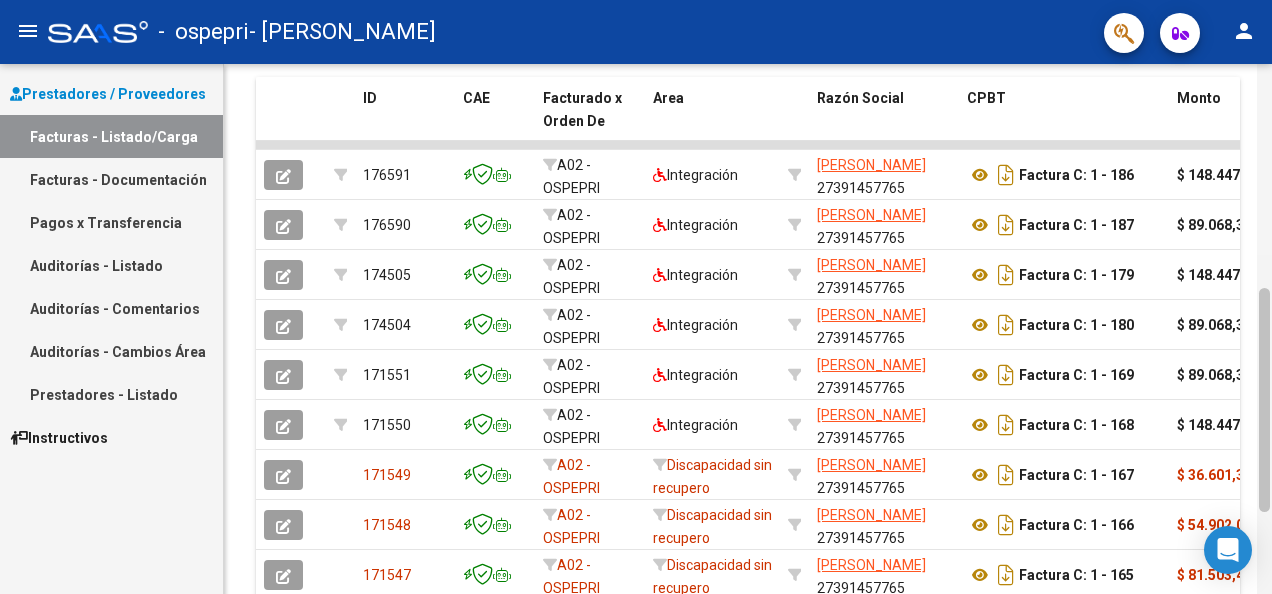 scroll, scrollTop: 721, scrollLeft: 0, axis: vertical 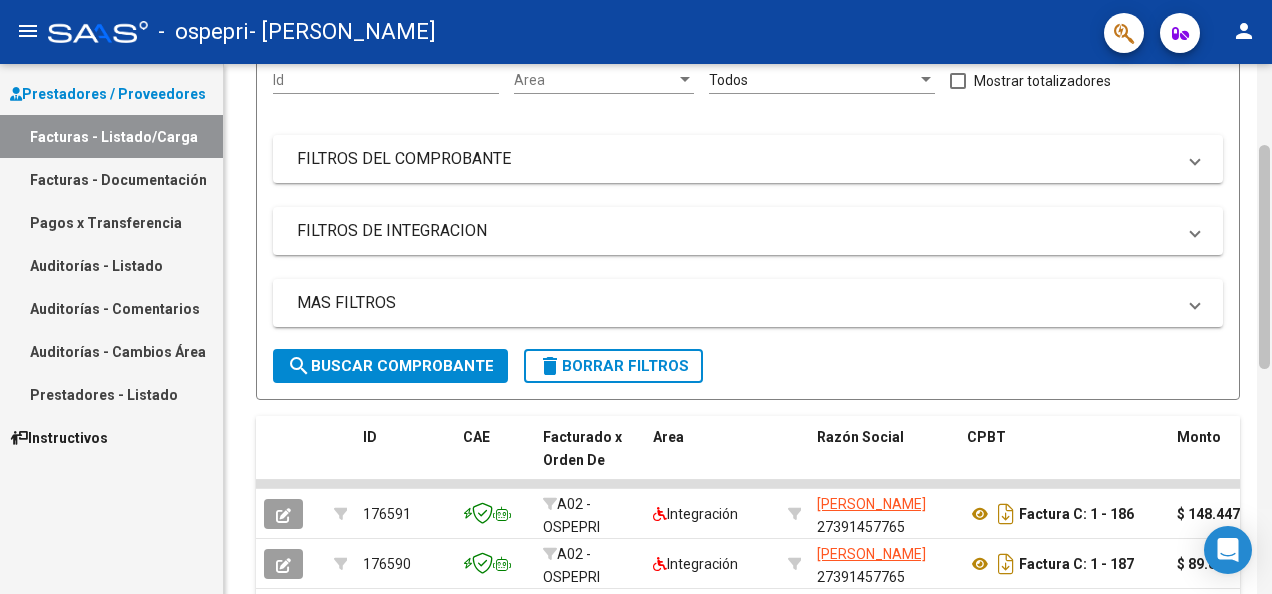 click on "menu -   ospepri   - [PERSON_NAME] person    Prestadores / Proveedores Facturas - Listado/Carga Facturas - Documentación Pagos x Transferencia Auditorías - Listado Auditorías - Comentarios Auditorías - Cambios Área Prestadores - Listado    Instructivos  Video tutorial   PRESTADORES -> Listado de CPBTs Emitidos por Prestadores / Proveedores (alt+q)   Cargar Comprobante
cloud_download  CSV  cloud_download  EXCEL  cloud_download  Estandar   Descarga Masiva
Filtros Id Area Area Todos  Confirmado   Mostrar totalizadores   FILTROS DEL COMPROBANTE  Comprobante Tipo Comprobante Tipo Start date – Fec. Comprobante Desde / Hasta Días Emisión Desde(cant. días) Días Emisión Hasta(cant. días) CUIT / Razón Social Pto. Venta Nro. Comprobante Código SSS CAE Válido CAE Válido Todos  Cargado Módulo Hosp. Todos  Tiene facturacion Apócrifa Hospital Refes  FILTROS DE INTEGRACION  Período De Prestación Campos del Archivo de Rendición Devuelto x SSS (dr_envio) Todos  Tipo de Registro Op" at bounding box center (636, 297) 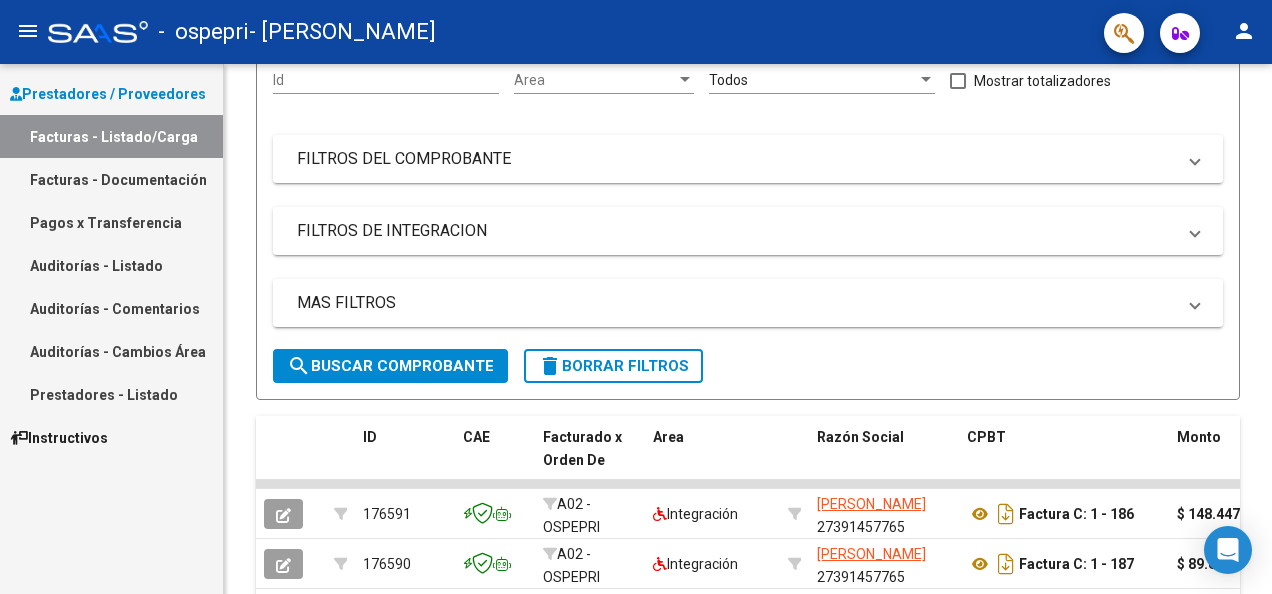 scroll, scrollTop: 721, scrollLeft: 0, axis: vertical 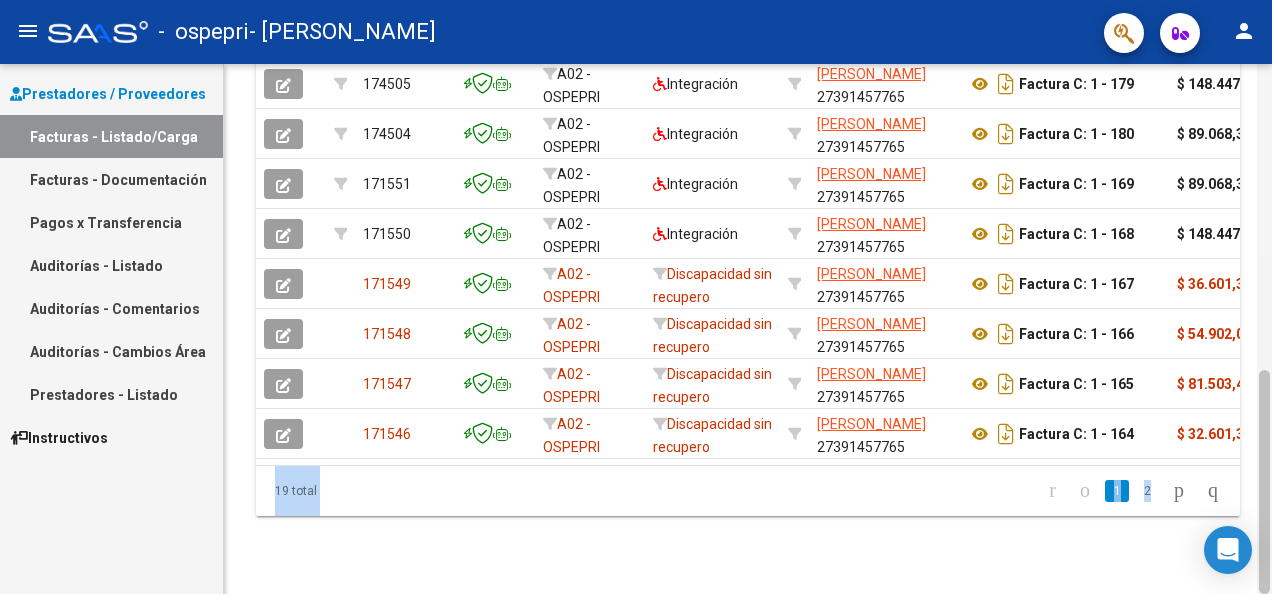 click on "menu -   ospepri   - [PERSON_NAME] person    Prestadores / Proveedores Facturas - Listado/Carga Facturas - Documentación Pagos x Transferencia Auditorías - Listado Auditorías - Comentarios Auditorías - Cambios Área Prestadores - Listado    Instructivos  Video tutorial   PRESTADORES -> Listado de CPBTs Emitidos por Prestadores / Proveedores (alt+q)   Cargar Comprobante
cloud_download  CSV  cloud_download  EXCEL  cloud_download  Estandar   Descarga Masiva
Filtros Id Area Area Todos  Confirmado   Mostrar totalizadores   FILTROS DEL COMPROBANTE  Comprobante Tipo Comprobante Tipo Start date – Fec. Comprobante Desde / Hasta Días Emisión Desde(cant. días) Días Emisión Hasta(cant. días) CUIT / Razón Social Pto. Venta Nro. Comprobante Código SSS CAE Válido CAE Válido Todos  Cargado Módulo Hosp. Todos  Tiene facturacion Apócrifa Hospital Refes  FILTROS DE INTEGRACION  Período De Prestación Campos del Archivo de Rendición Devuelto x SSS (dr_envio) Todos  Tipo de Registro Op" at bounding box center (636, 297) 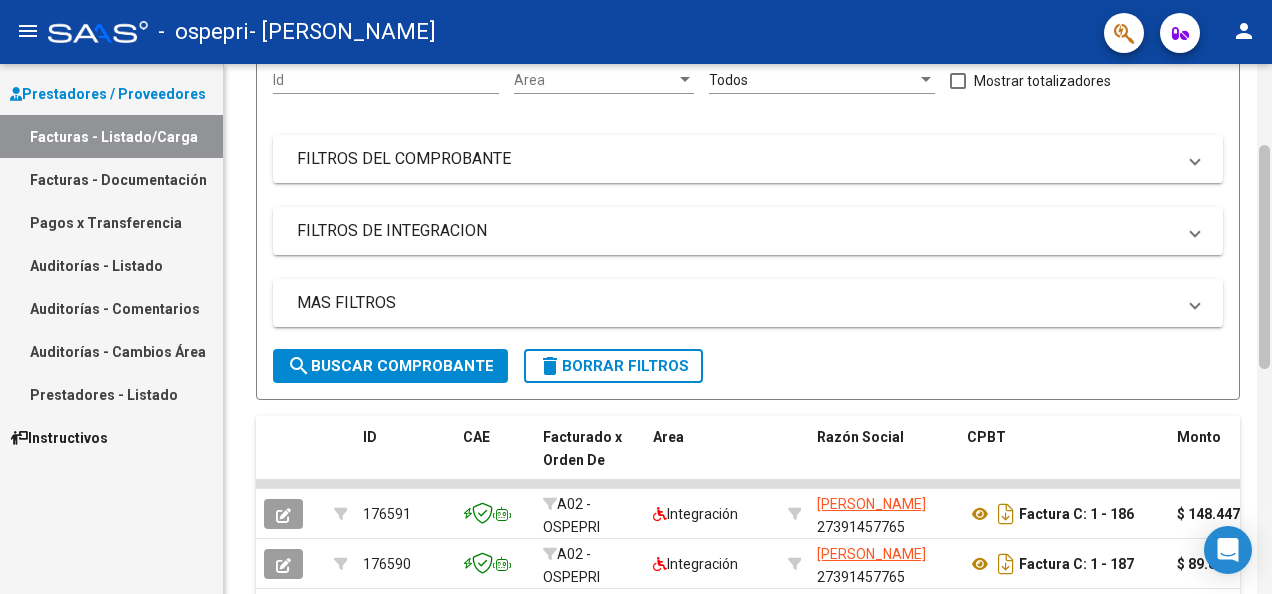 click on "menu -   ospepri   - [PERSON_NAME] person    Prestadores / Proveedores Facturas - Listado/Carga Facturas - Documentación Pagos x Transferencia Auditorías - Listado Auditorías - Comentarios Auditorías - Cambios Área Prestadores - Listado    Instructivos  Video tutorial   PRESTADORES -> Listado de CPBTs Emitidos por Prestadores / Proveedores (alt+q)   Cargar Comprobante
cloud_download  CSV  cloud_download  EXCEL  cloud_download  Estandar   Descarga Masiva
Filtros Id Area Area Todos  Confirmado   Mostrar totalizadores   FILTROS DEL COMPROBANTE  Comprobante Tipo Comprobante Tipo Start date – Fec. Comprobante Desde / Hasta Días Emisión Desde(cant. días) Días Emisión Hasta(cant. días) CUIT / Razón Social Pto. Venta Nro. Comprobante Código SSS CAE Válido CAE Válido Todos  Cargado Módulo Hosp. Todos  Tiene facturacion Apócrifa Hospital Refes  FILTROS DE INTEGRACION  Período De Prestación Campos del Archivo de Rendición Devuelto x SSS (dr_envio) Todos  Tipo de Registro Op" at bounding box center [636, 297] 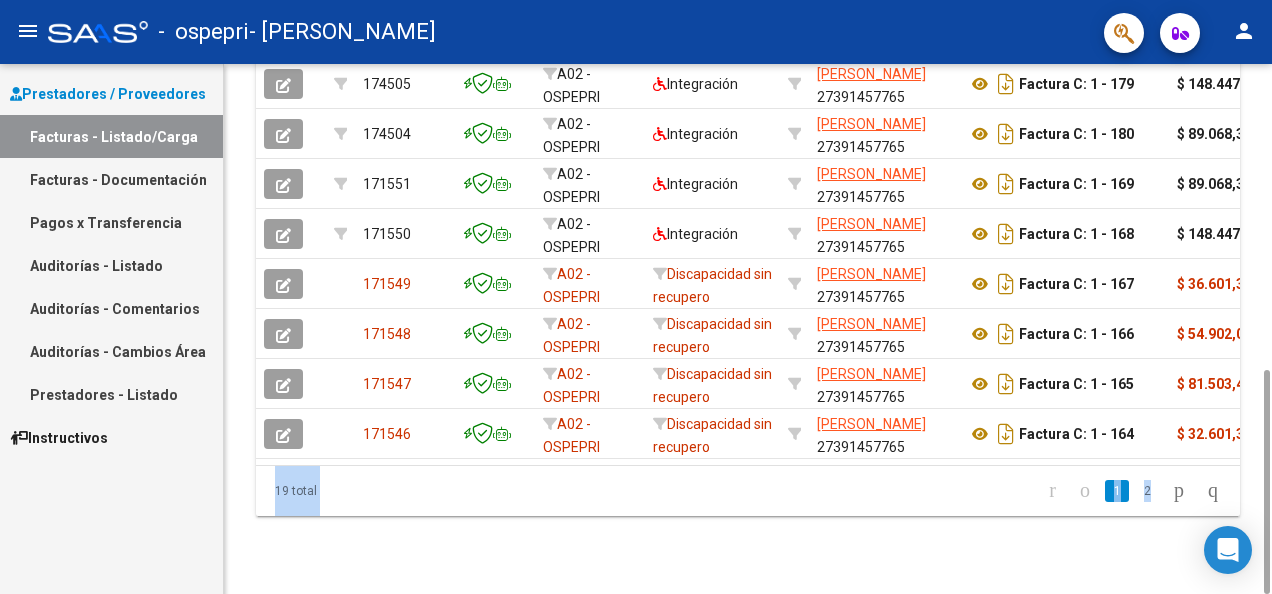 click on "menu -   ospepri   - [PERSON_NAME] person    Prestadores / Proveedores Facturas - Listado/Carga Facturas - Documentación Pagos x Transferencia Auditorías - Listado Auditorías - Comentarios Auditorías - Cambios Área Prestadores - Listado    Instructivos  Video tutorial   PRESTADORES -> Listado de CPBTs Emitidos por Prestadores / Proveedores (alt+q)   Cargar Comprobante
cloud_download  CSV  cloud_download  EXCEL  cloud_download  Estandar   Descarga Masiva
Filtros Id Area Area Todos  Confirmado   Mostrar totalizadores   FILTROS DEL COMPROBANTE  Comprobante Tipo Comprobante Tipo Start date – Fec. Comprobante Desde / Hasta Días Emisión Desde(cant. días) Días Emisión Hasta(cant. días) CUIT / Razón Social Pto. Venta Nro. Comprobante Código SSS CAE Válido CAE Válido Todos  Cargado Módulo Hosp. Todos  Tiene facturacion Apócrifa Hospital Refes  FILTROS DE INTEGRACION  Período De Prestación Campos del Archivo de Rendición Devuelto x SSS (dr_envio) Todos  Tipo de Registro Op" at bounding box center (636, 297) 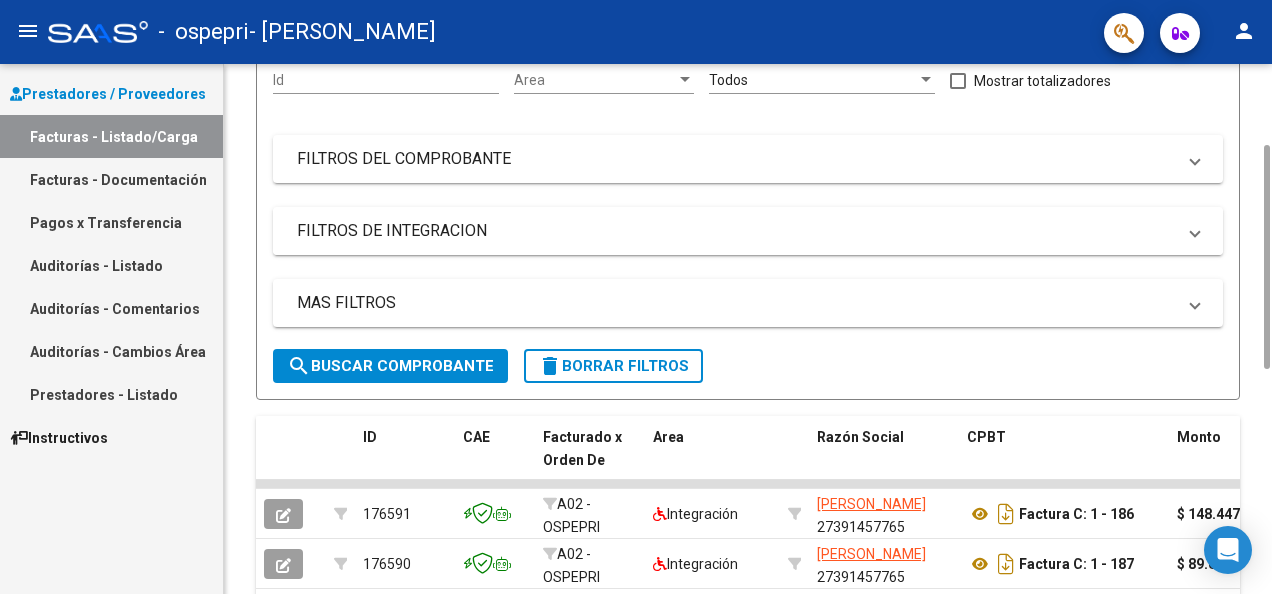 click on "FILTROS DE INTEGRACION" at bounding box center (748, 231) 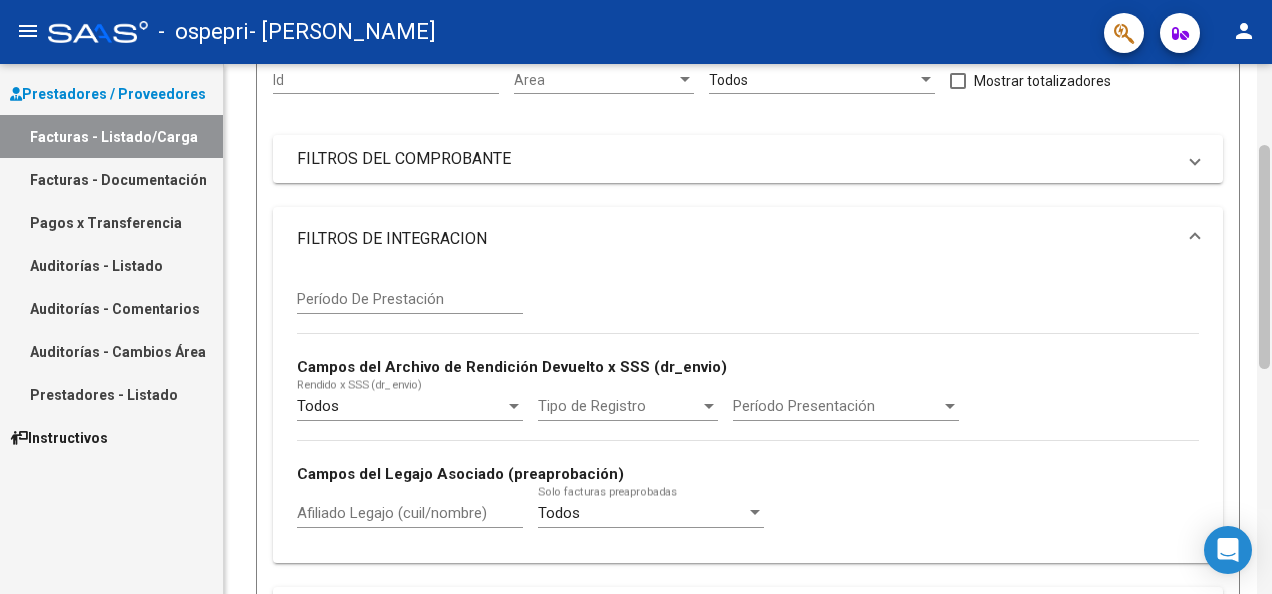 scroll, scrollTop: 721, scrollLeft: 0, axis: vertical 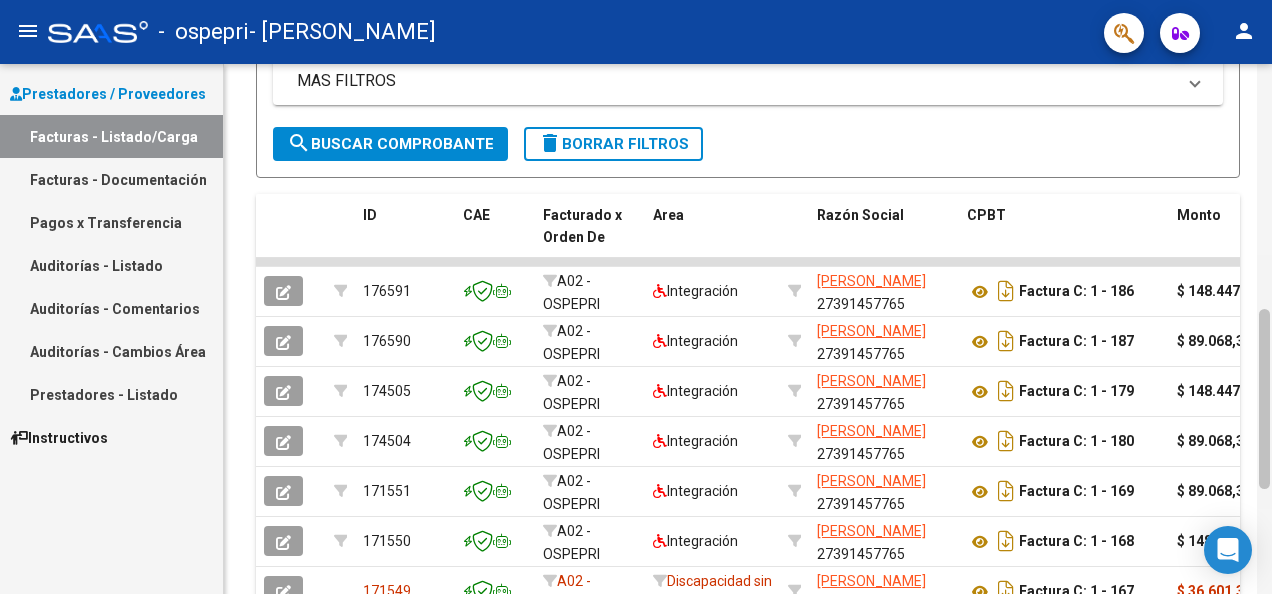 drag, startPoint x: 1270, startPoint y: 284, endPoint x: 1270, endPoint y: 230, distance: 54 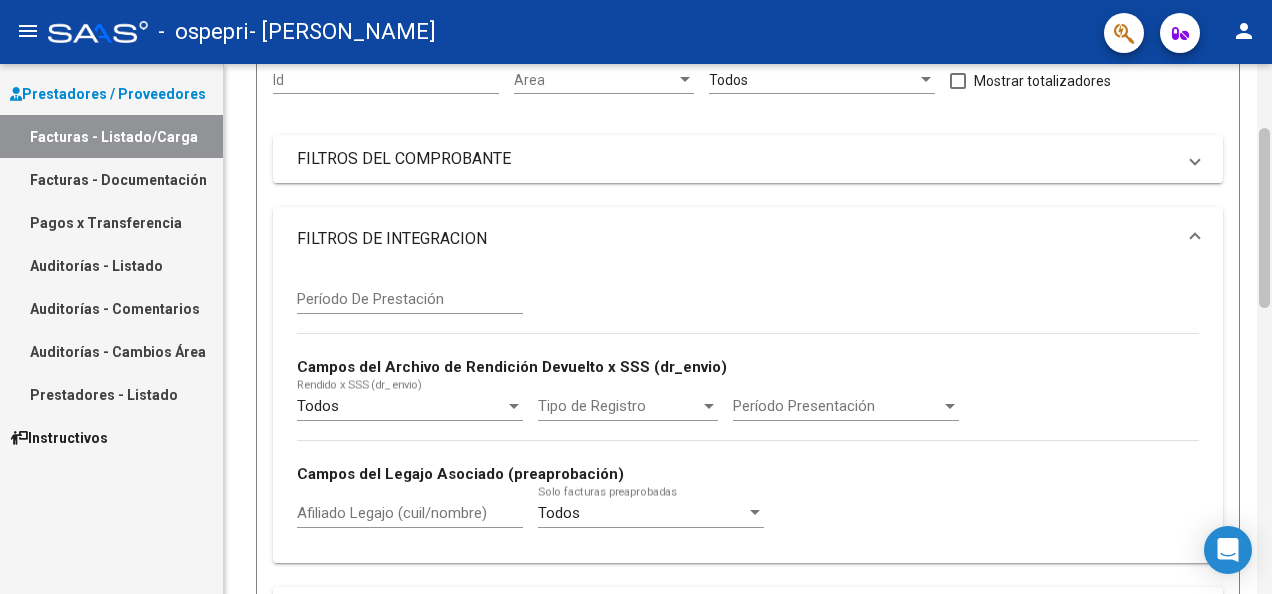 click on "menu -   ospepri   - [PERSON_NAME] person    Prestadores / Proveedores Facturas - Listado/Carga Facturas - Documentación Pagos x Transferencia Auditorías - Listado Auditorías - Comentarios Auditorías - Cambios Área Prestadores - Listado    Instructivos  Video tutorial   PRESTADORES -> Listado de CPBTs Emitidos por Prestadores / Proveedores (alt+q)   Cargar Comprobante
cloud_download  CSV  cloud_download  EXCEL  cloud_download  Estandar   Descarga Masiva
Filtros Id Area Area Todos  Confirmado   Mostrar totalizadores   FILTROS DEL COMPROBANTE  Comprobante Tipo Comprobante Tipo Start date – Fec. Comprobante Desde / Hasta Días Emisión Desde(cant. días) Días Emisión Hasta(cant. días) CUIT / Razón Social Pto. Venta Nro. Comprobante Código SSS CAE Válido CAE Válido Todos  Cargado Módulo Hosp. Todos  Tiene facturacion Apócrifa Hospital Refes  FILTROS DE INTEGRACION  Período De Prestación Campos del Archivo de Rendición Devuelto x SSS (dr_envio) Todos  Tipo de Registro Op" at bounding box center (636, 297) 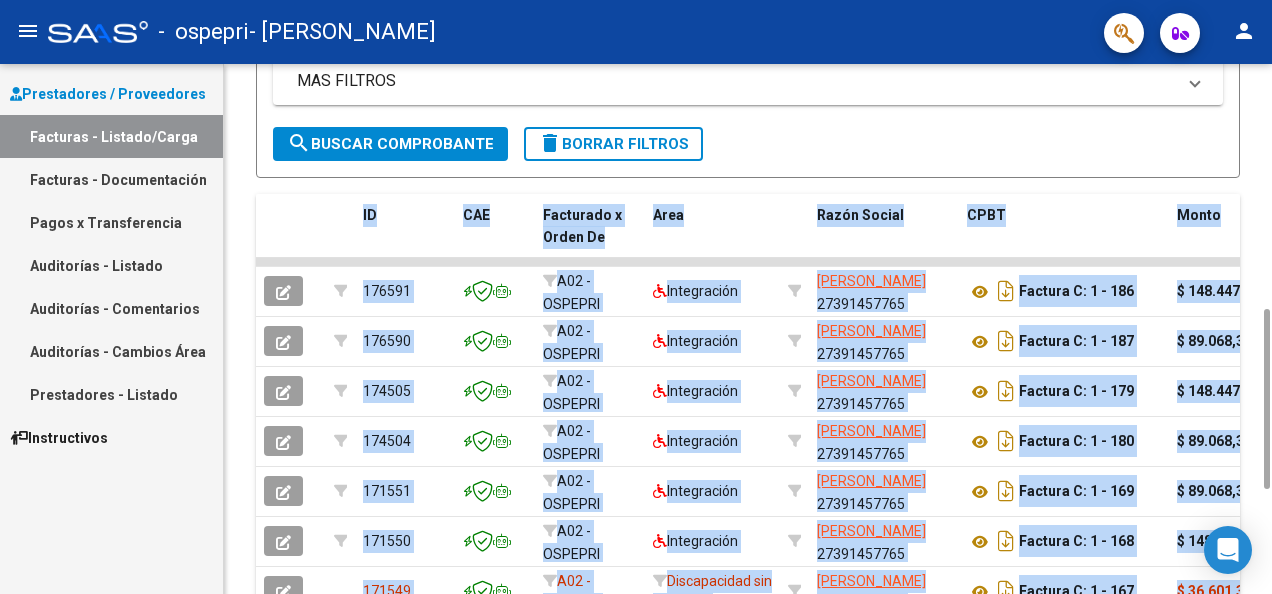 drag, startPoint x: 1271, startPoint y: 204, endPoint x: 1275, endPoint y: 127, distance: 77.10383 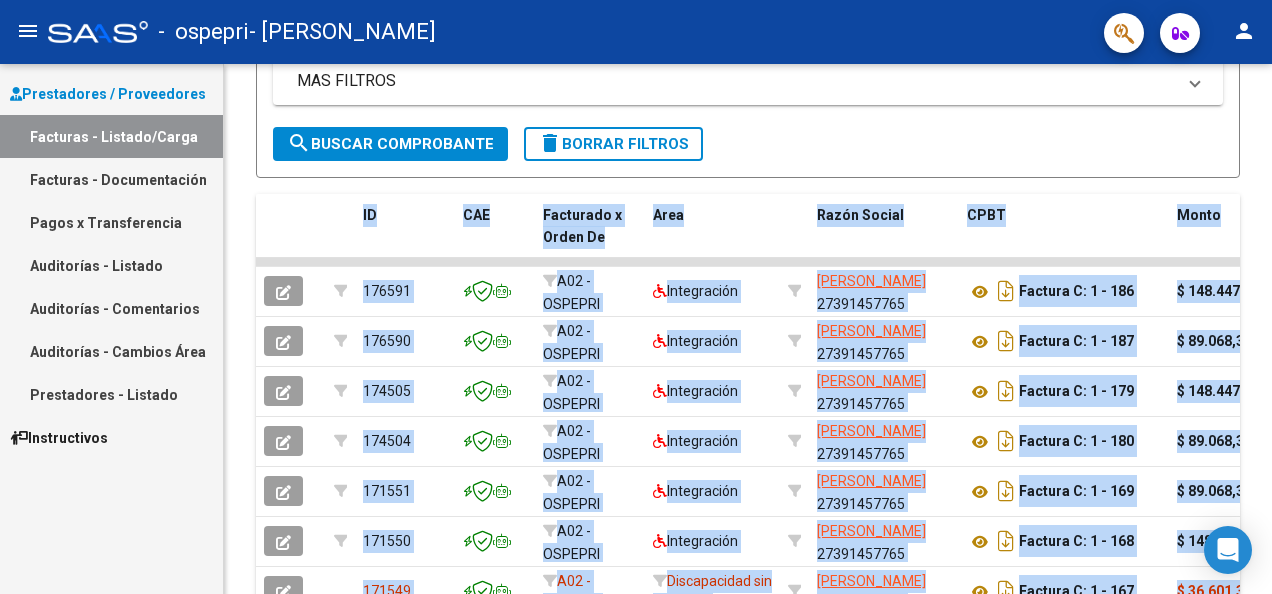 scroll, scrollTop: 191, scrollLeft: 0, axis: vertical 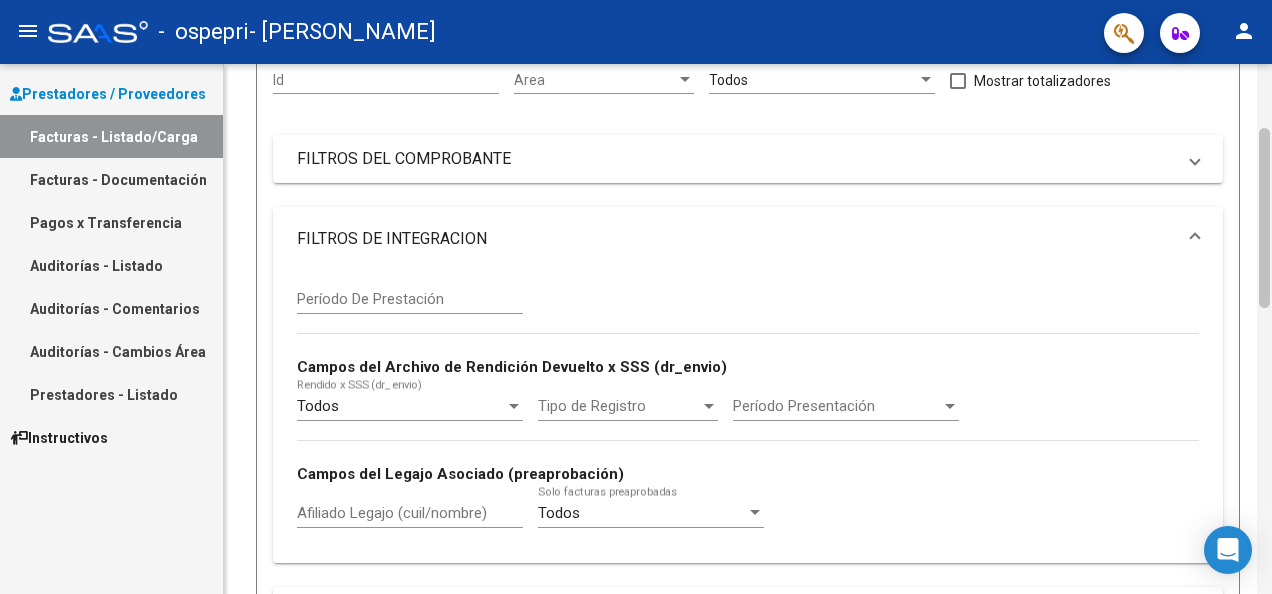 click 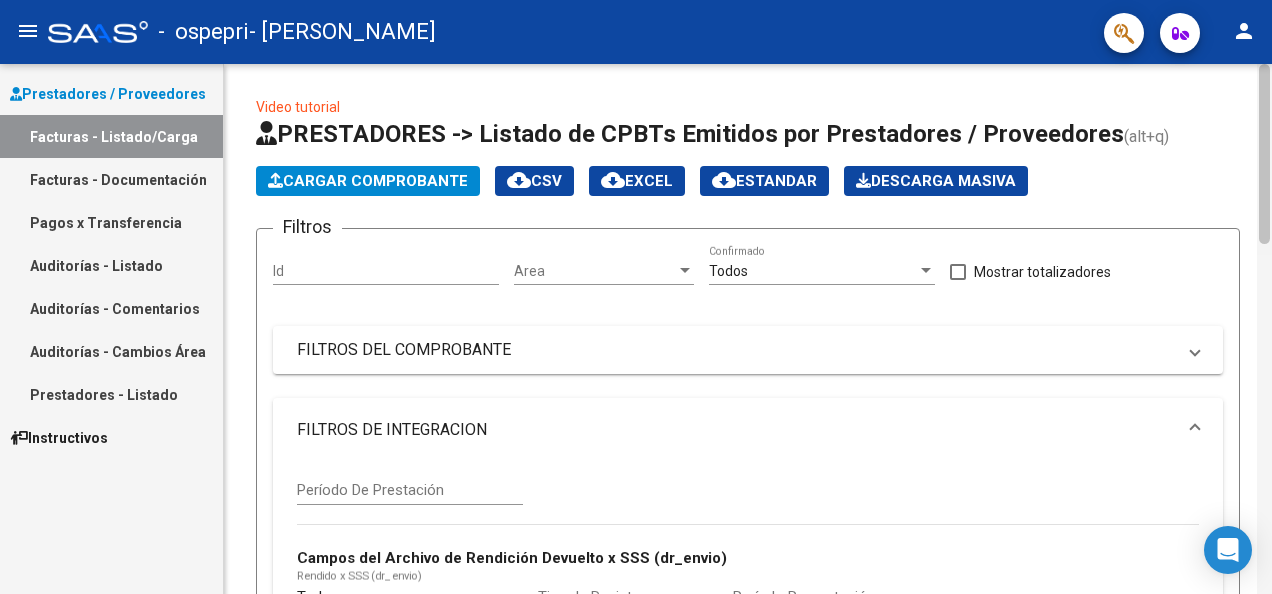 click on "menu -   ospepri   - [PERSON_NAME] person    Prestadores / Proveedores Facturas - Listado/Carga Facturas - Documentación Pagos x Transferencia Auditorías - Listado Auditorías - Comentarios Auditorías - Cambios Área Prestadores - Listado    Instructivos  Video tutorial   PRESTADORES -> Listado de CPBTs Emitidos por Prestadores / Proveedores (alt+q)   Cargar Comprobante
cloud_download  CSV  cloud_download  EXCEL  cloud_download  Estandar   Descarga Masiva
Filtros Id Area Area Todos  Confirmado   Mostrar totalizadores   FILTROS DEL COMPROBANTE  Comprobante Tipo Comprobante Tipo Start date – Fec. Comprobante Desde / Hasta Días Emisión Desde(cant. días) Días Emisión Hasta(cant. días) CUIT / Razón Social Pto. Venta Nro. Comprobante Código SSS CAE Válido CAE Válido Todos  Cargado Módulo Hosp. Todos  Tiene facturacion Apócrifa Hospital Refes  FILTROS DE INTEGRACION  Período De Prestación Campos del Archivo de Rendición Devuelto x SSS (dr_envio) Todos  Tipo de Registro Op" at bounding box center [636, 297] 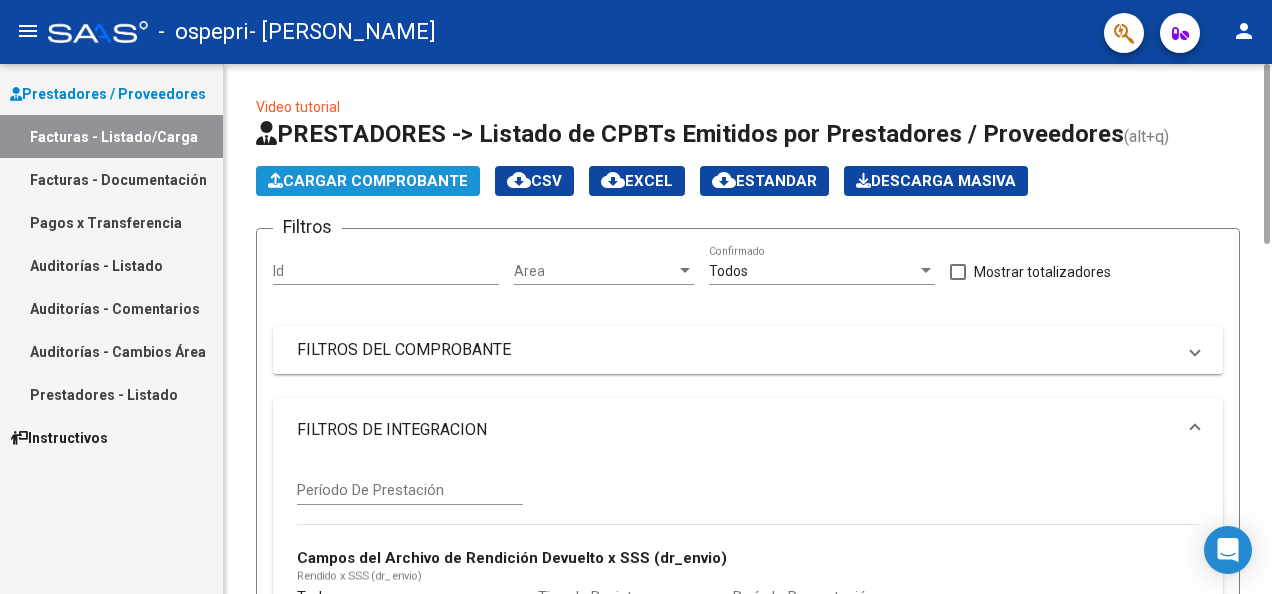 click on "Cargar Comprobante" 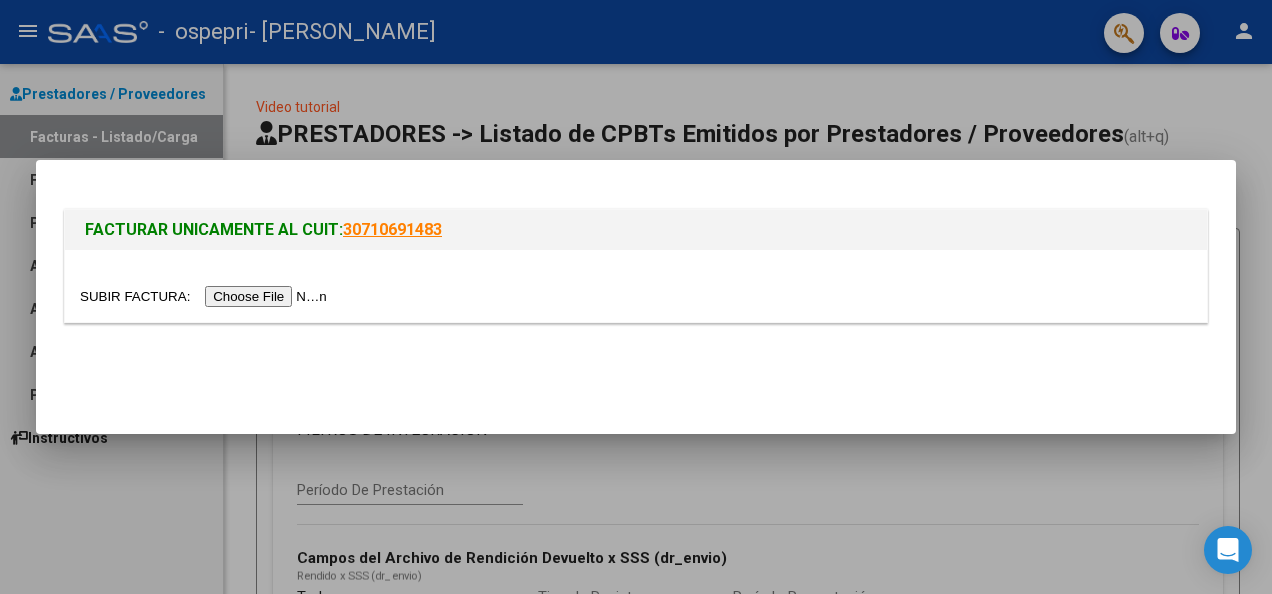 click at bounding box center [206, 296] 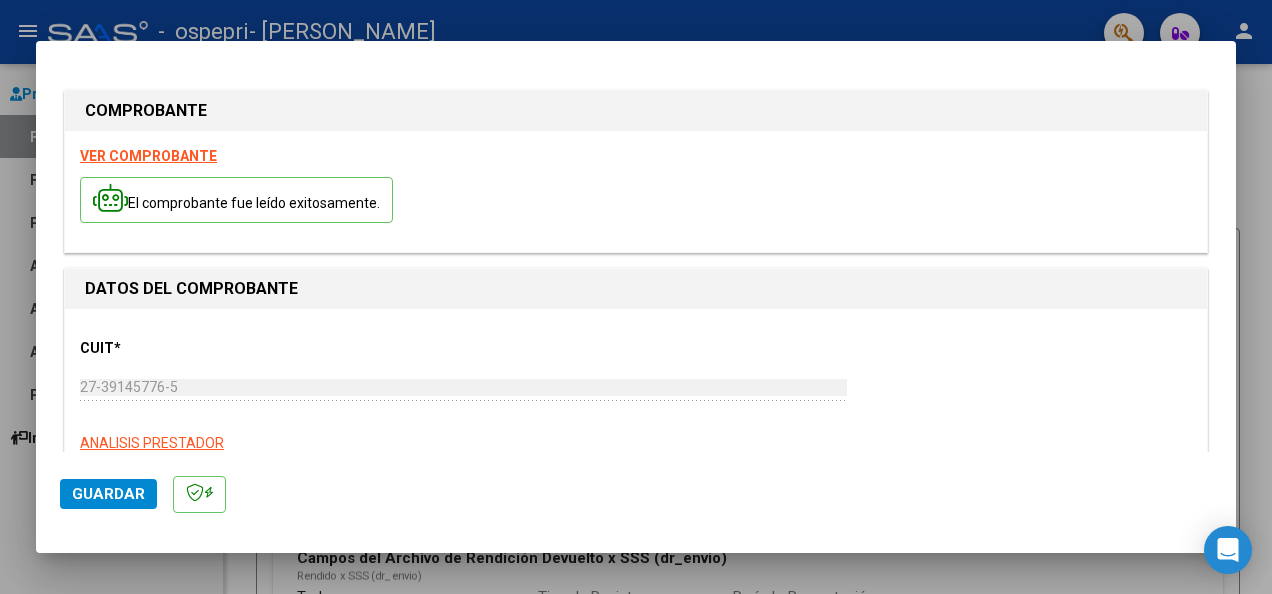 click on "Guardar" 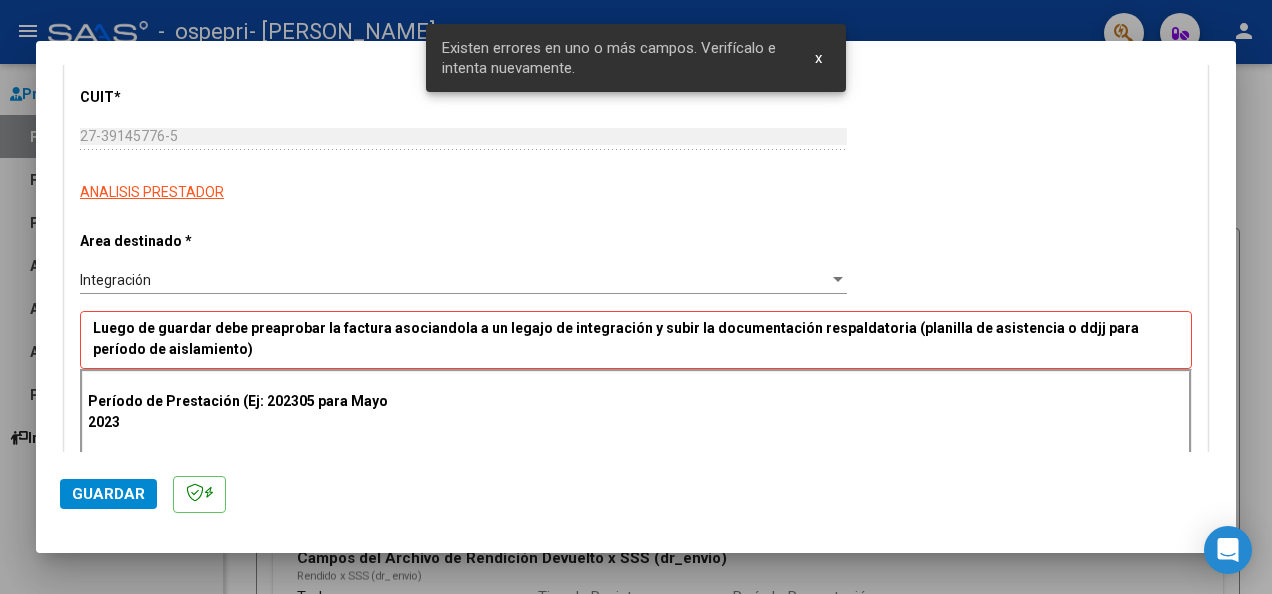 scroll, scrollTop: 421, scrollLeft: 0, axis: vertical 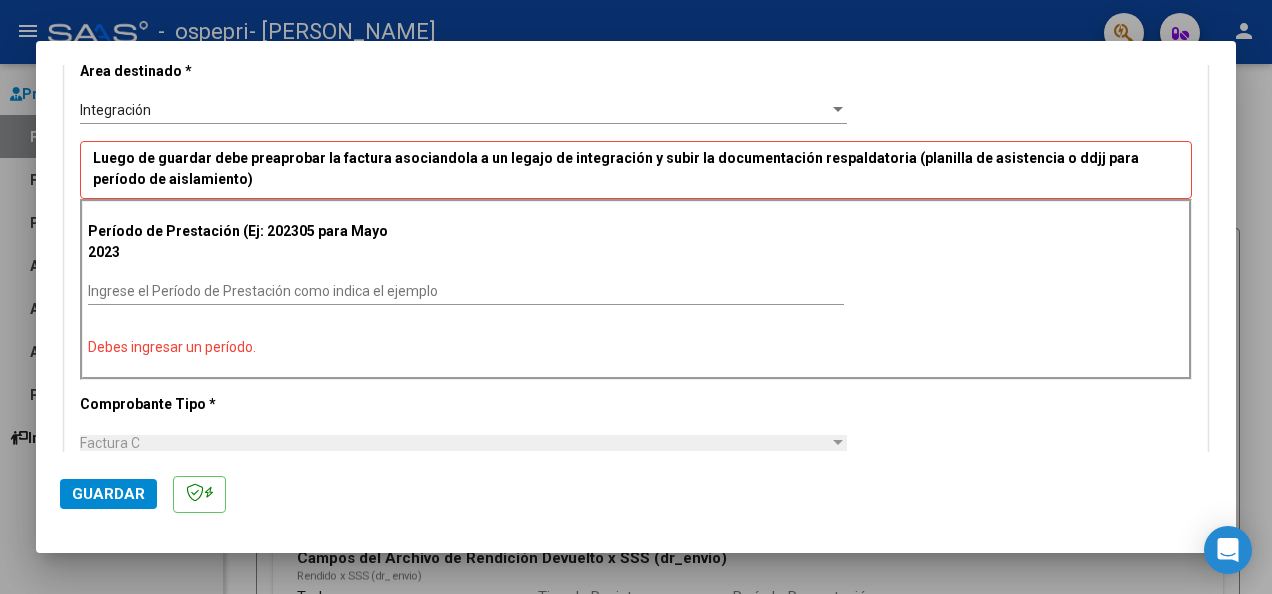 click on "Período de Prestación (Ej: 202305 para [DATE]    Ingrese el Período de Prestación como indica el ejemplo   Debes ingresar un período." at bounding box center (636, 289) 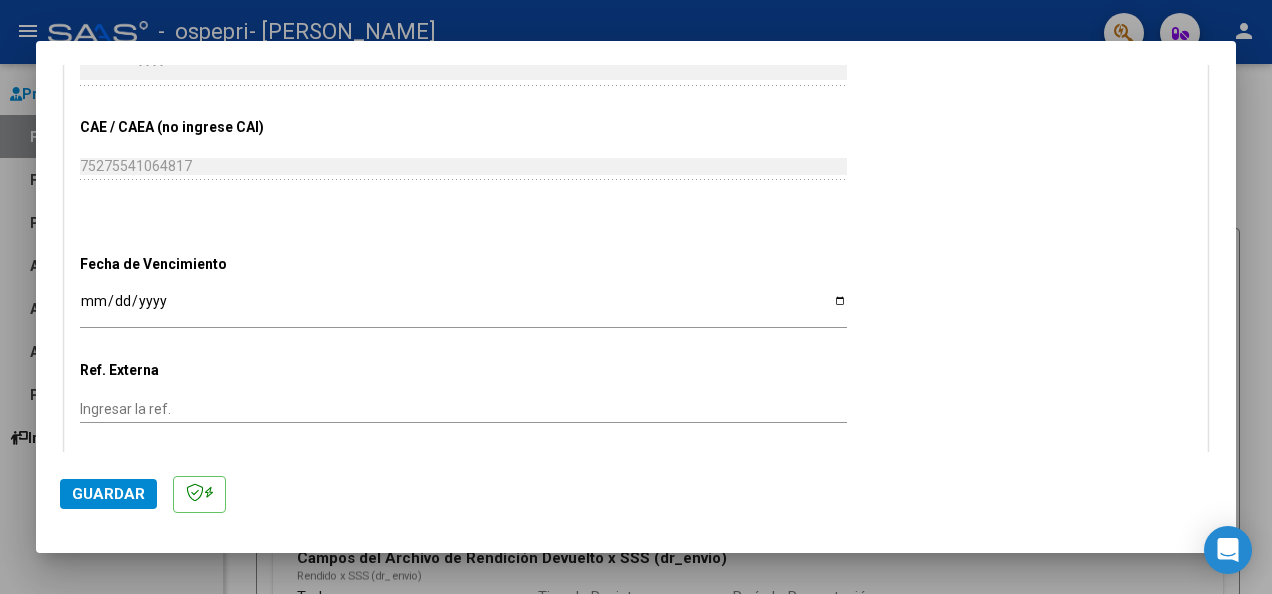 scroll, scrollTop: 1320, scrollLeft: 0, axis: vertical 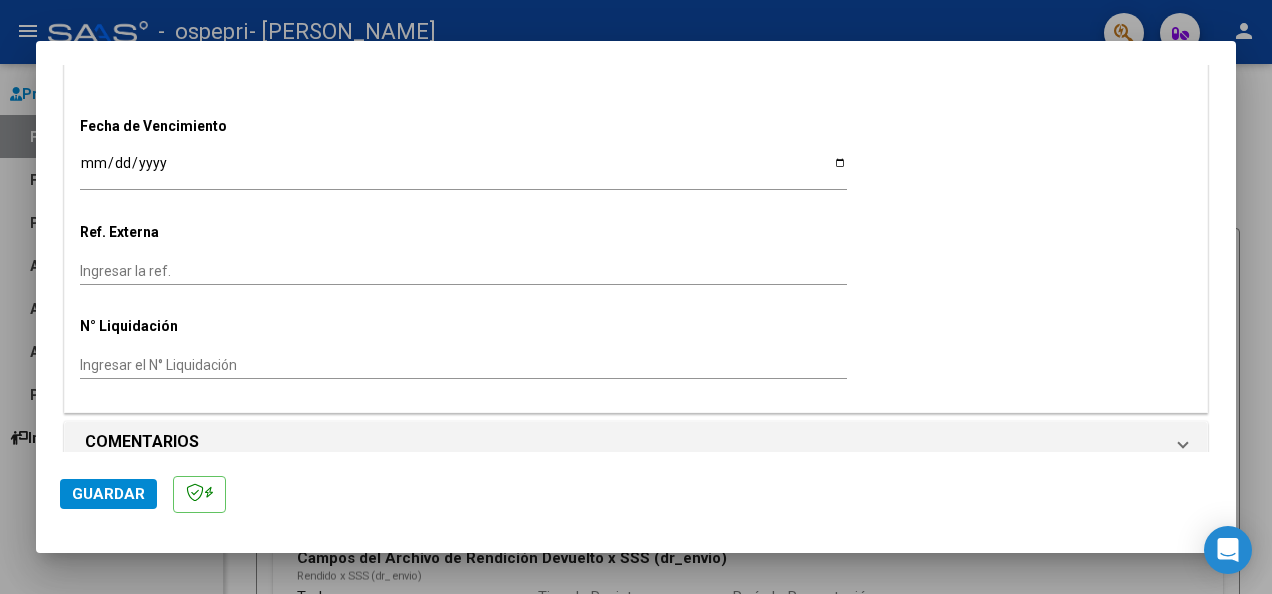 click on "COMPROBANTE VER COMPROBANTE          El comprobante fue leído exitosamente.  DATOS DEL COMPROBANTE CUIT  *   27-39145776-5 Ingresar CUIT  ANALISIS PRESTADOR  Area destinado * Integración Seleccionar Area Luego de guardar debe preaprobar la factura asociandola a un legajo de integración y subir la documentación respaldatoria (planilla de asistencia o ddjj para período de aislamiento)  Período de Prestación (Ej: 202305 para [DATE]    Ingrese el Período de Prestación como indica el ejemplo   Debes ingresar un período.   Comprobante Tipo * Factura C Seleccionar Tipo Punto de Venta  *   1 Ingresar el Nro.  Número  *   202 Ingresar el Nro.  Monto  *   $ 89.068,32 Ingresar el [GEOGRAPHIC_DATA].  *   [DATE] Ingresar la fecha  CAE / CAEA (no ingrese CAI)    75275541064817 Ingresar el CAE o CAEA (no ingrese CAI)  Fecha de Vencimiento    Ingresar la fecha  Ref. Externa    Ingresar la ref.  N° Liquidación    Ingresar el N° Liquidación  COMENTARIOS Comentarios del Prestador / Gerenciador:" at bounding box center [636, 258] 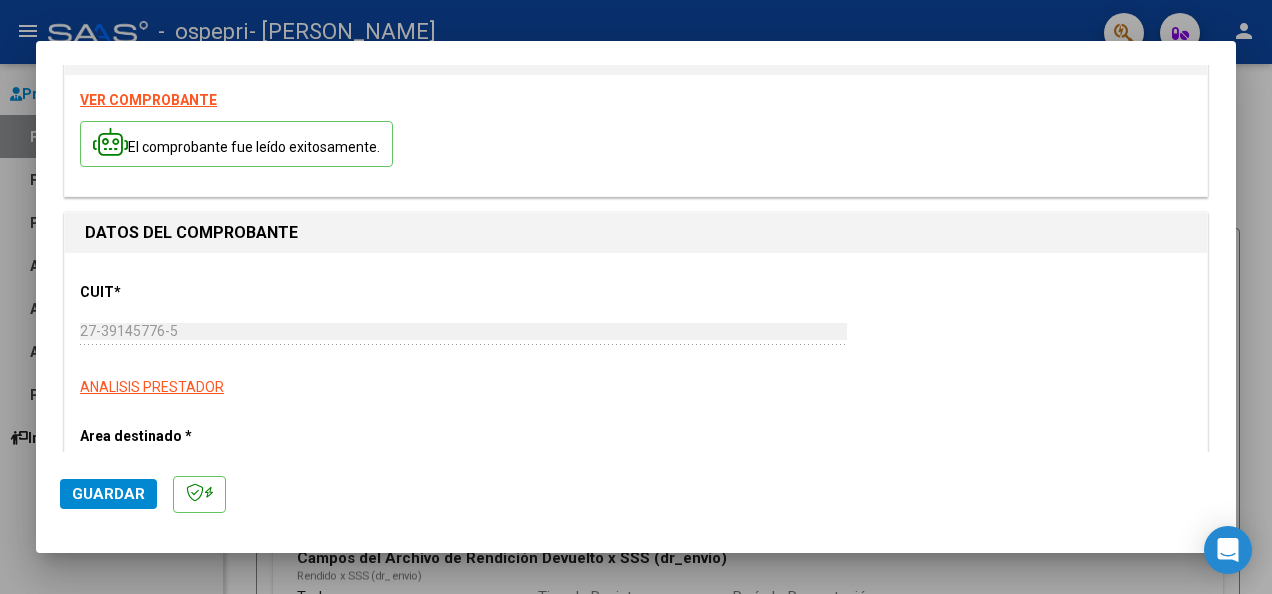 scroll, scrollTop: 0, scrollLeft: 0, axis: both 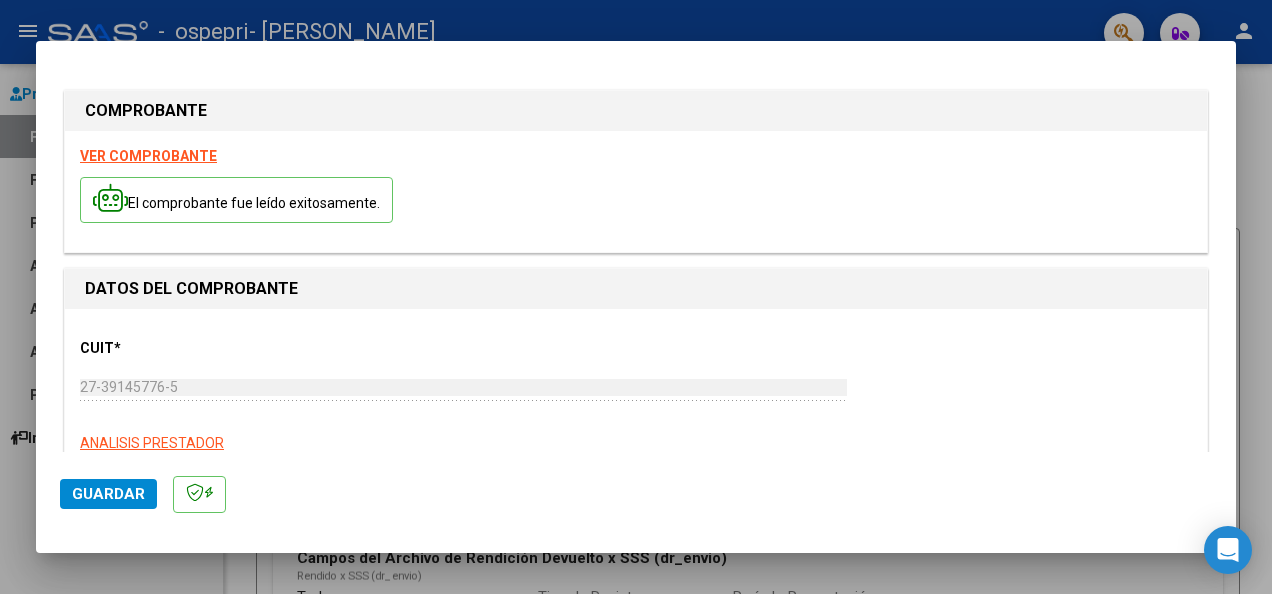 drag, startPoint x: 1206, startPoint y: 134, endPoint x: 1198, endPoint y: 169, distance: 35.902645 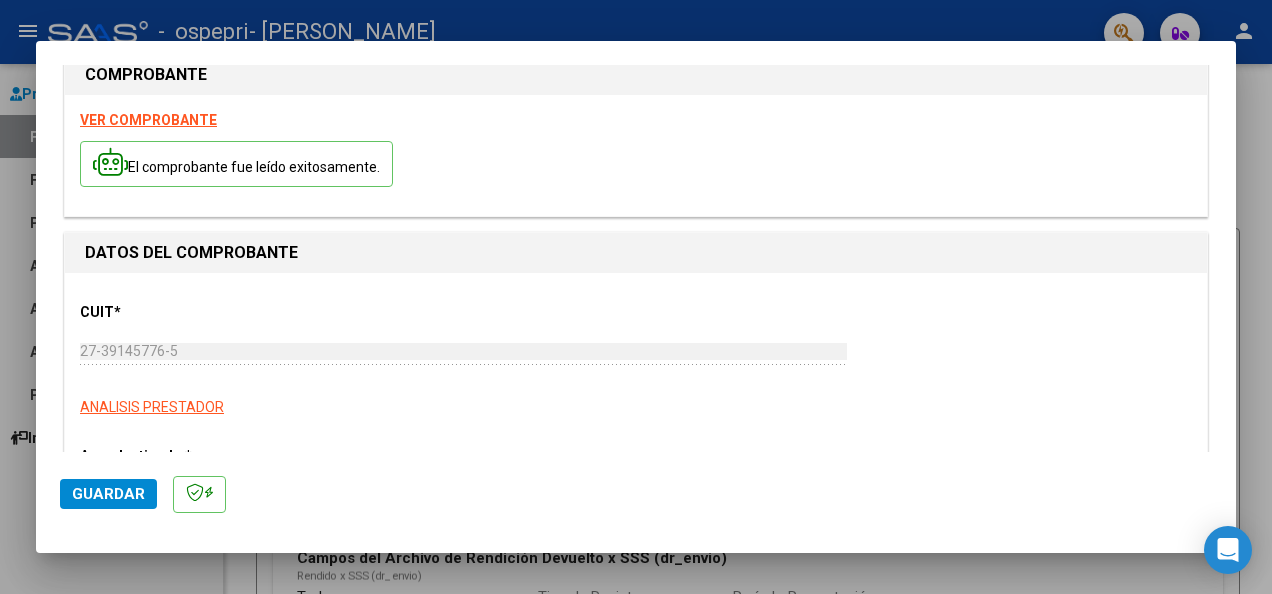 scroll, scrollTop: 0, scrollLeft: 0, axis: both 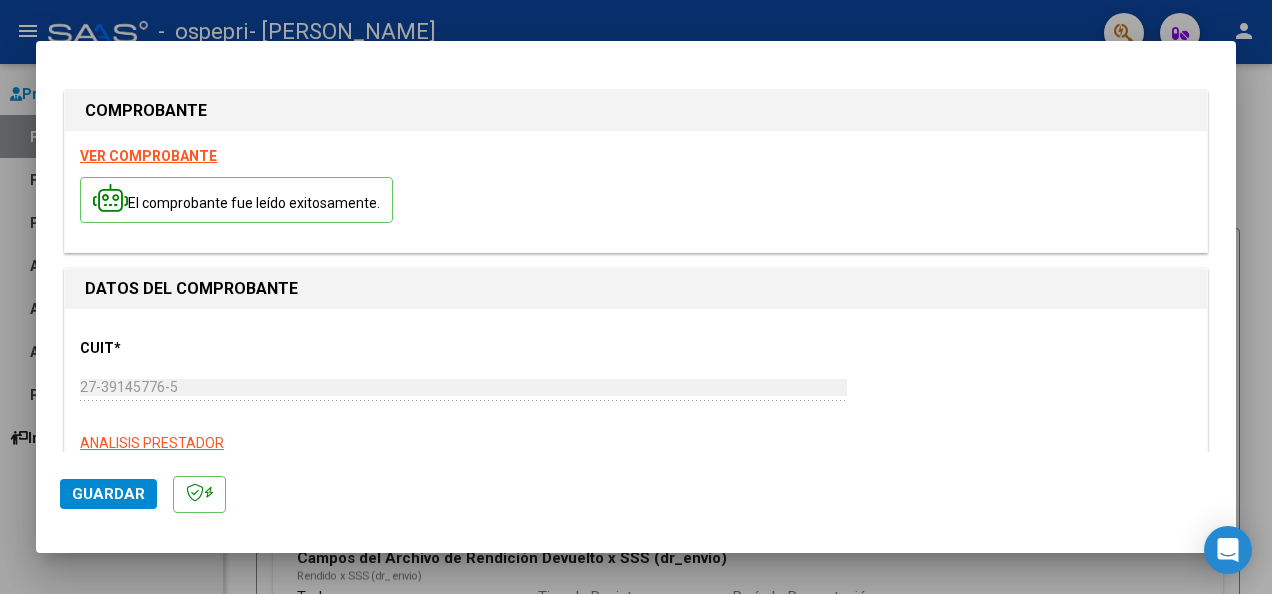 click on "VER COMPROBANTE          El comprobante fue leído exitosamente." at bounding box center (636, 191) 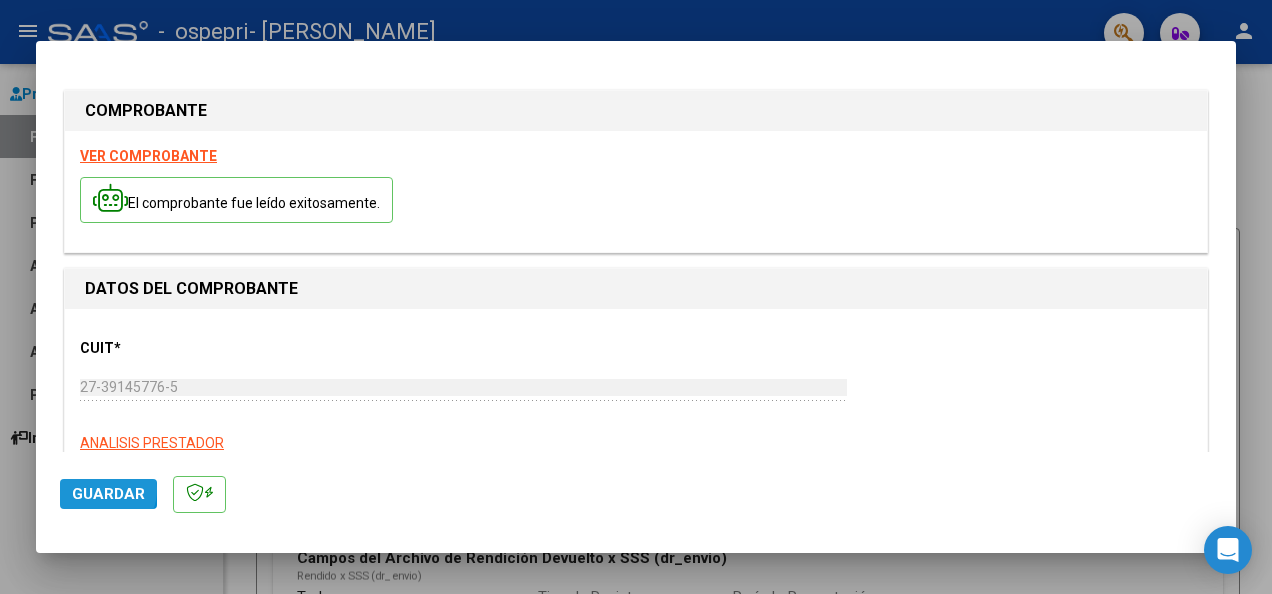 click on "Guardar" 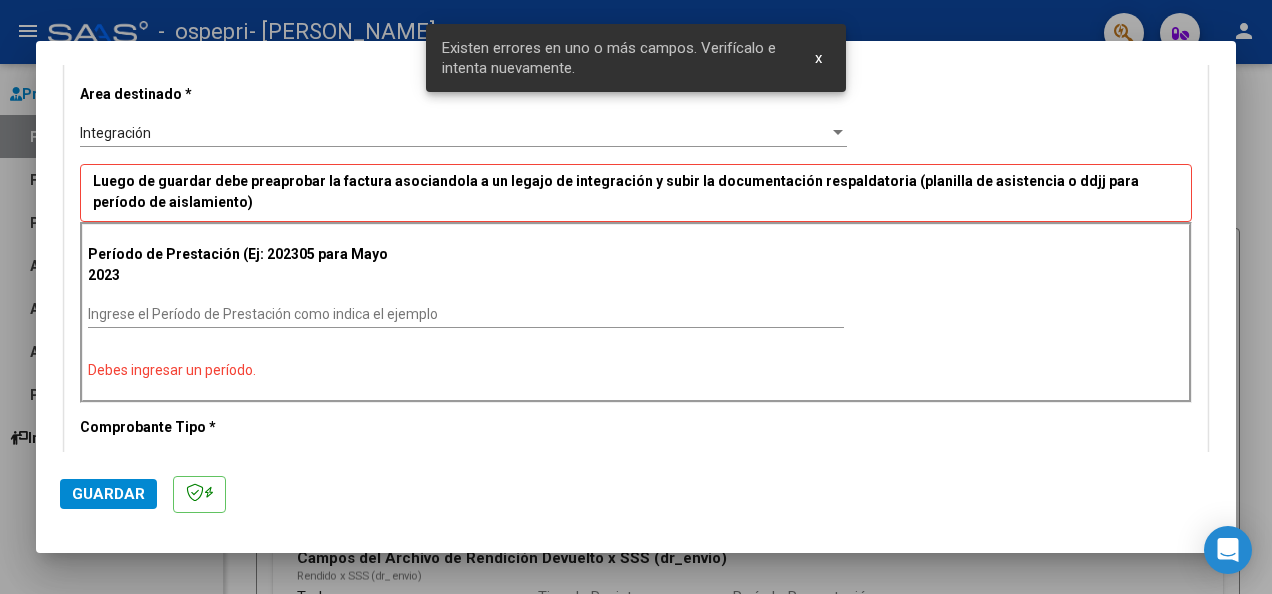 scroll, scrollTop: 421, scrollLeft: 0, axis: vertical 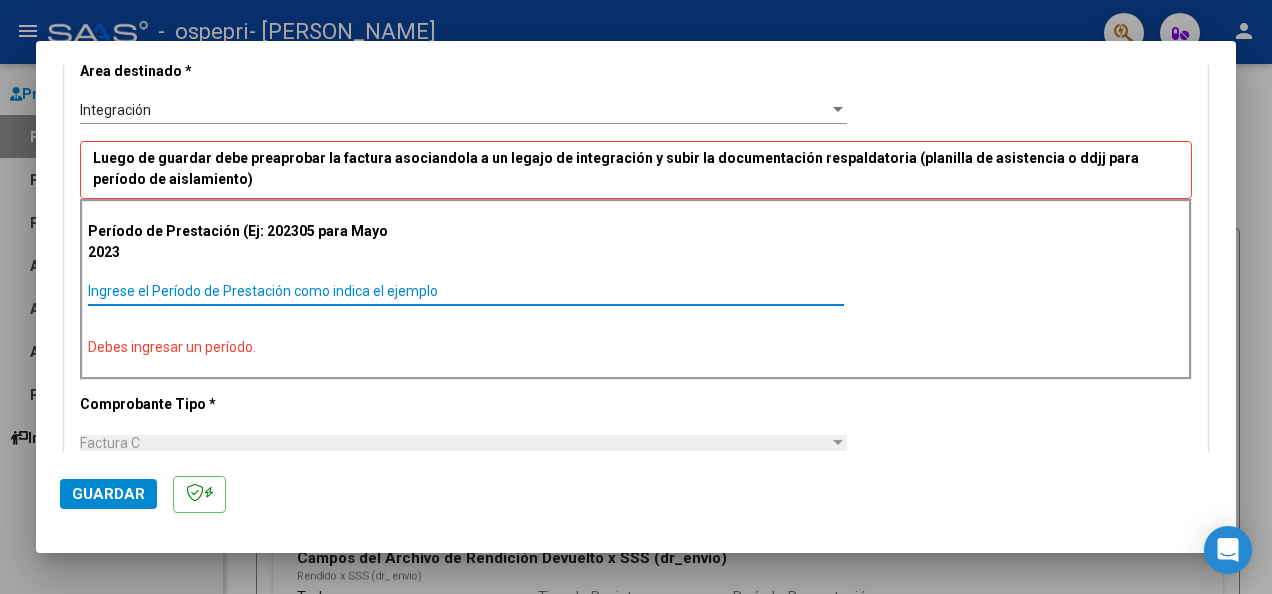 click on "Ingrese el Período de Prestación como indica el ejemplo" at bounding box center (466, 291) 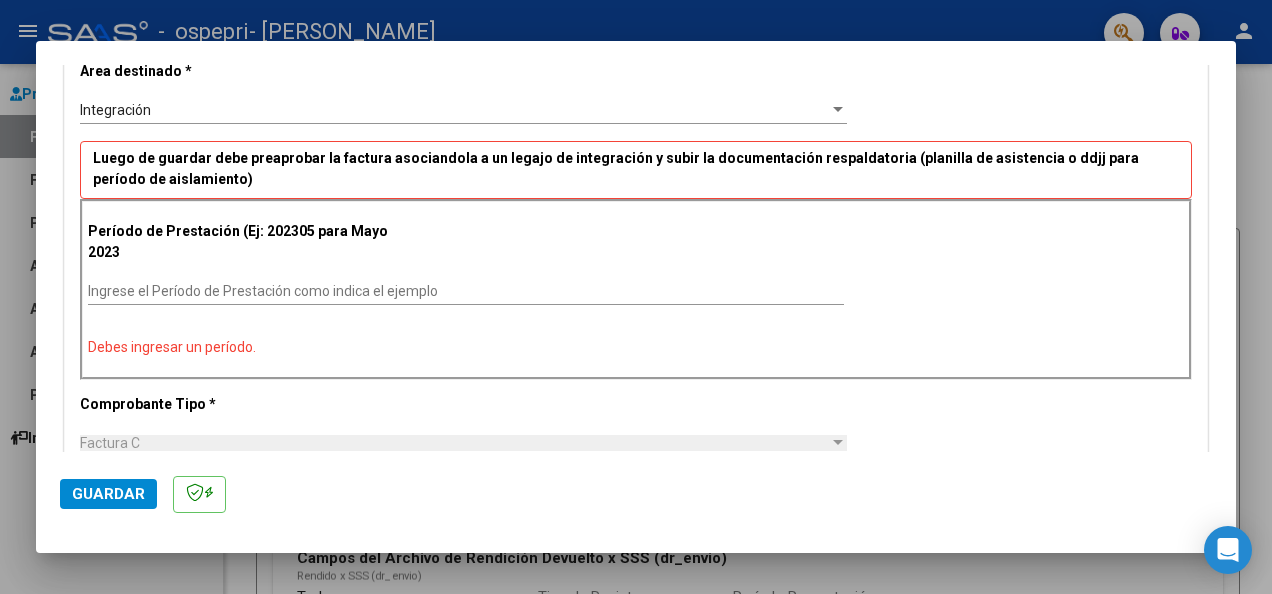 click on "Debes ingresar un período." at bounding box center (636, 347) 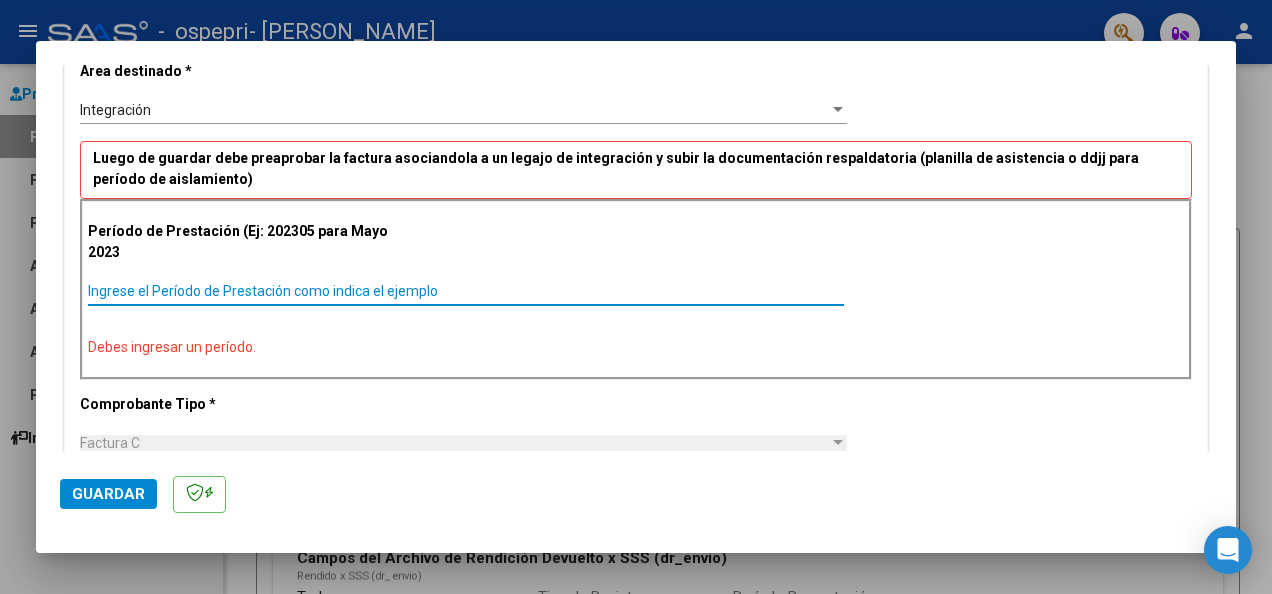 click on "Ingrese el Período de Prestación como indica el ejemplo" at bounding box center (466, 291) 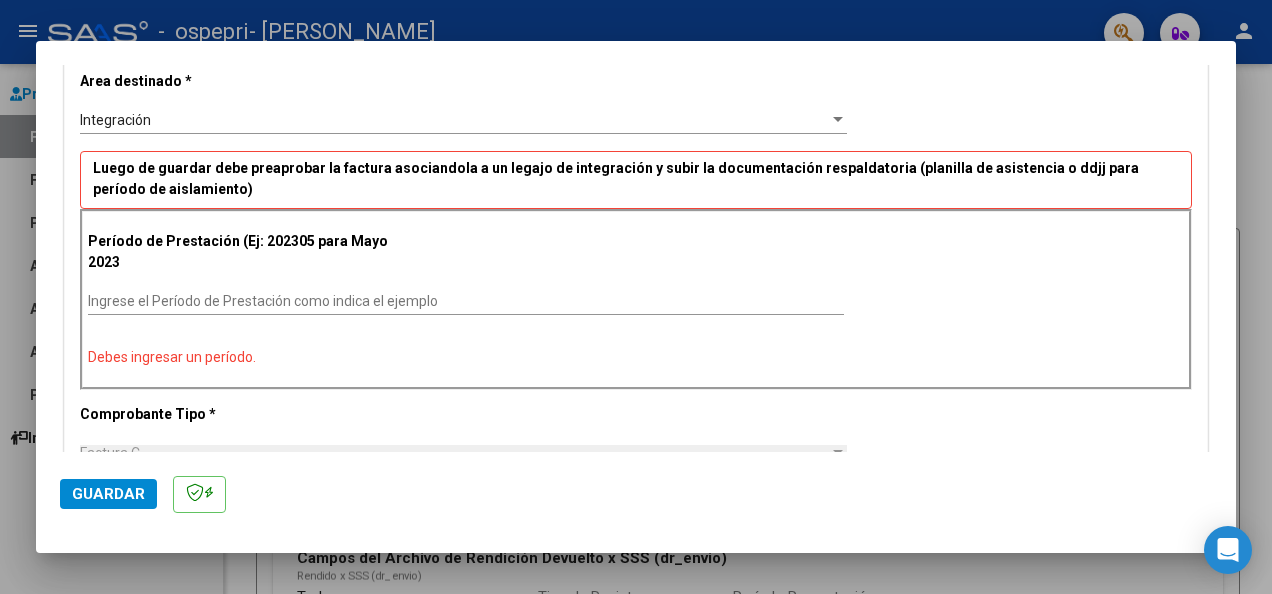 scroll, scrollTop: 414, scrollLeft: 0, axis: vertical 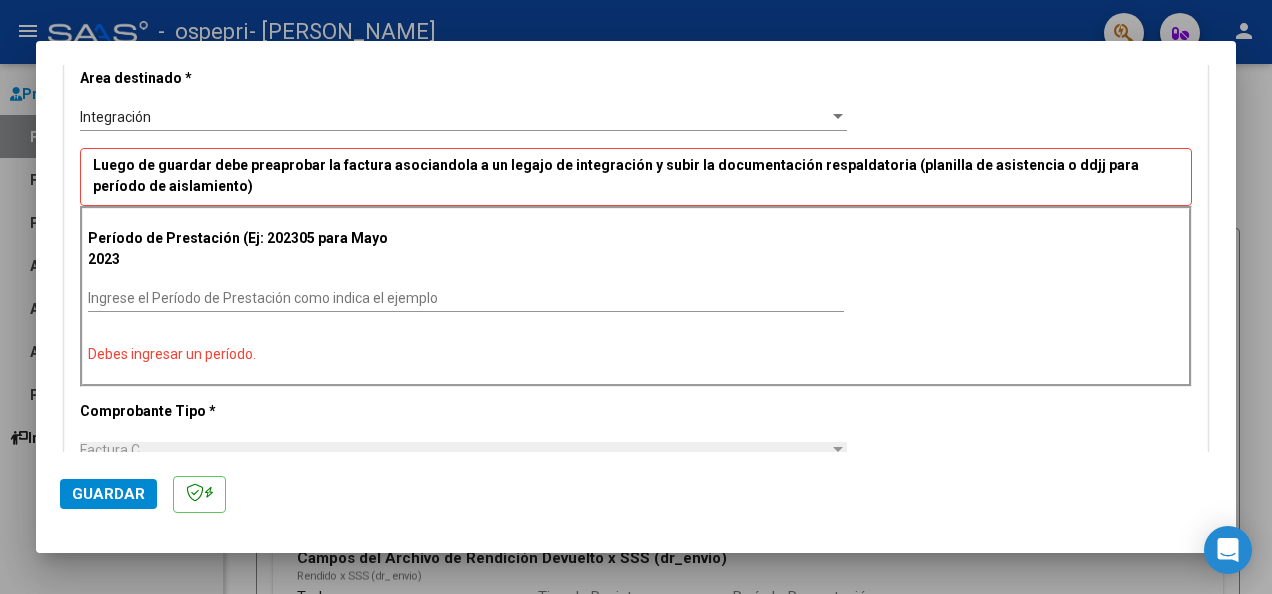 click on "Período de Prestación (Ej: 202305 para [DATE]    Ingrese el Período de Prestación como indica el ejemplo   Debes ingresar un período." at bounding box center (636, 296) 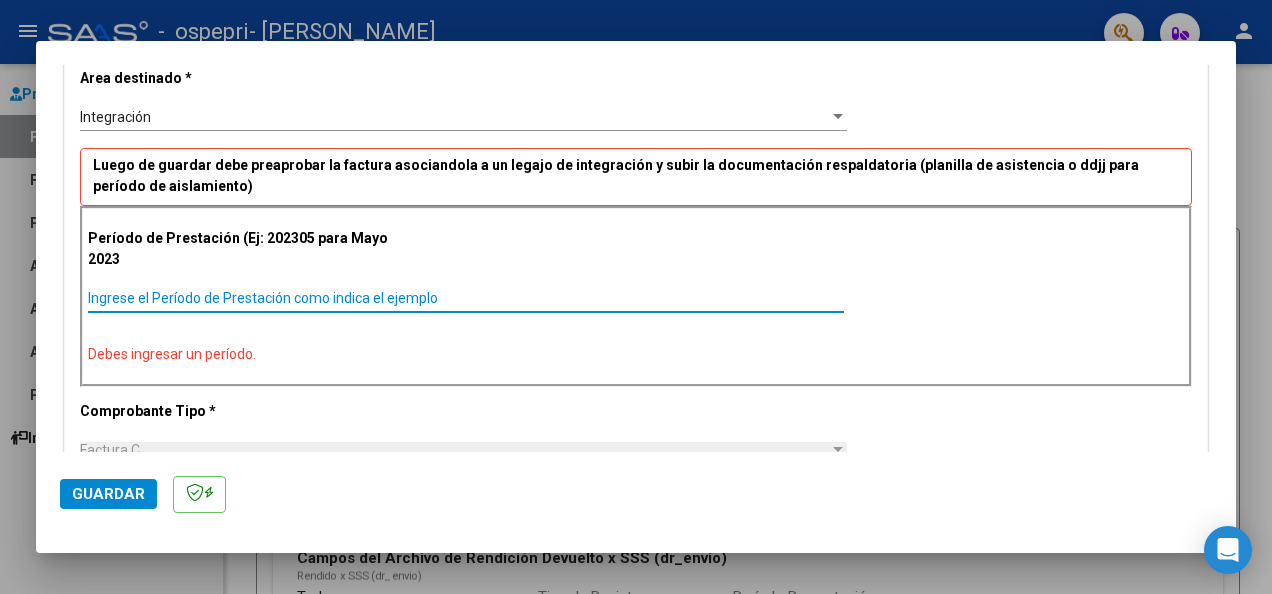 click on "Ingrese el Período de Prestación como indica el ejemplo" at bounding box center (466, 298) 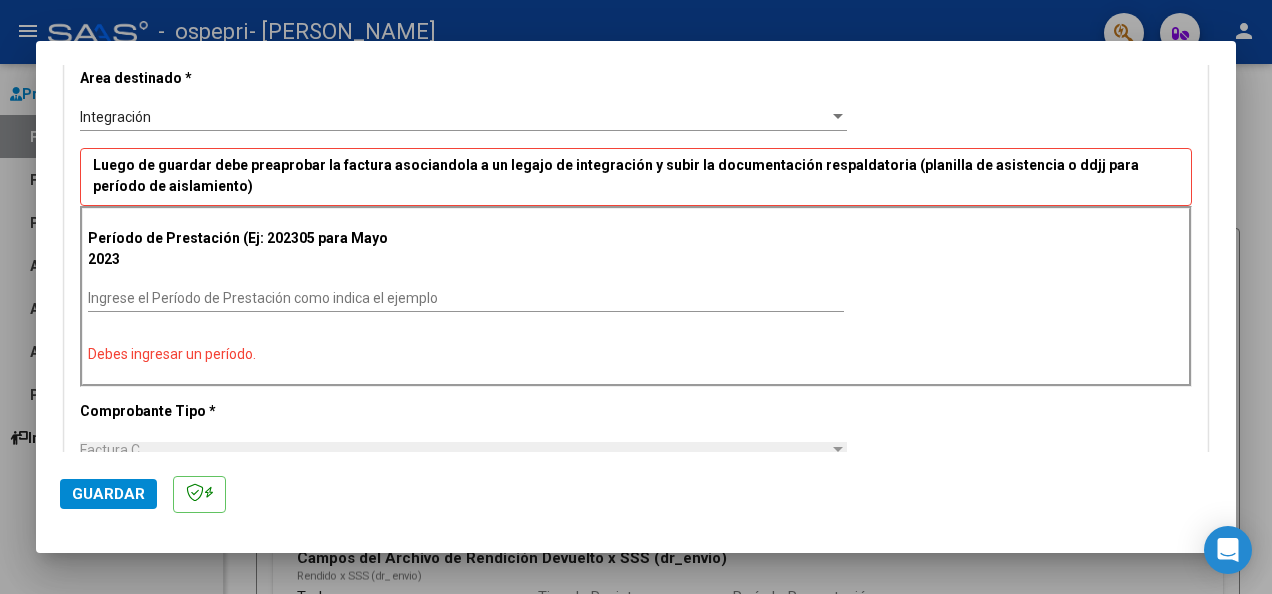 click on "Debes ingresar un período." at bounding box center (636, 354) 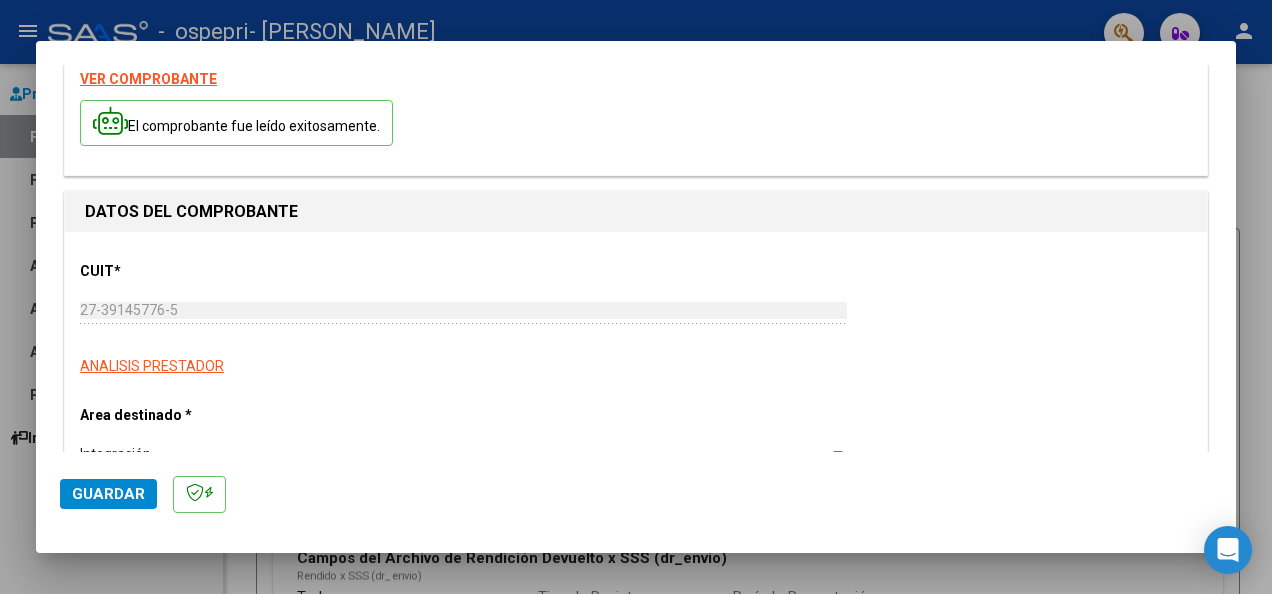 scroll, scrollTop: 23, scrollLeft: 0, axis: vertical 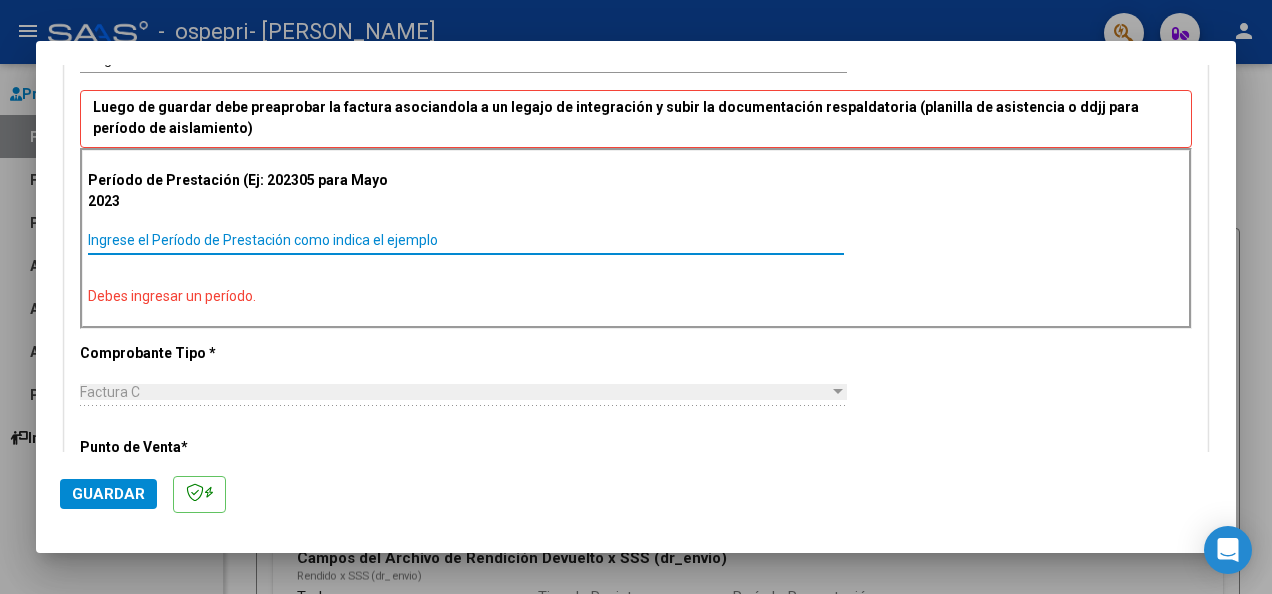 click on "Ingrese el Período de Prestación como indica el ejemplo" at bounding box center [466, 240] 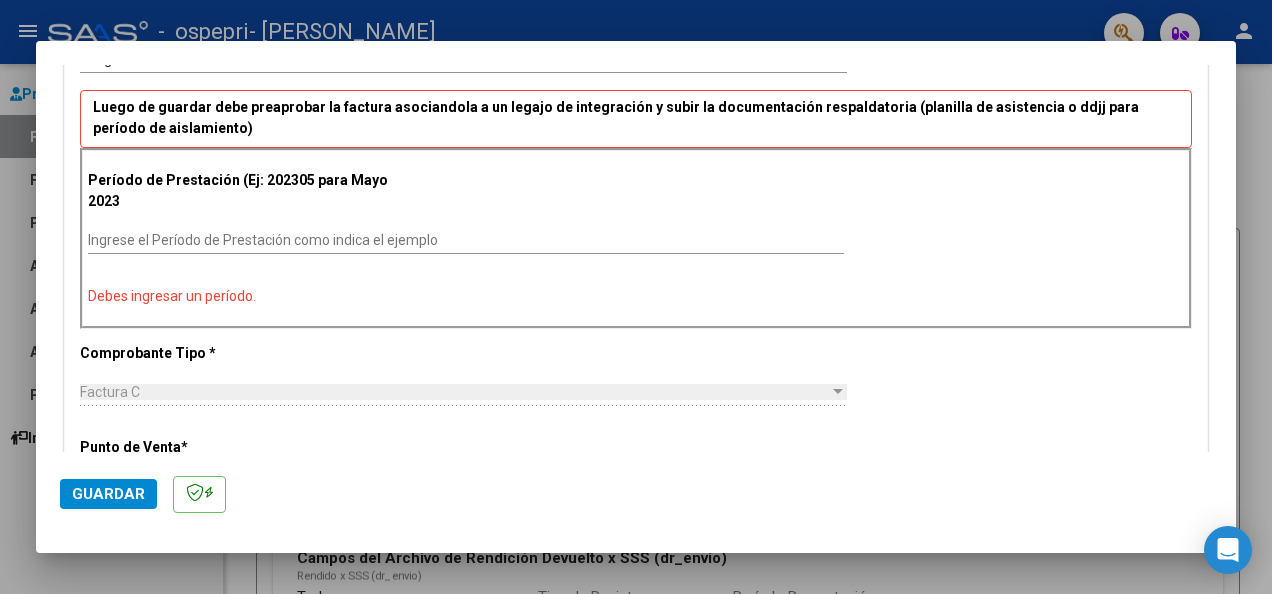 drag, startPoint x: 322, startPoint y: 274, endPoint x: 204, endPoint y: 270, distance: 118.06778 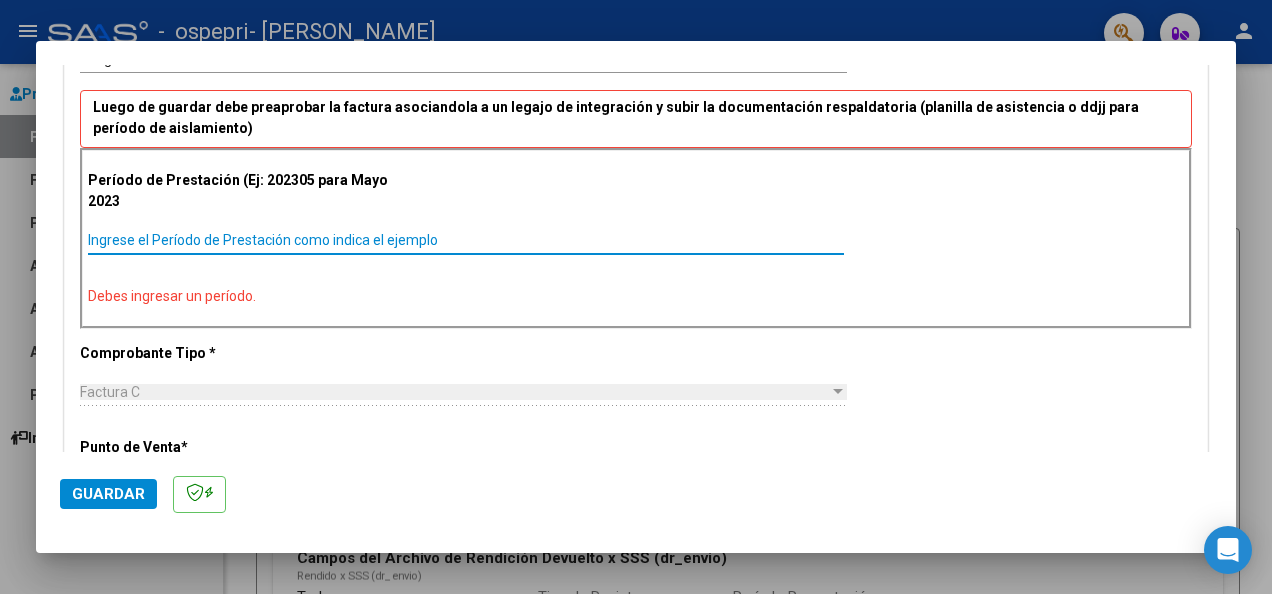 click on "Ingrese el Período de Prestación como indica el ejemplo" at bounding box center [466, 240] 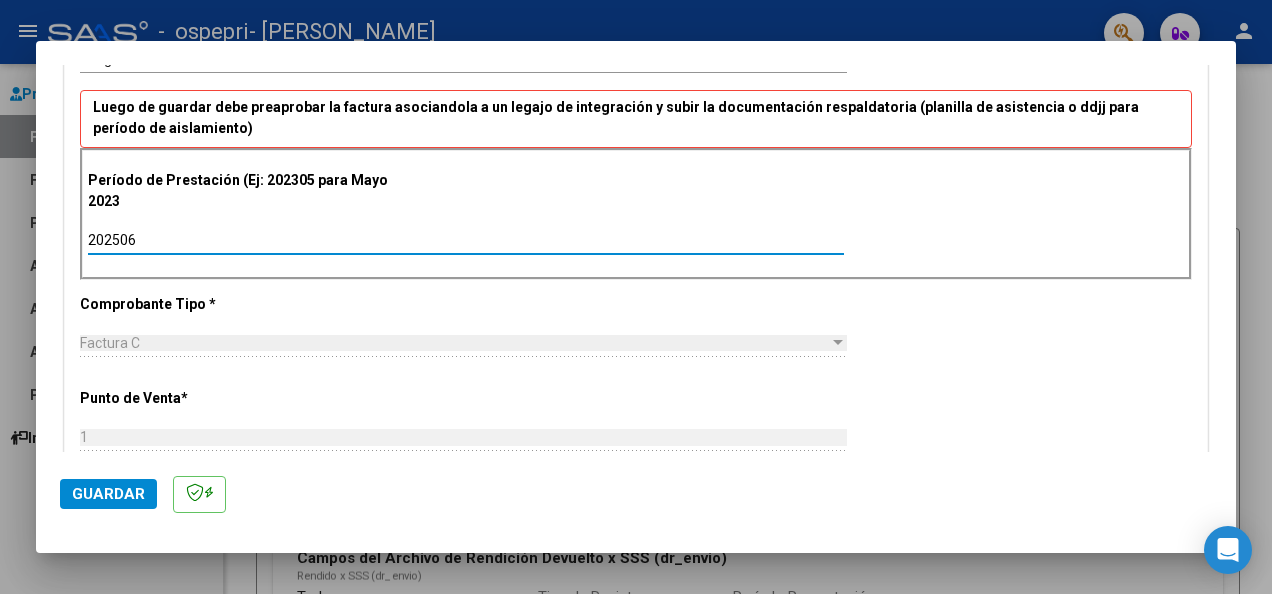 type on "202506" 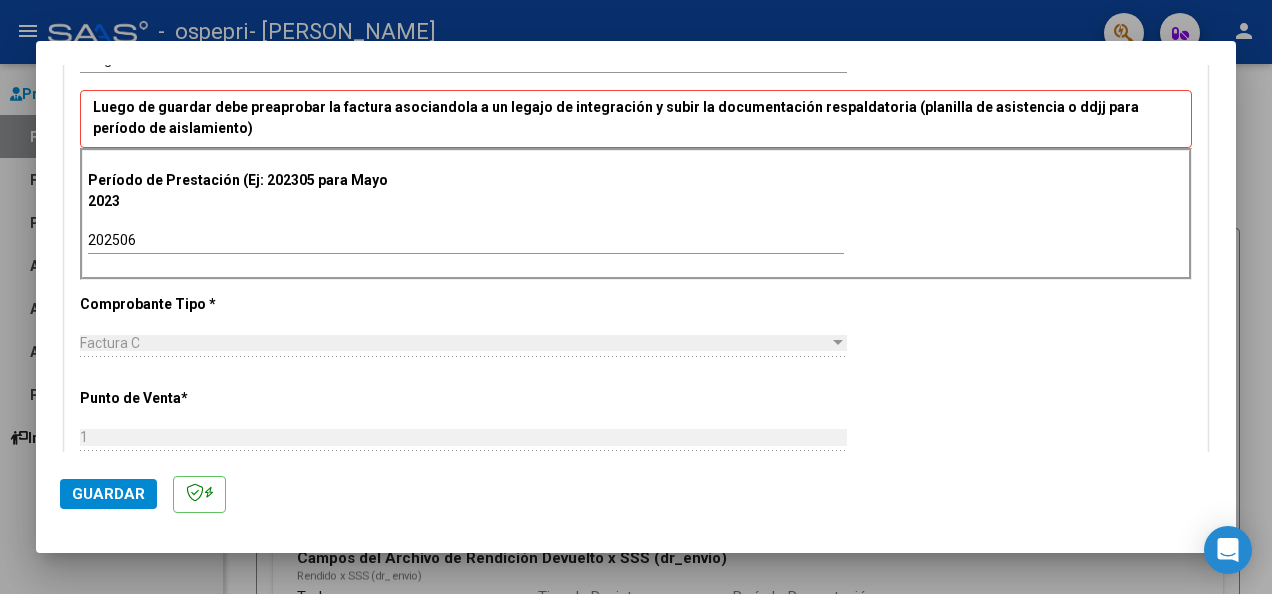 scroll, scrollTop: 1271, scrollLeft: 0, axis: vertical 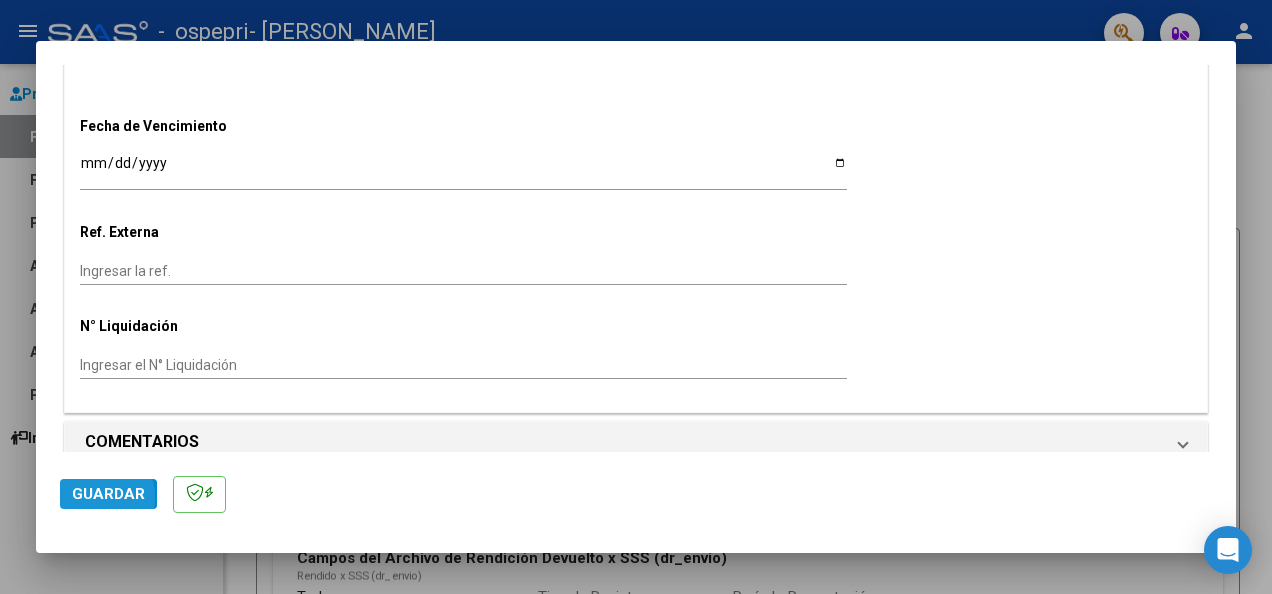 click on "Guardar" 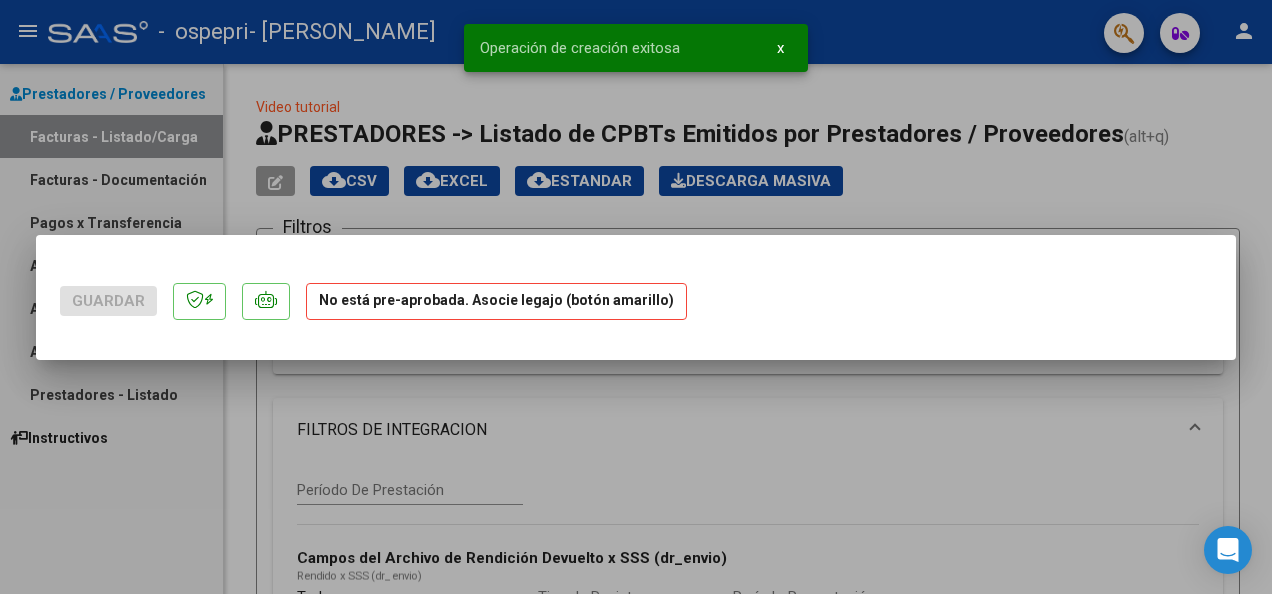 scroll, scrollTop: 0, scrollLeft: 0, axis: both 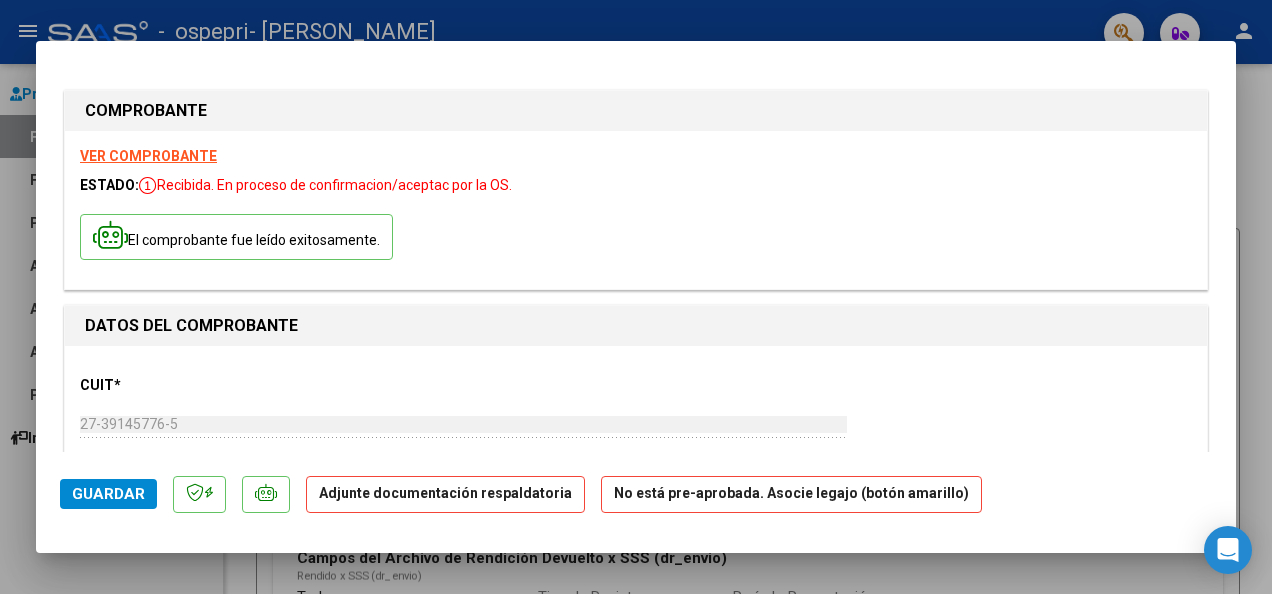click on "Adjunte documentación respaldatoria" 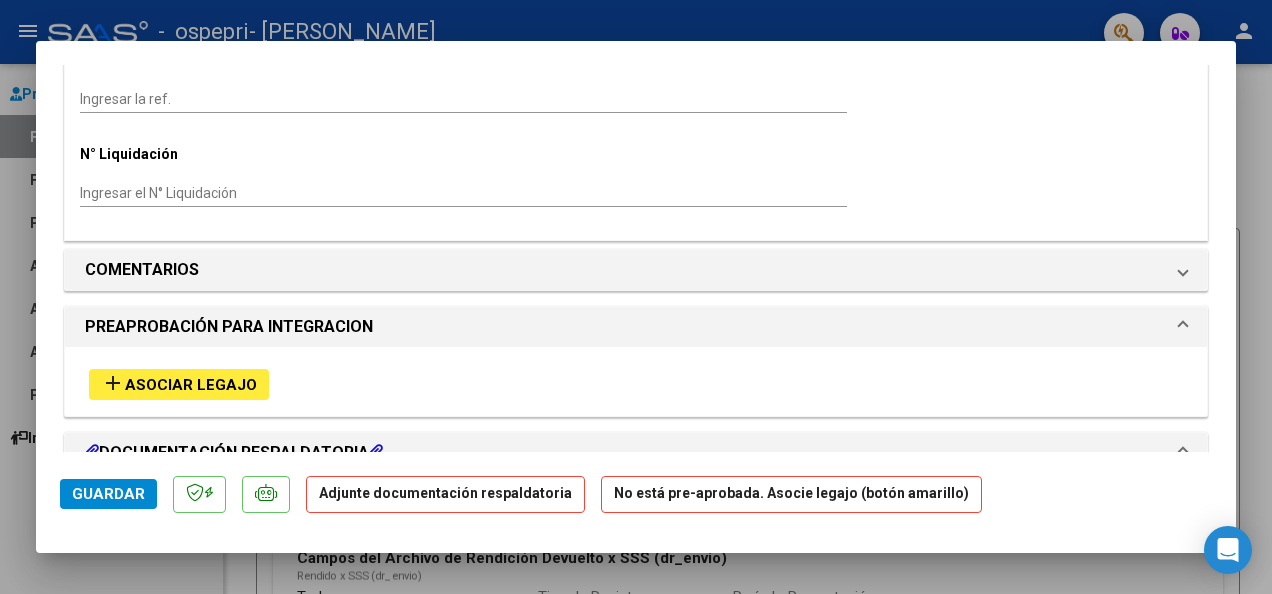 scroll, scrollTop: 1448, scrollLeft: 0, axis: vertical 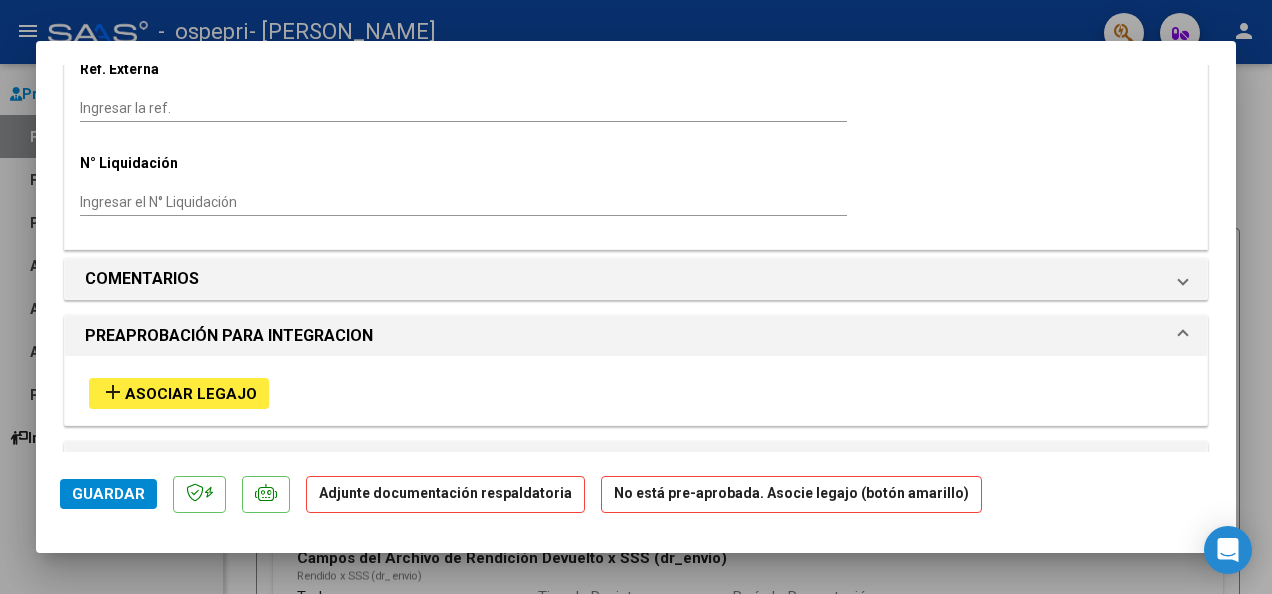 click at bounding box center [376, 461] 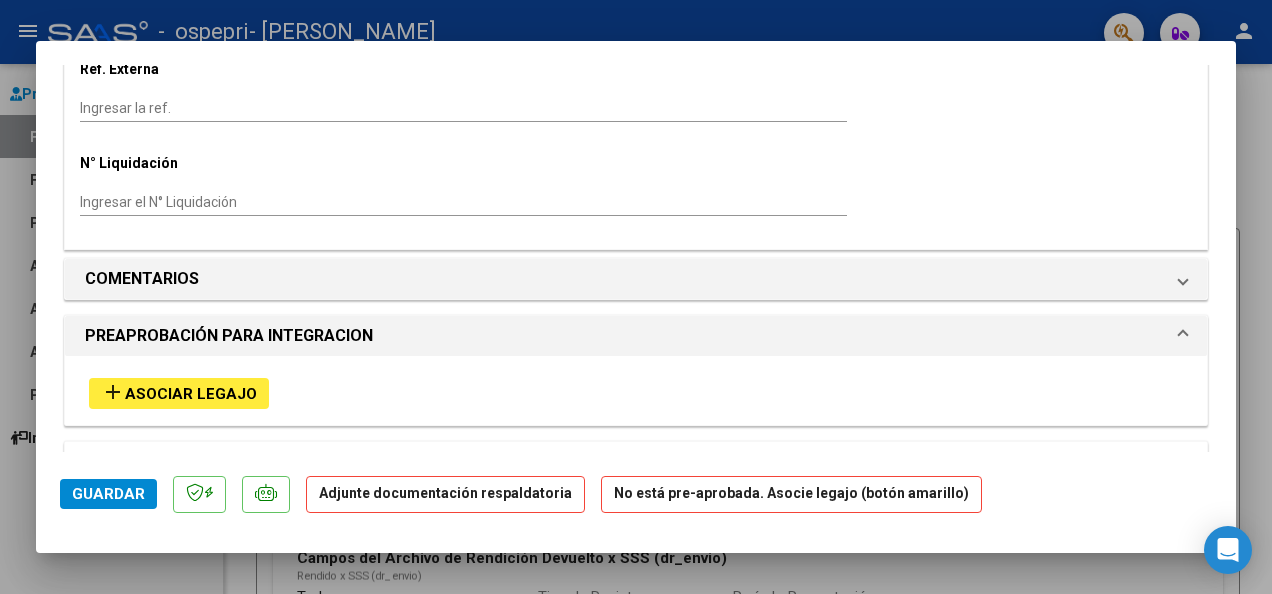 click on "DOCUMENTACIÓN RESPALDATORIA" at bounding box center [234, 462] 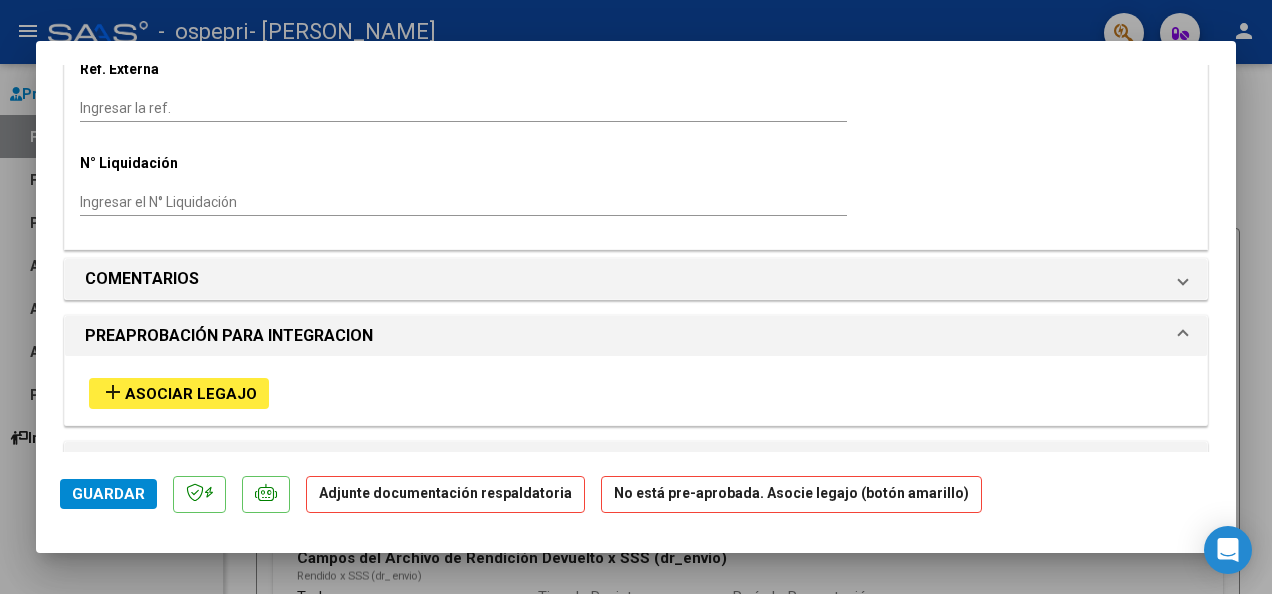 click on "DOCUMENTACIÓN RESPALDATORIA" at bounding box center [234, 462] 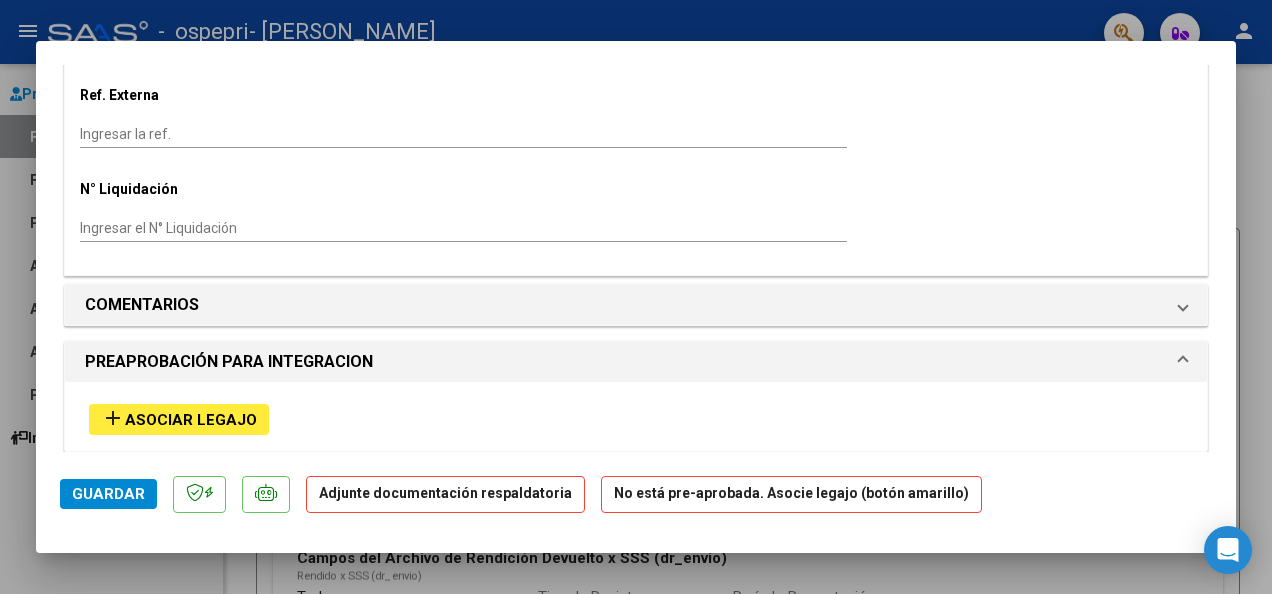 scroll, scrollTop: 1467, scrollLeft: 0, axis: vertical 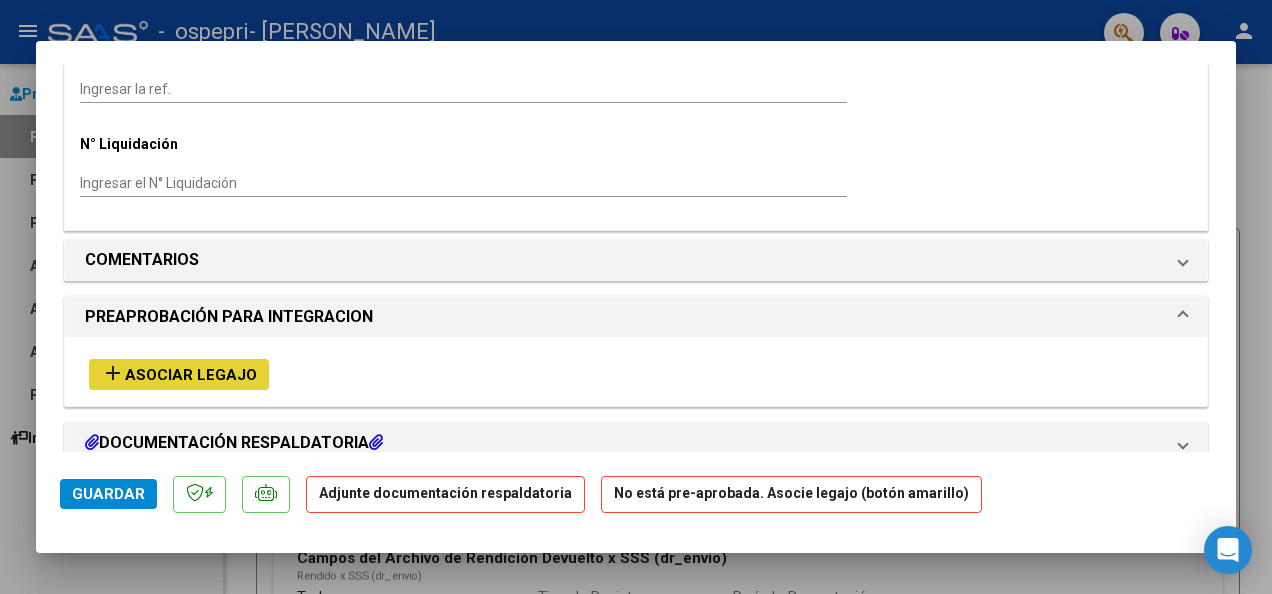 click on "Asociar Legajo" at bounding box center (191, 375) 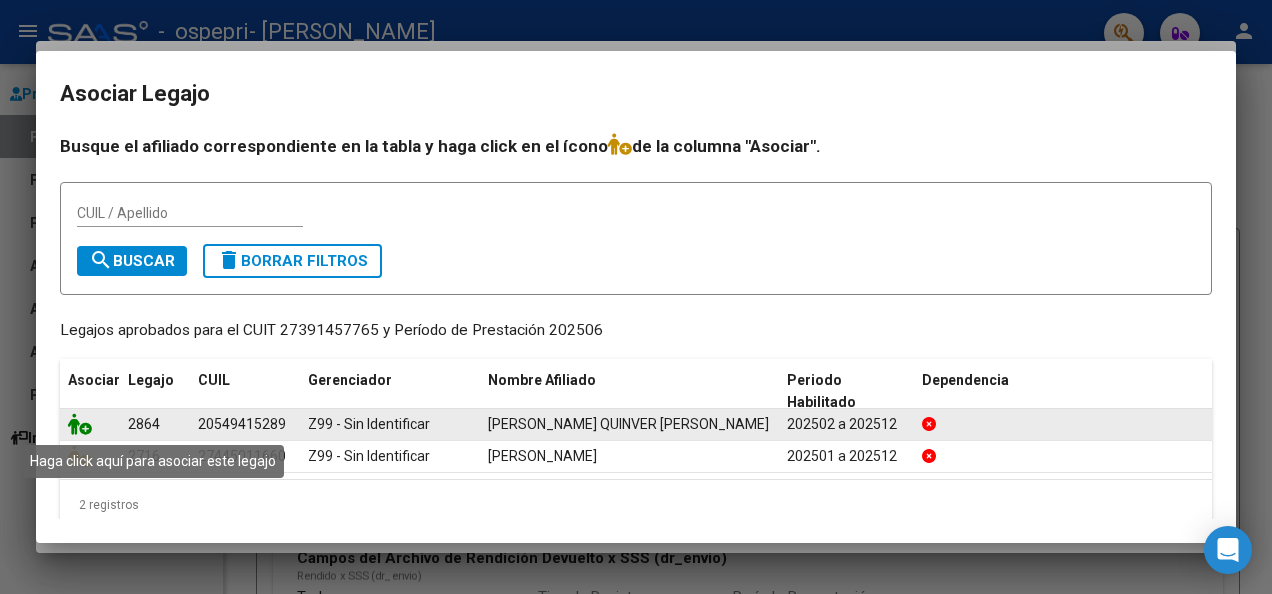 click 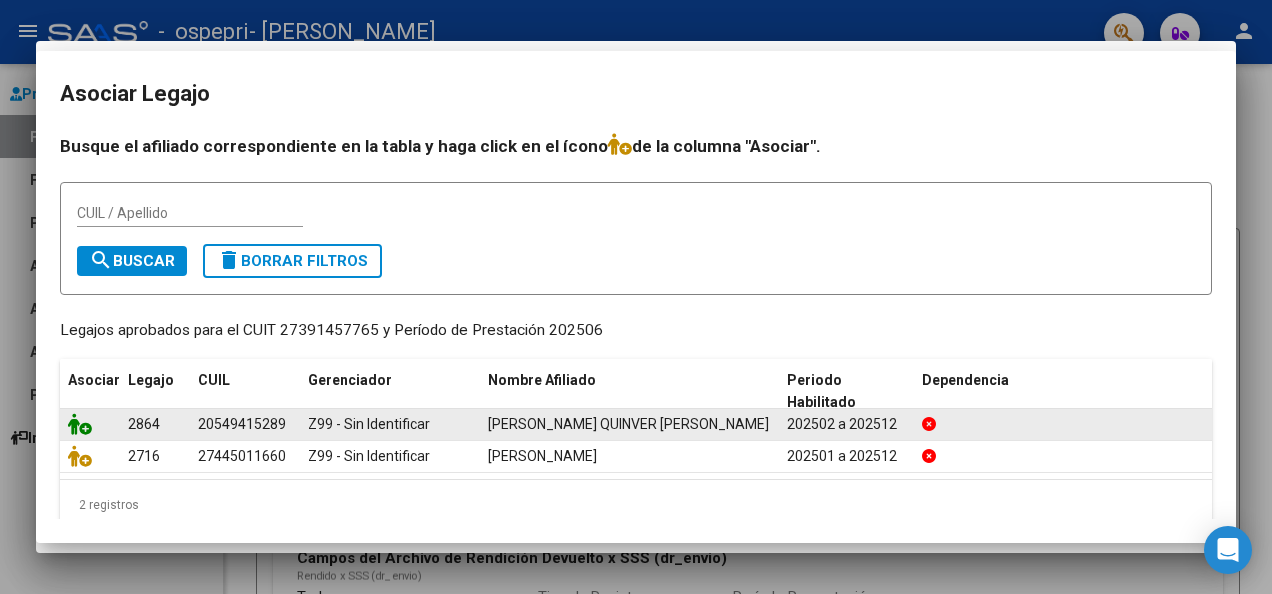 scroll, scrollTop: 1516, scrollLeft: 0, axis: vertical 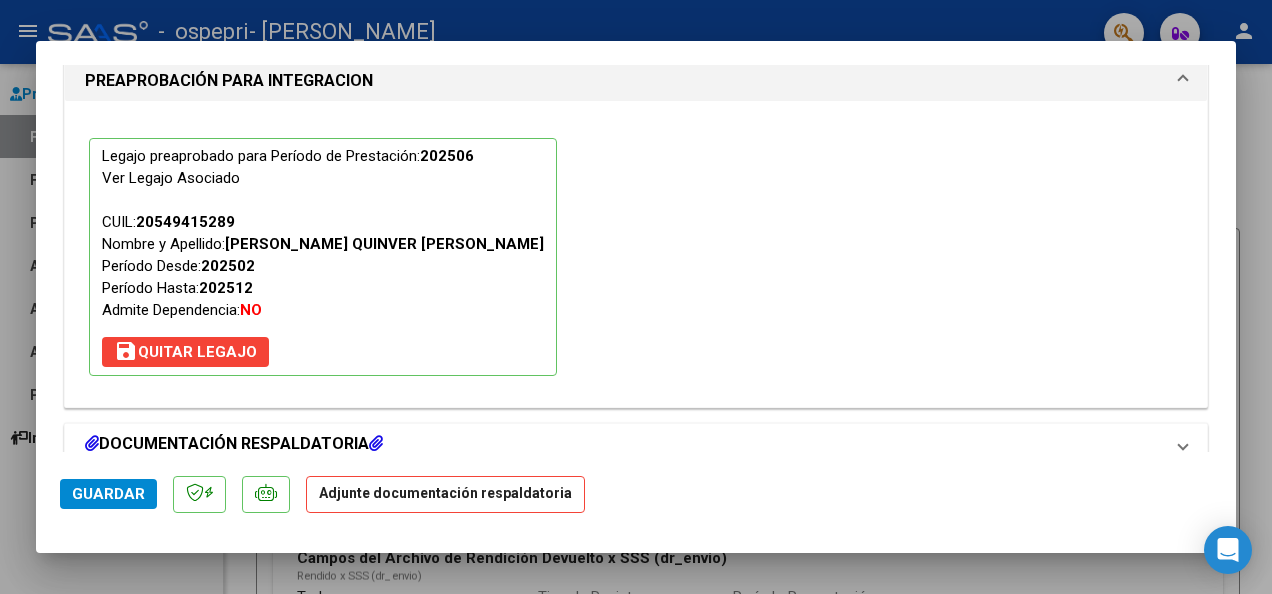click on "DOCUMENTACIÓN RESPALDATORIA" at bounding box center [234, 444] 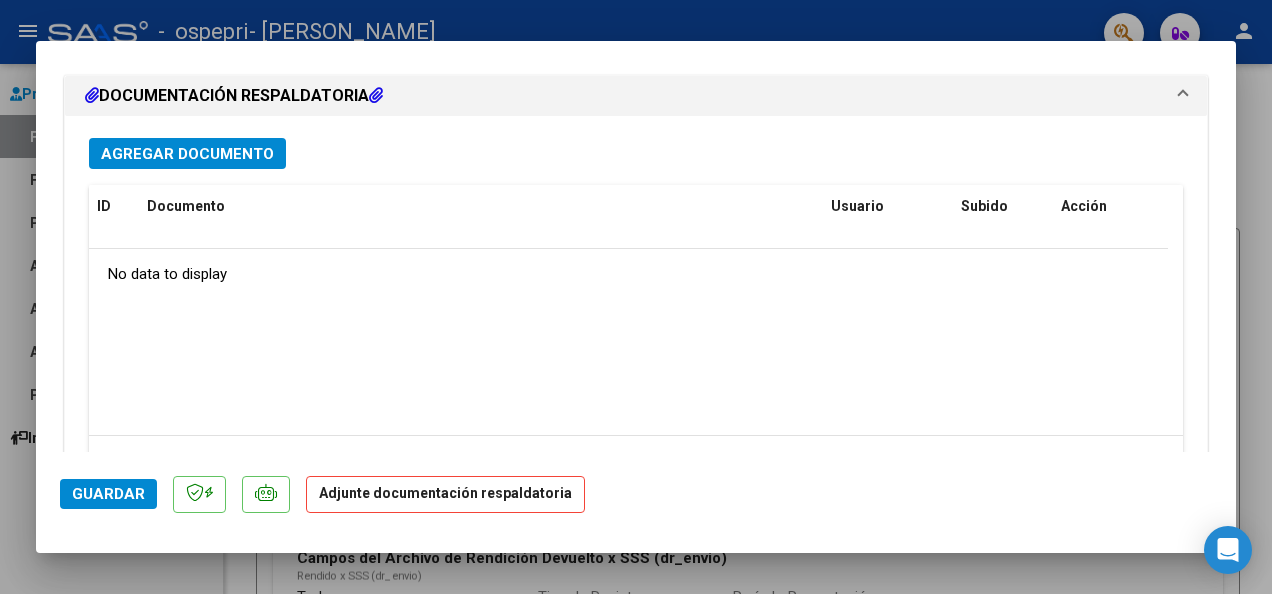 scroll, scrollTop: 2110, scrollLeft: 0, axis: vertical 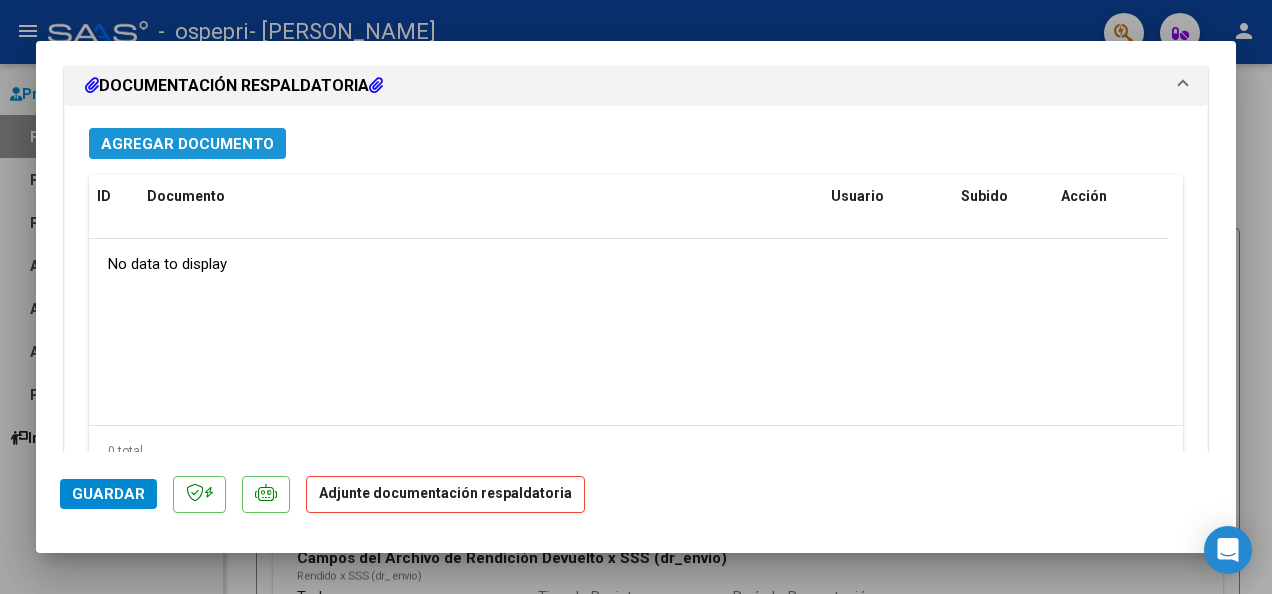 click on "Agregar Documento" at bounding box center [187, 144] 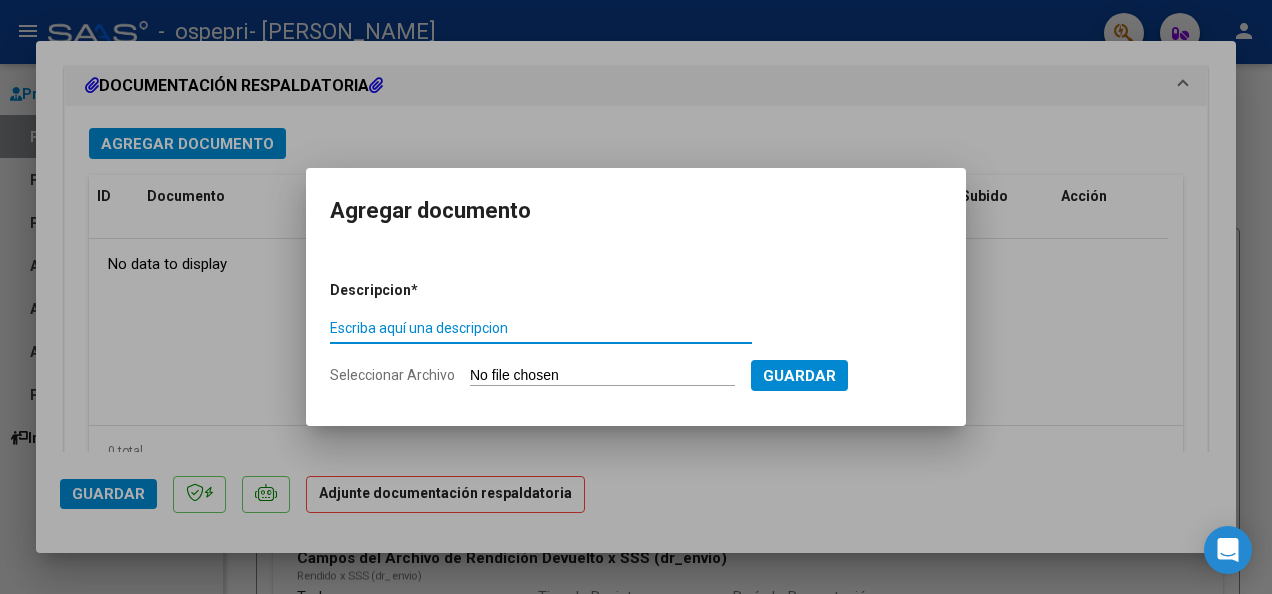 click on "Escriba aquí una descripcion" at bounding box center (541, 328) 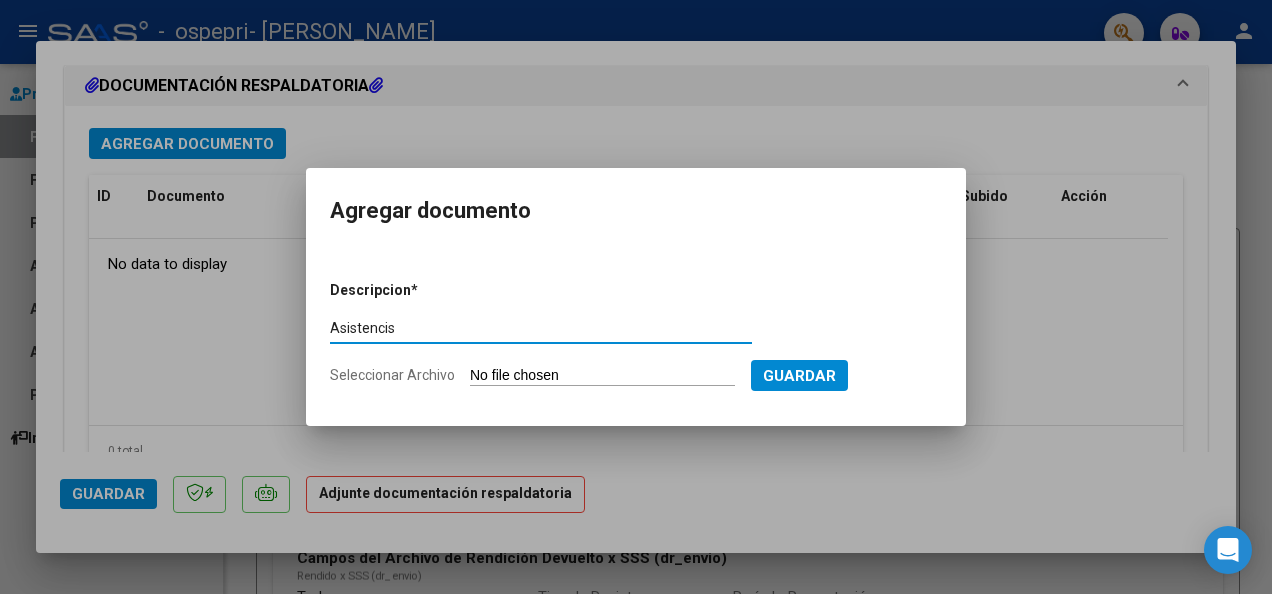 click on "Asistencis" at bounding box center [541, 328] 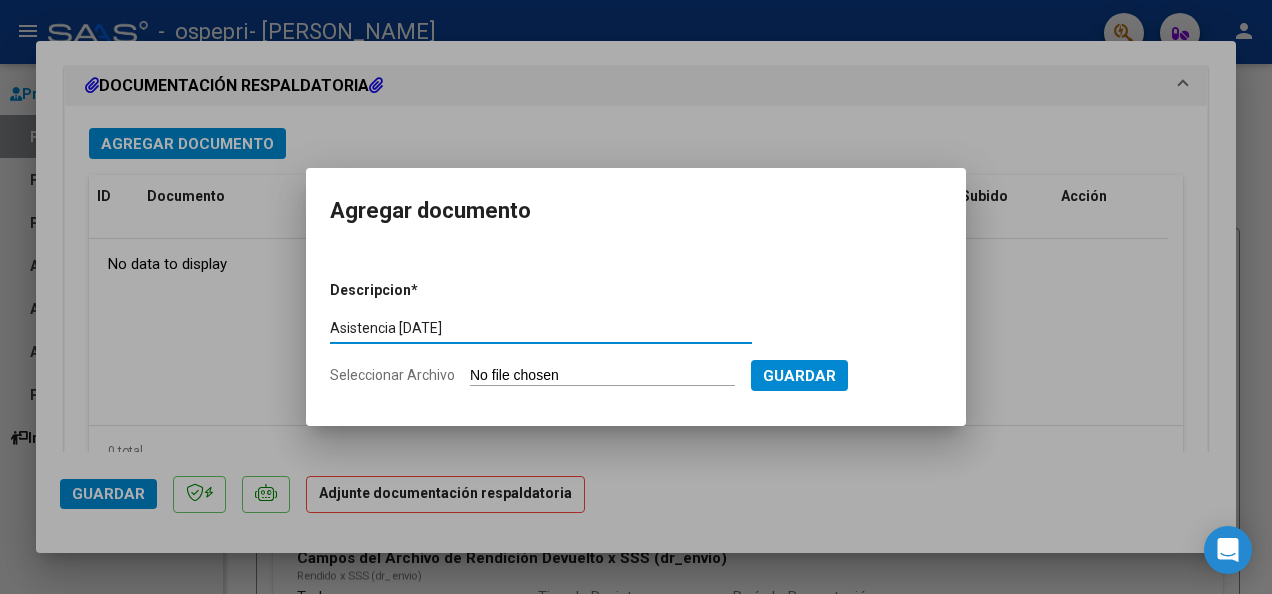 type on "Asistencia [DATE]" 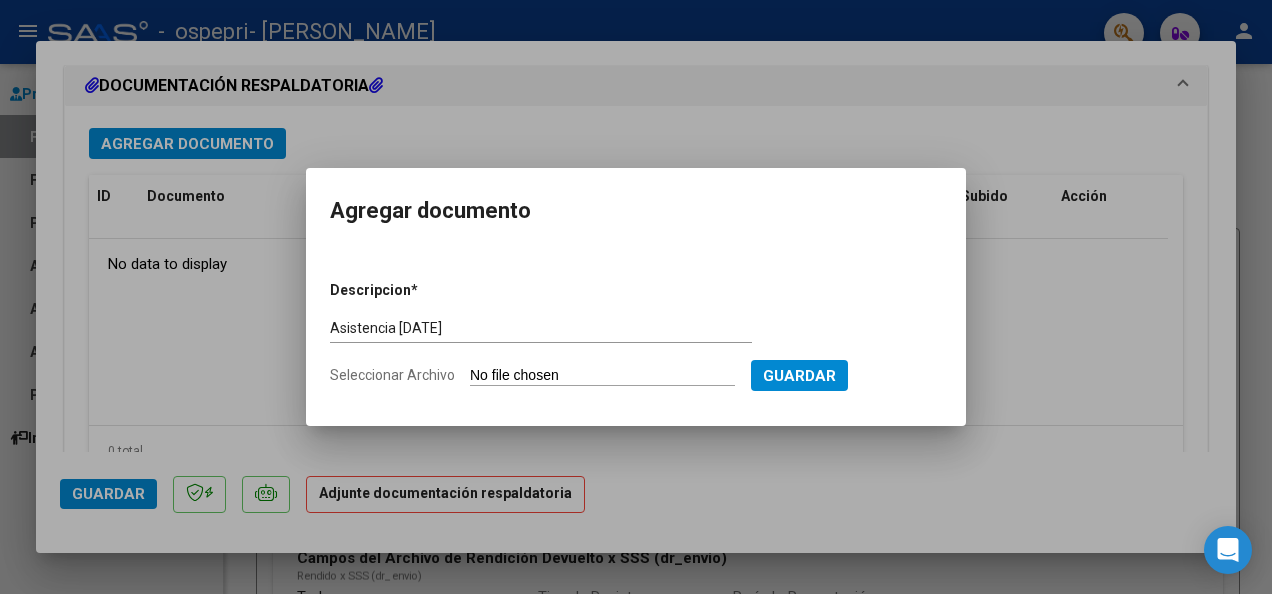 drag, startPoint x: 508, startPoint y: 361, endPoint x: 514, endPoint y: 379, distance: 18.973665 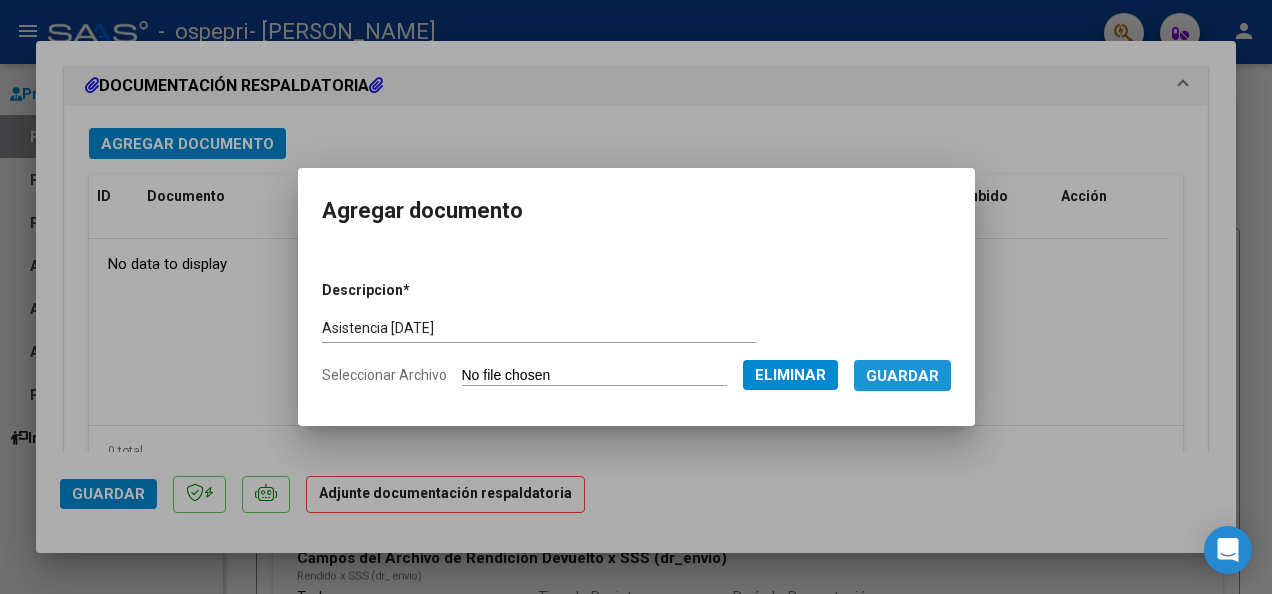 click on "Guardar" at bounding box center (902, 376) 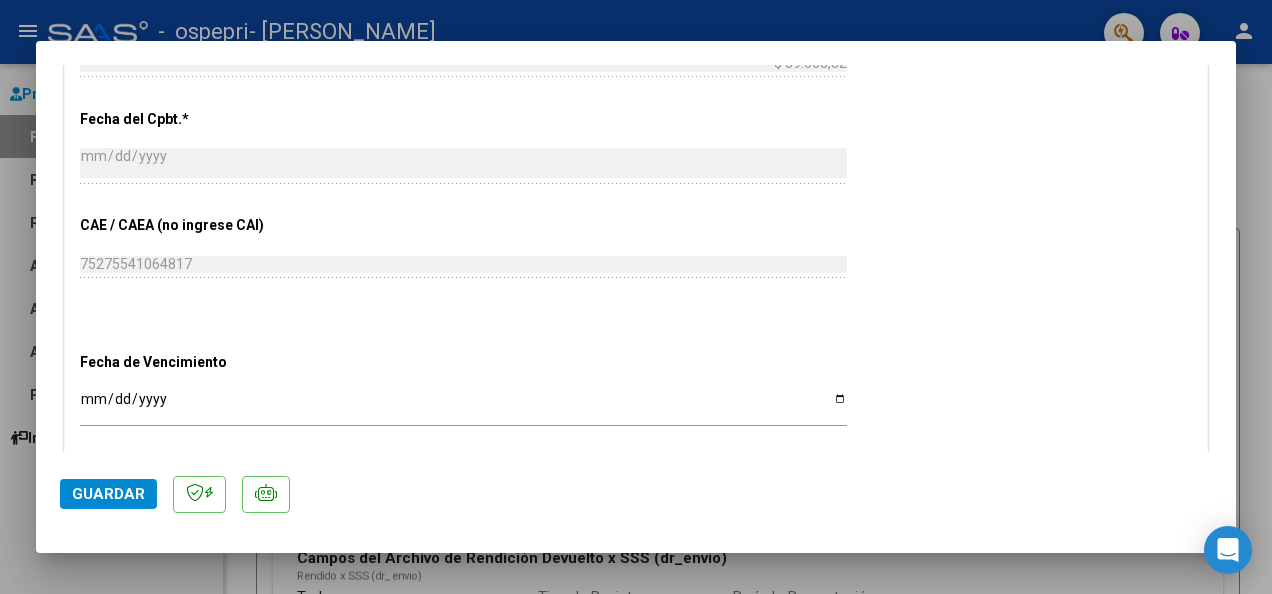 scroll, scrollTop: 760, scrollLeft: 0, axis: vertical 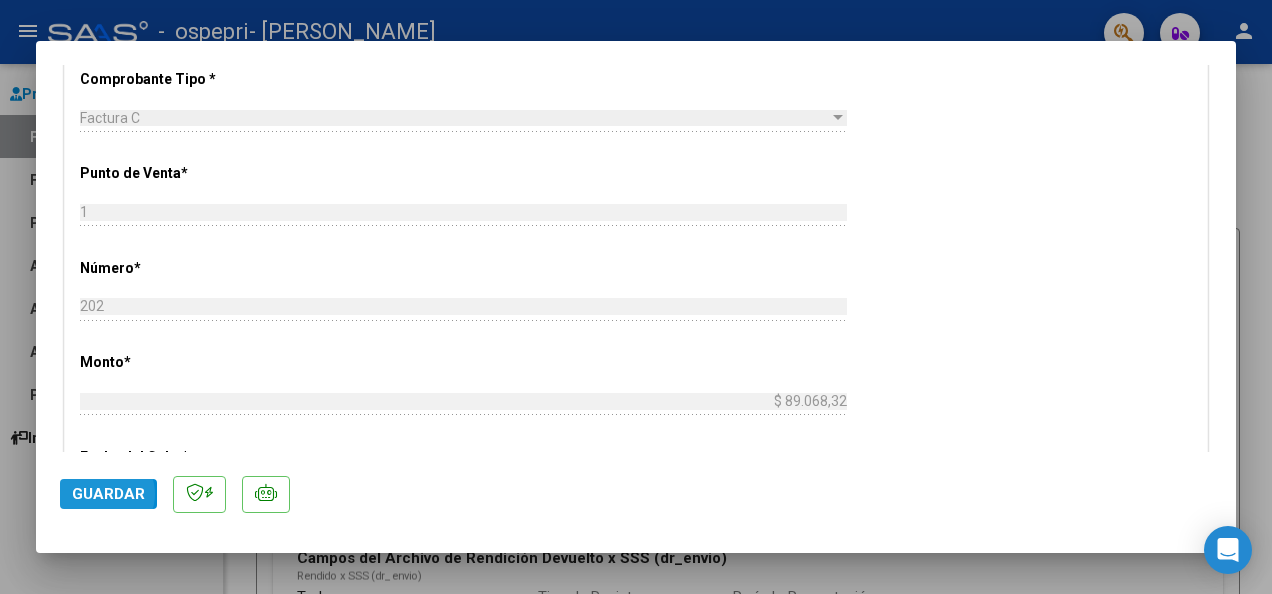 click on "Guardar" 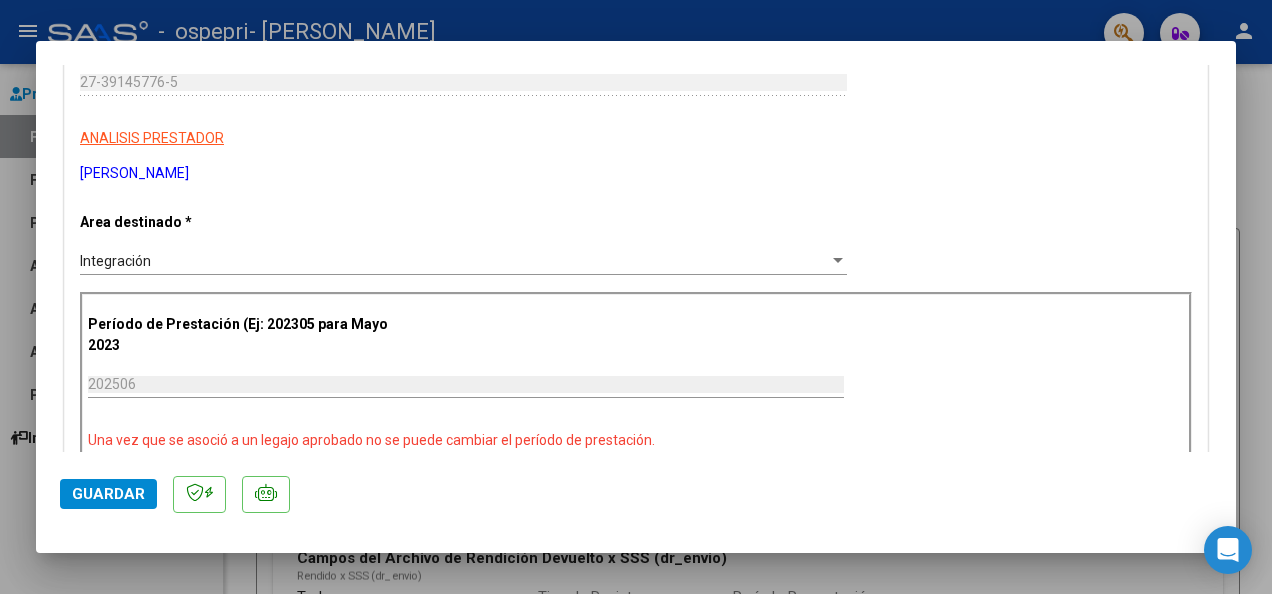 scroll, scrollTop: 0, scrollLeft: 0, axis: both 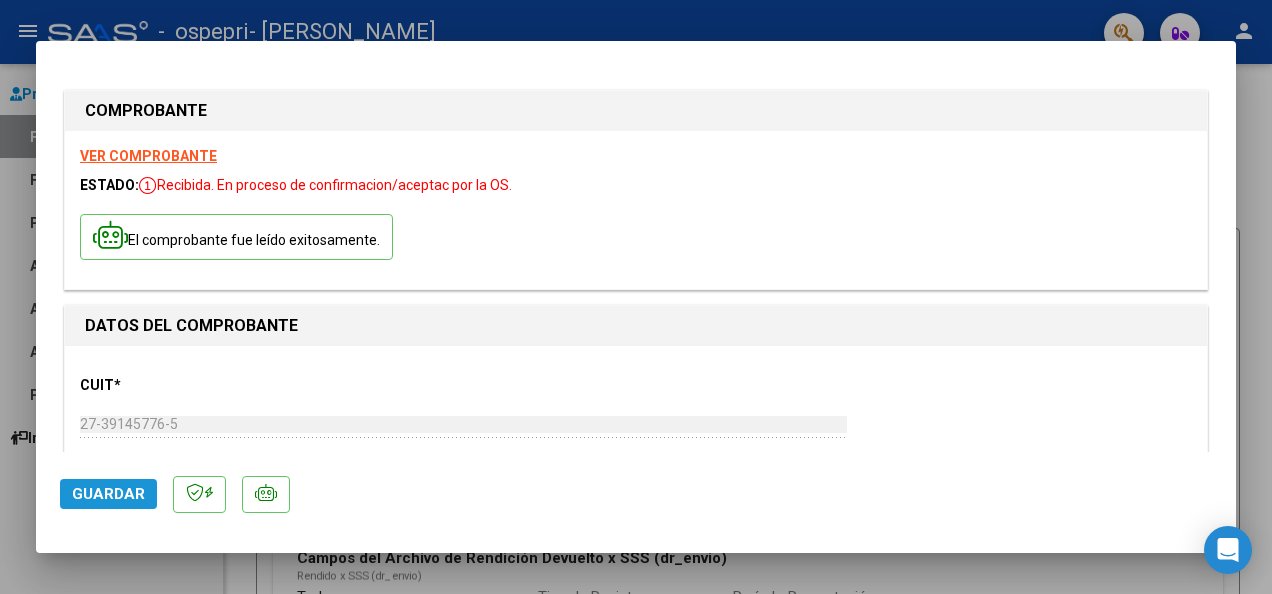 click on "Guardar" 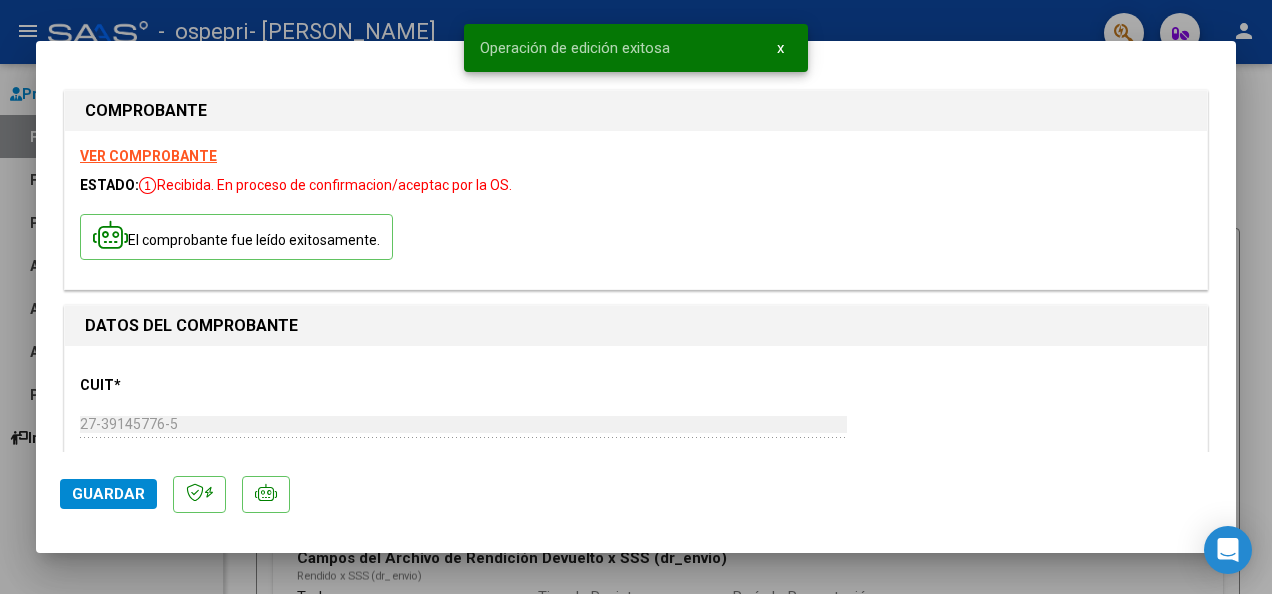 click at bounding box center [636, 297] 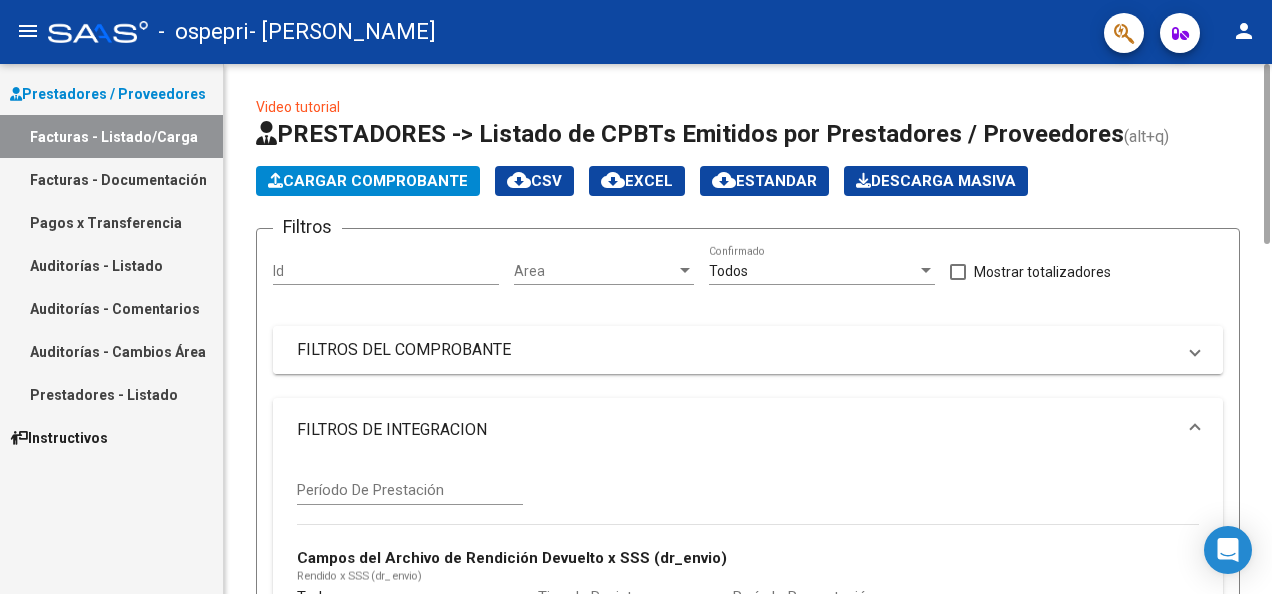 click on "FILTROS DEL COMPROBANTE" at bounding box center [748, 350] 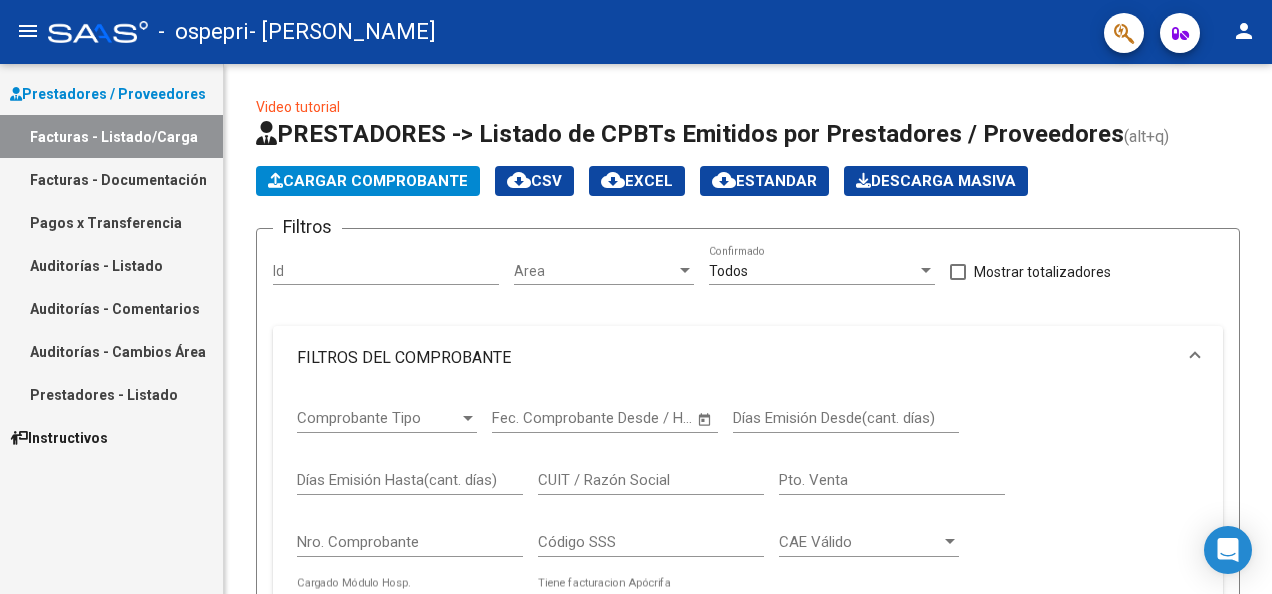 scroll, scrollTop: 530, scrollLeft: 0, axis: vertical 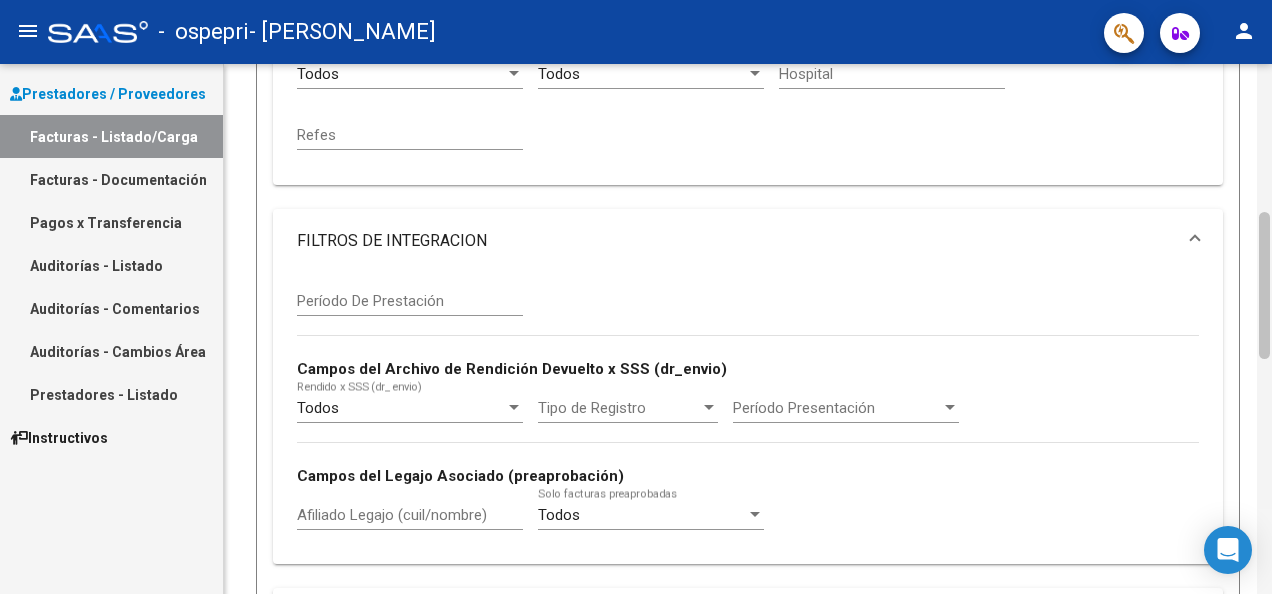click on "menu -   ospepri   - [PERSON_NAME] person    Prestadores / Proveedores Facturas - Listado/Carga Facturas - Documentación Pagos x Transferencia Auditorías - Listado Auditorías - Comentarios Auditorías - Cambios Área Prestadores - Listado    Instructivos  Video tutorial   PRESTADORES -> Listado de CPBTs Emitidos por Prestadores / Proveedores (alt+q)   Cargar Comprobante
cloud_download  CSV  cloud_download  EXCEL  cloud_download  Estandar   Descarga Masiva
Filtros Id Area Area Todos  Confirmado   Mostrar totalizadores   FILTROS DEL COMPROBANTE  Comprobante Tipo Comprobante Tipo Start date – Fec. Comprobante Desde / Hasta Días Emisión Desde(cant. días) Días Emisión Hasta(cant. días) CUIT / Razón Social Pto. Venta Nro. Comprobante Código SSS CAE Válido CAE Válido Todos  Cargado Módulo Hosp. Todos  Tiene facturacion Apócrifa Hospital Refes  FILTROS DE INTEGRACION  Período De Prestación Campos del Archivo de Rendición Devuelto x SSS (dr_envio) Todos  Tipo de Registro Op" at bounding box center [636, 297] 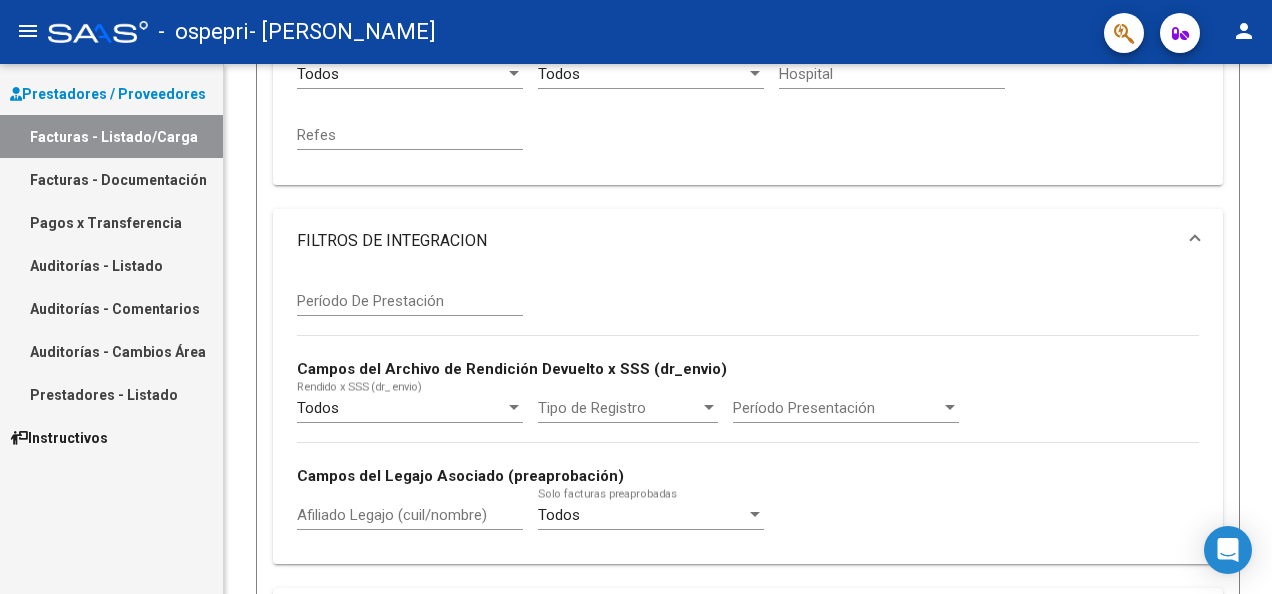 scroll, scrollTop: 1060, scrollLeft: 0, axis: vertical 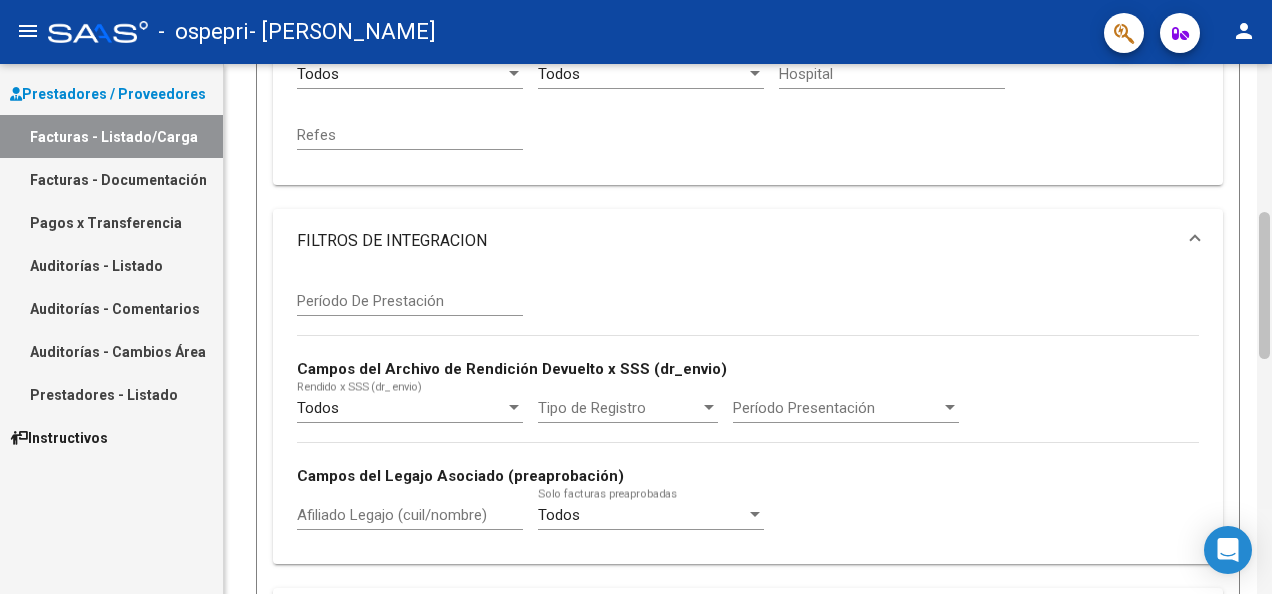 click 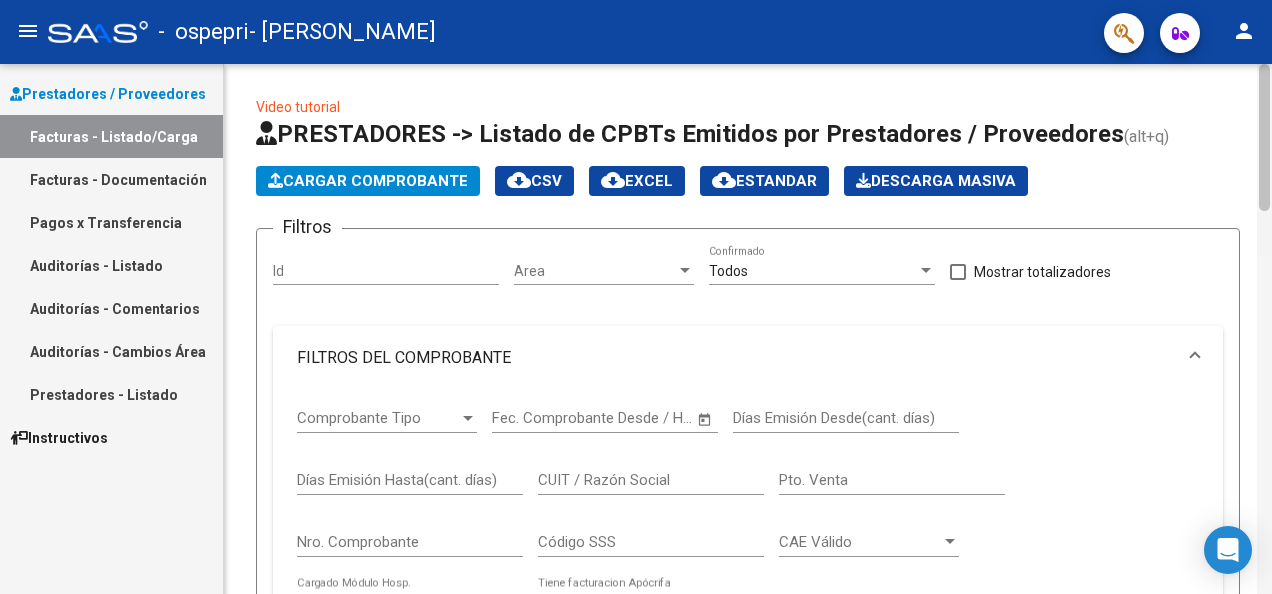 click 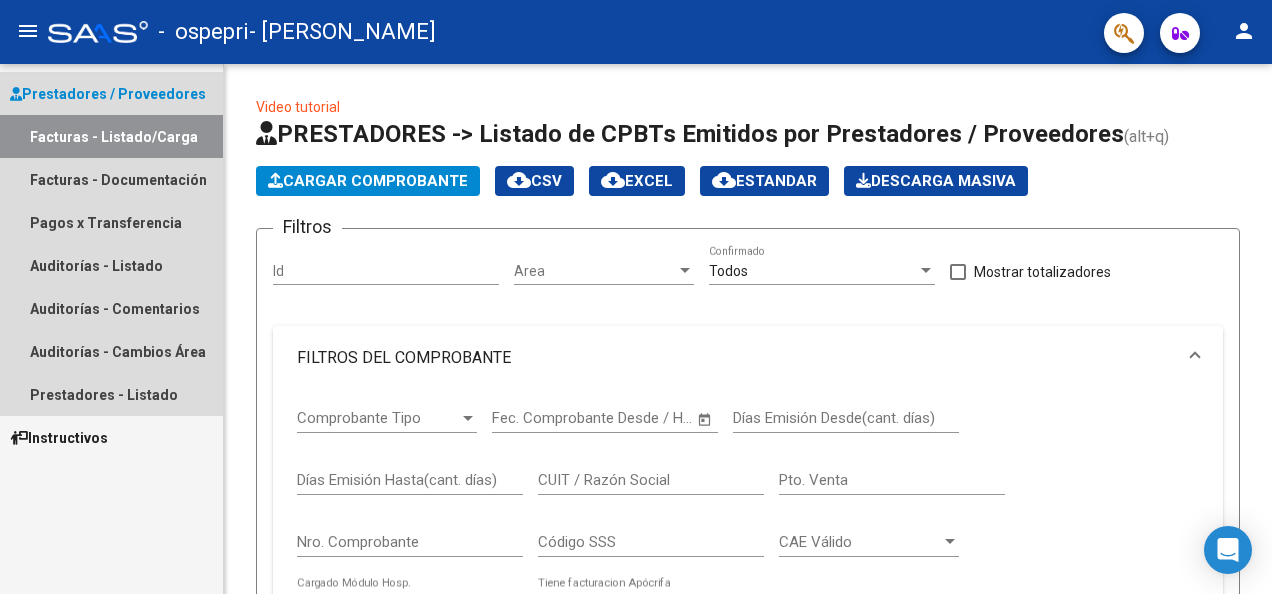 click on "Facturas - Listado/Carga" at bounding box center (111, 136) 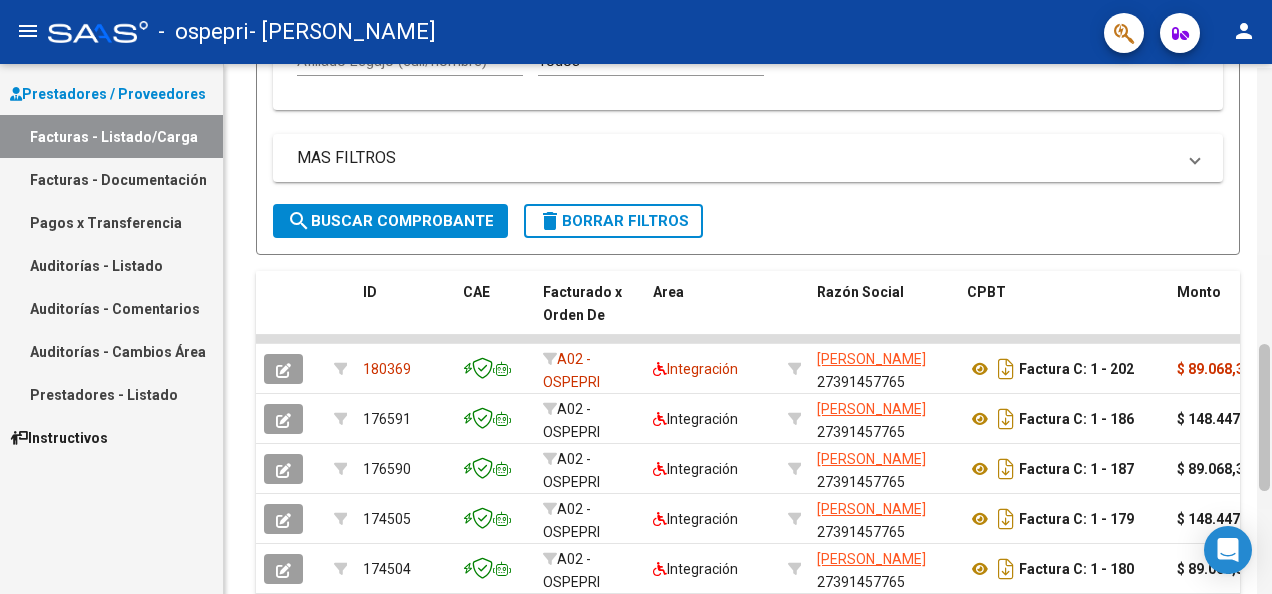 scroll, scrollTop: 988, scrollLeft: 0, axis: vertical 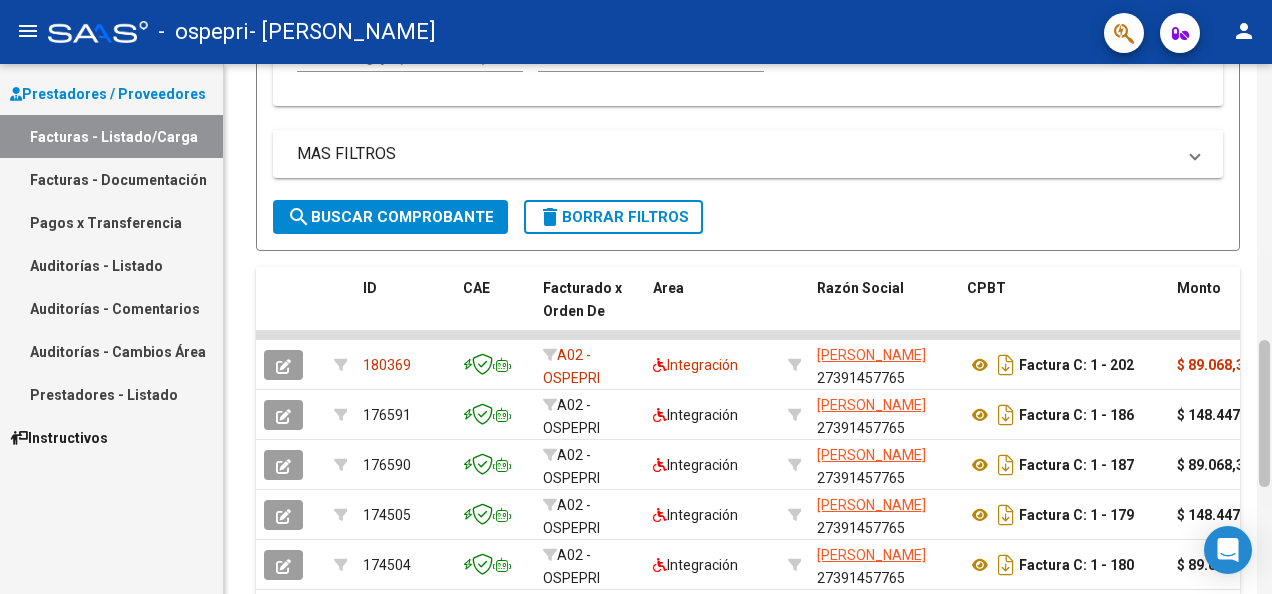 drag, startPoint x: 1260, startPoint y: 144, endPoint x: 1261, endPoint y: 420, distance: 276.0018 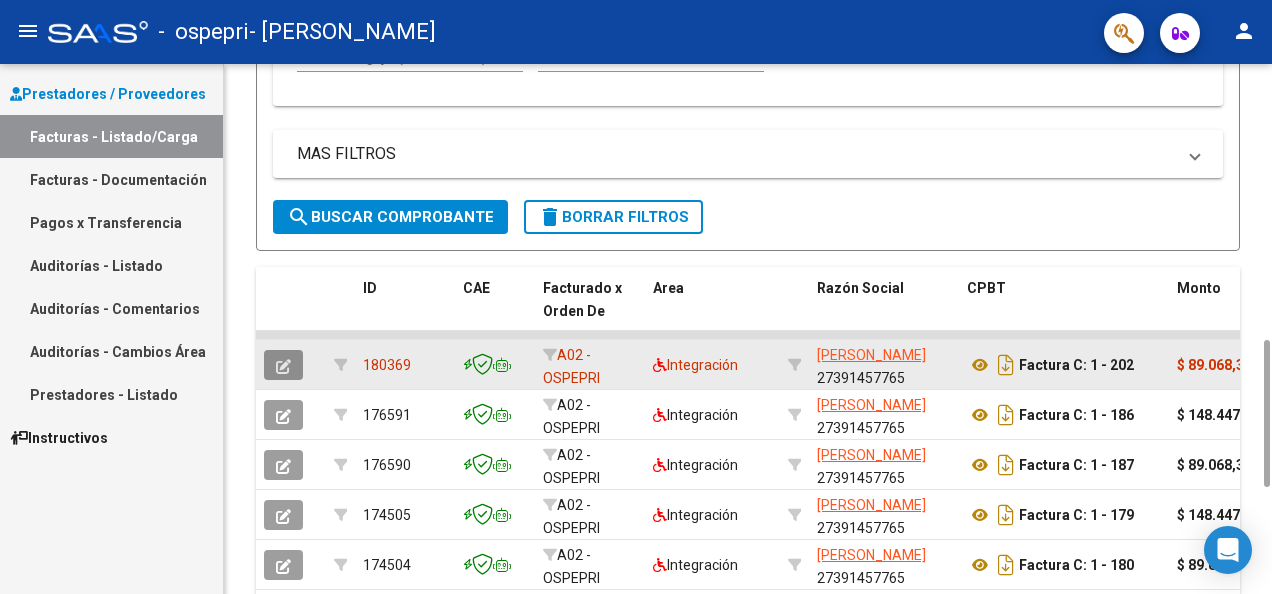 click 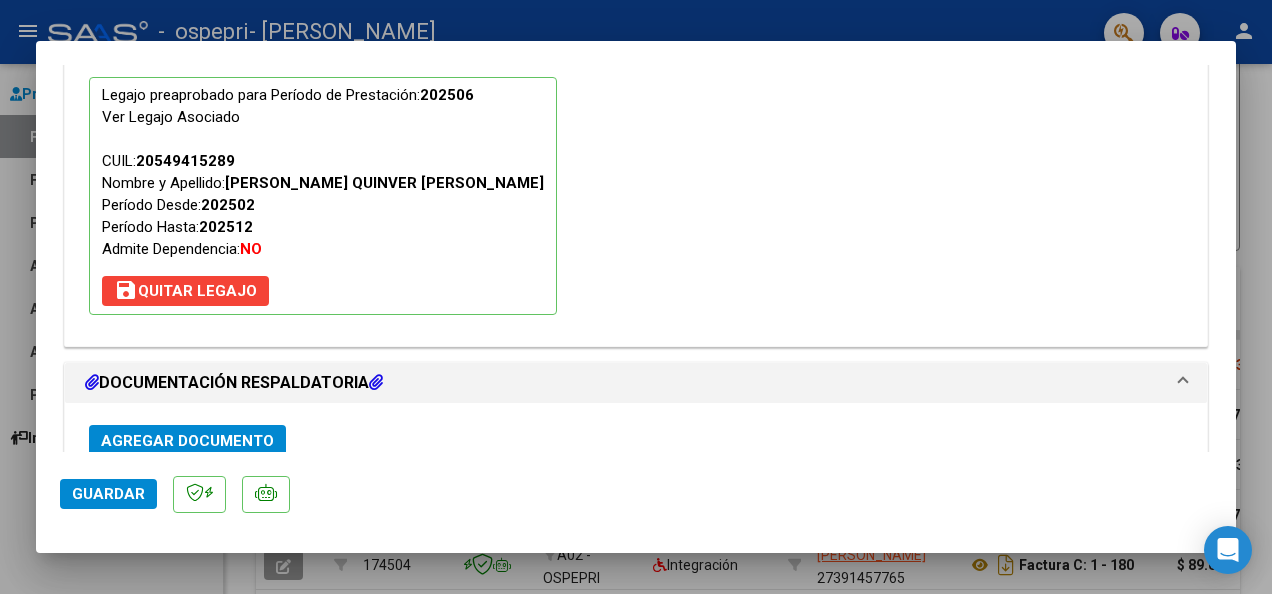 scroll, scrollTop: 1834, scrollLeft: 0, axis: vertical 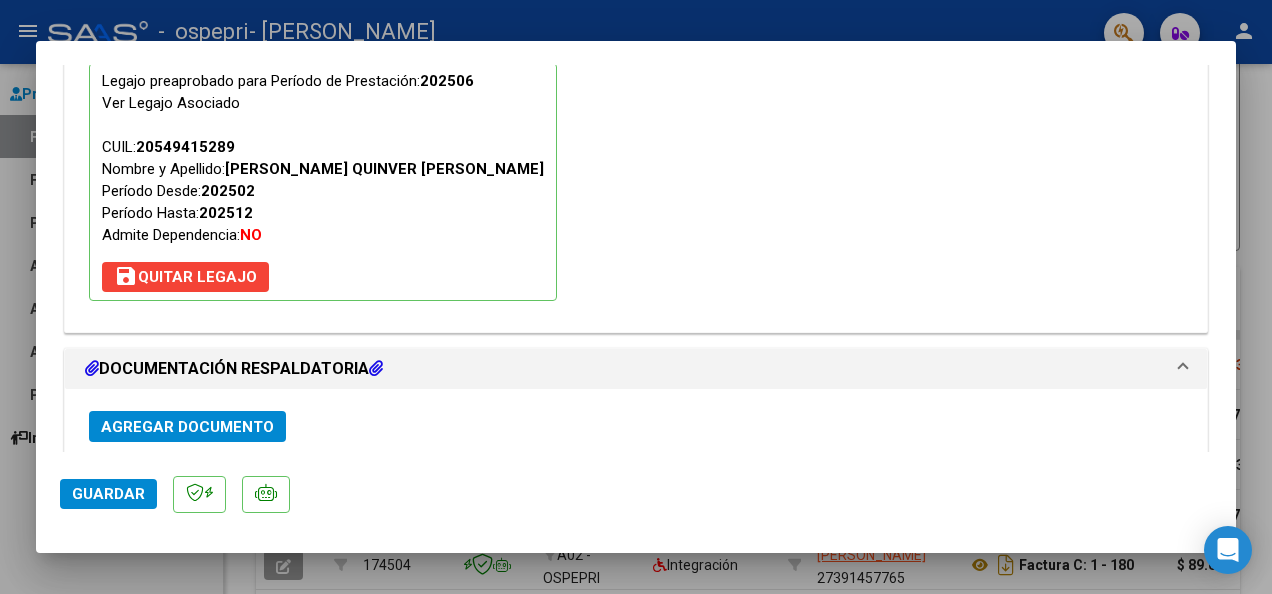 click at bounding box center [376, 368] 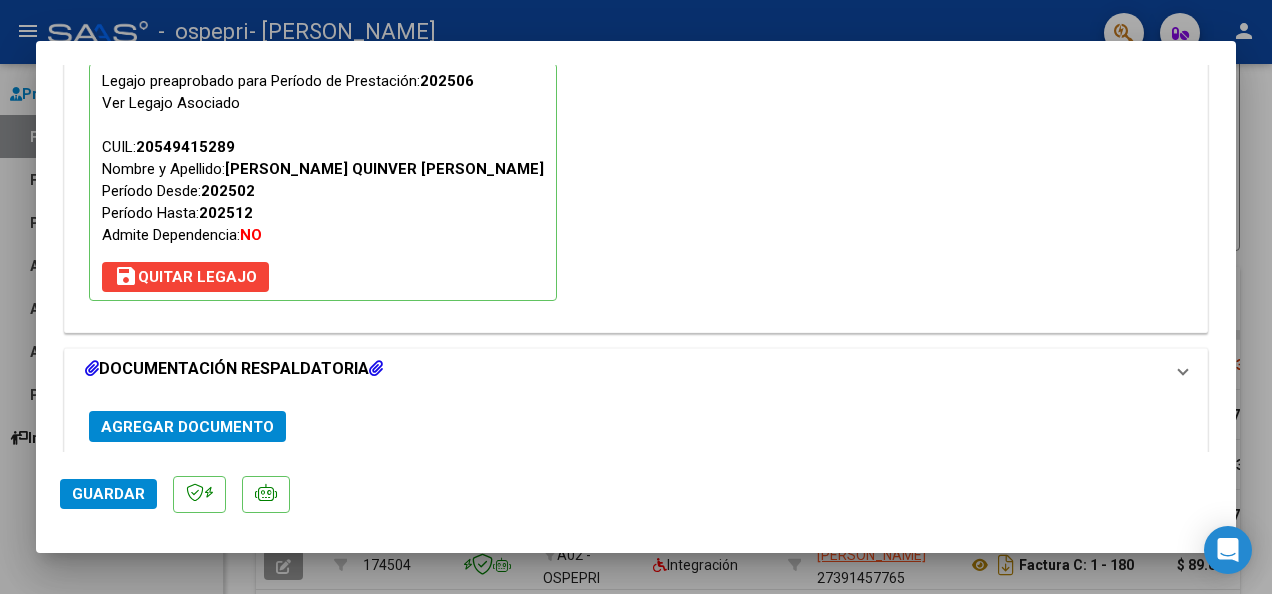 scroll, scrollTop: 1760, scrollLeft: 0, axis: vertical 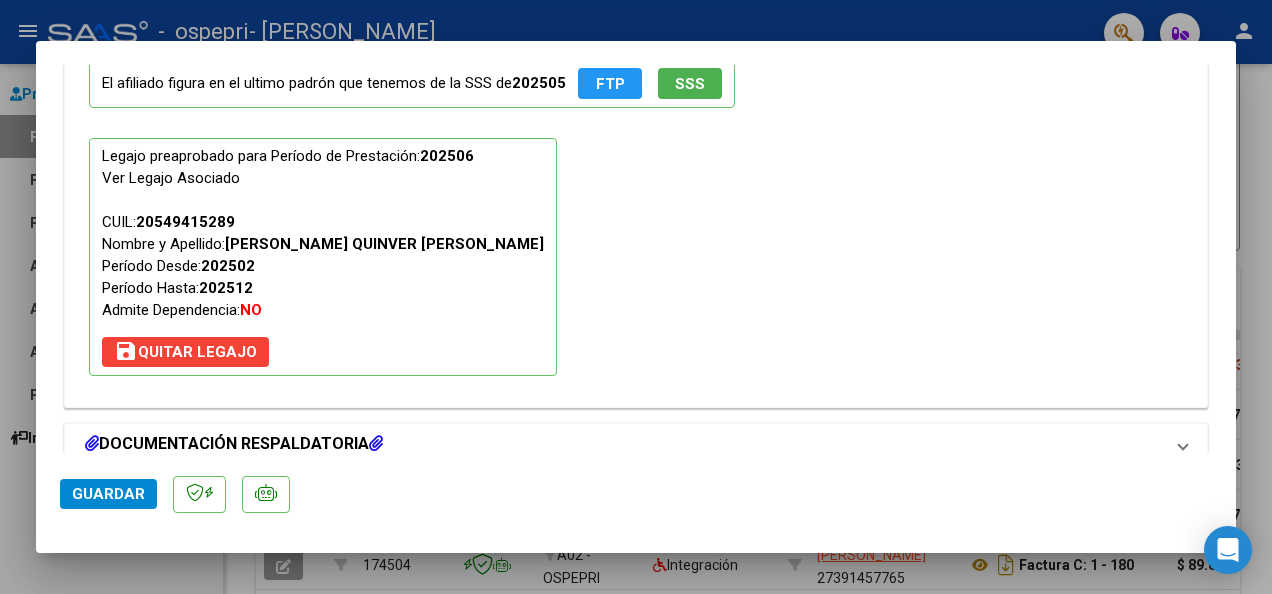 click on "DOCUMENTACIÓN RESPALDATORIA" at bounding box center [234, 444] 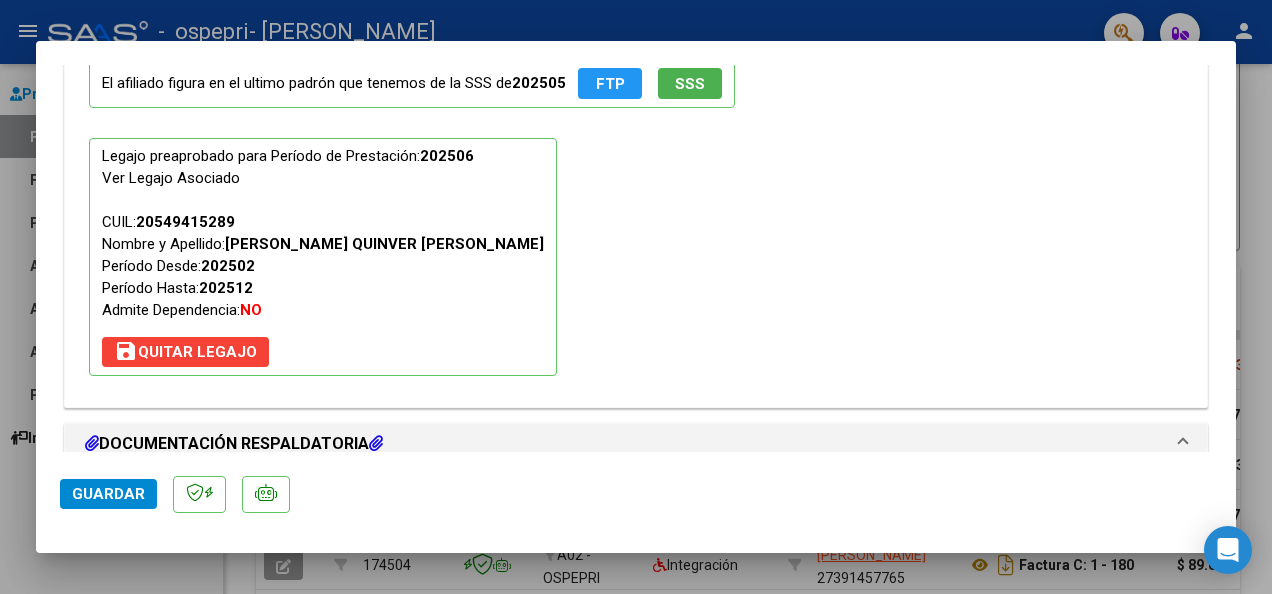 click on "DOCUMENTACIÓN RESPALDATORIA" at bounding box center (636, 444) 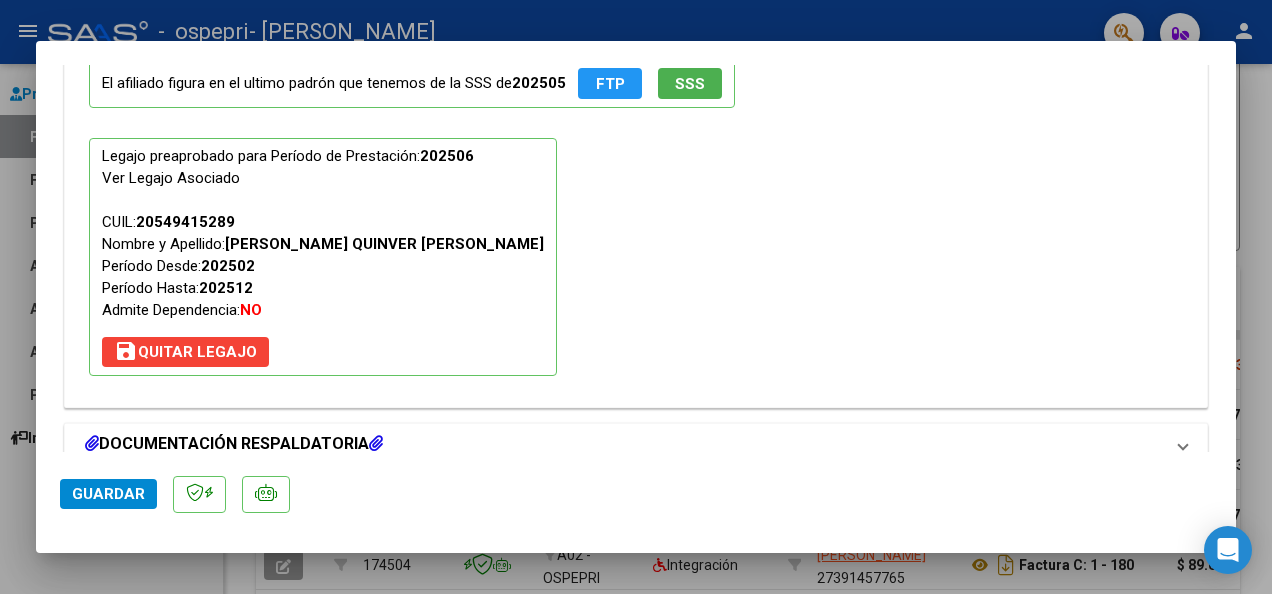 click on "DOCUMENTACIÓN RESPALDATORIA" at bounding box center (636, 444) 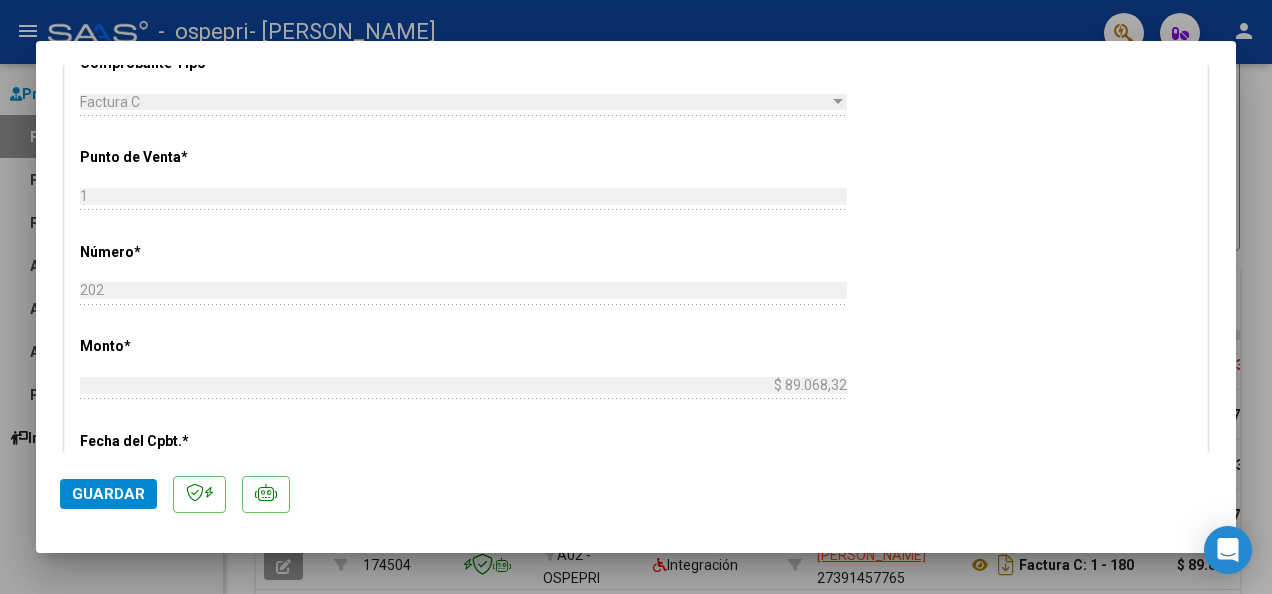 scroll, scrollTop: 2182, scrollLeft: 0, axis: vertical 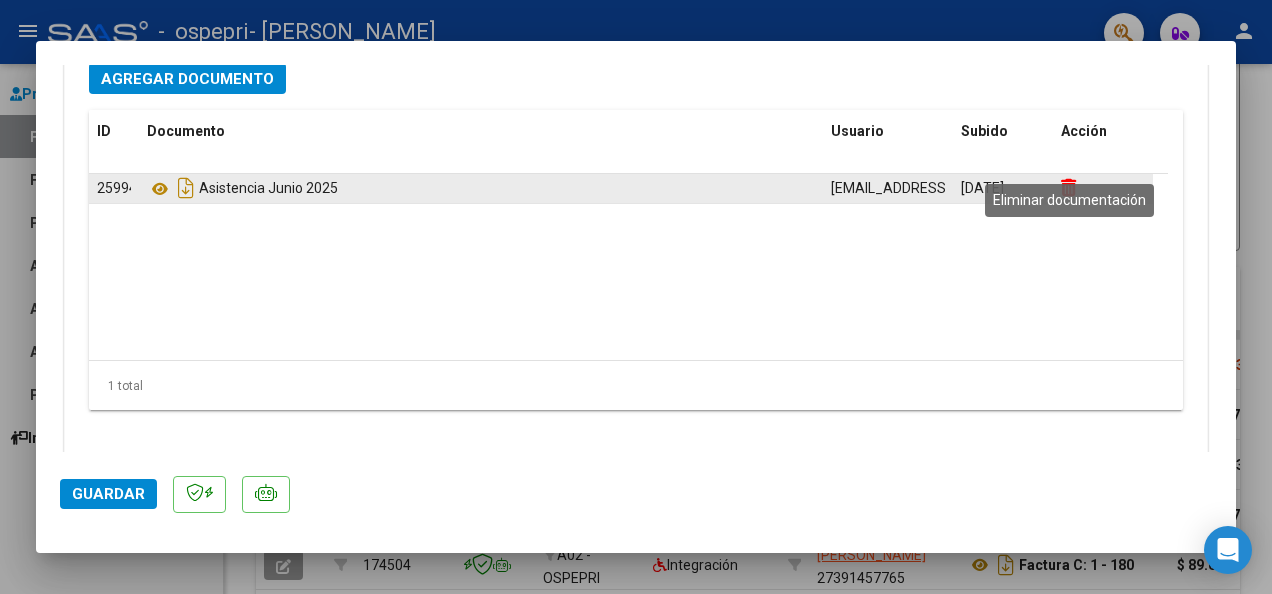 click 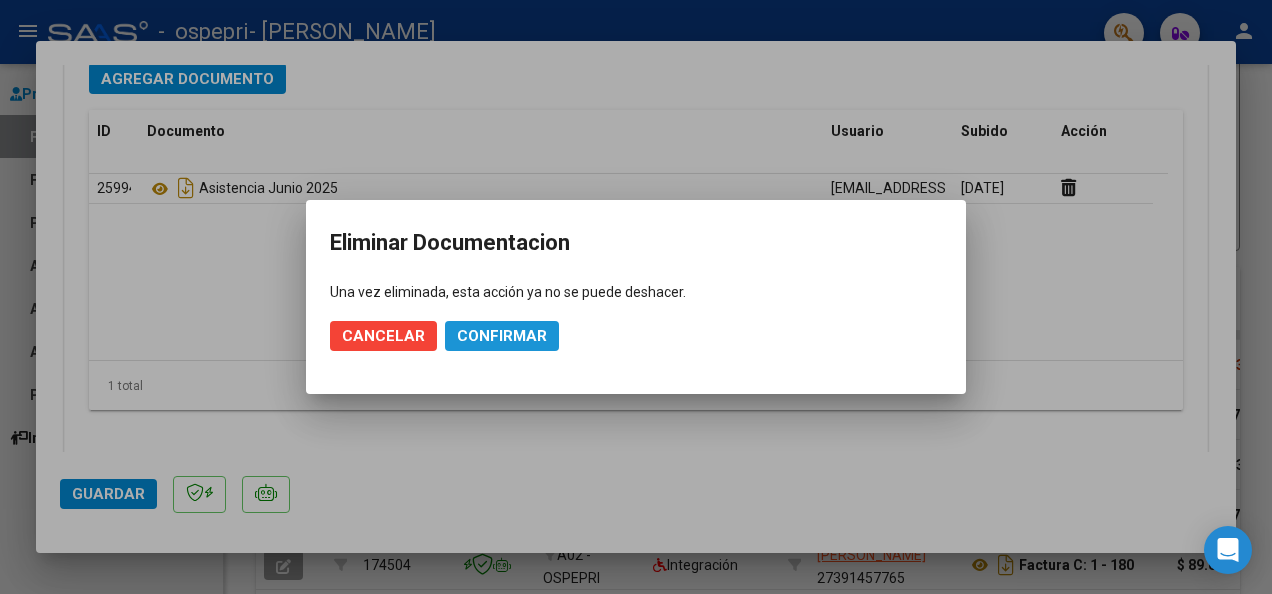 click on "Confirmar" 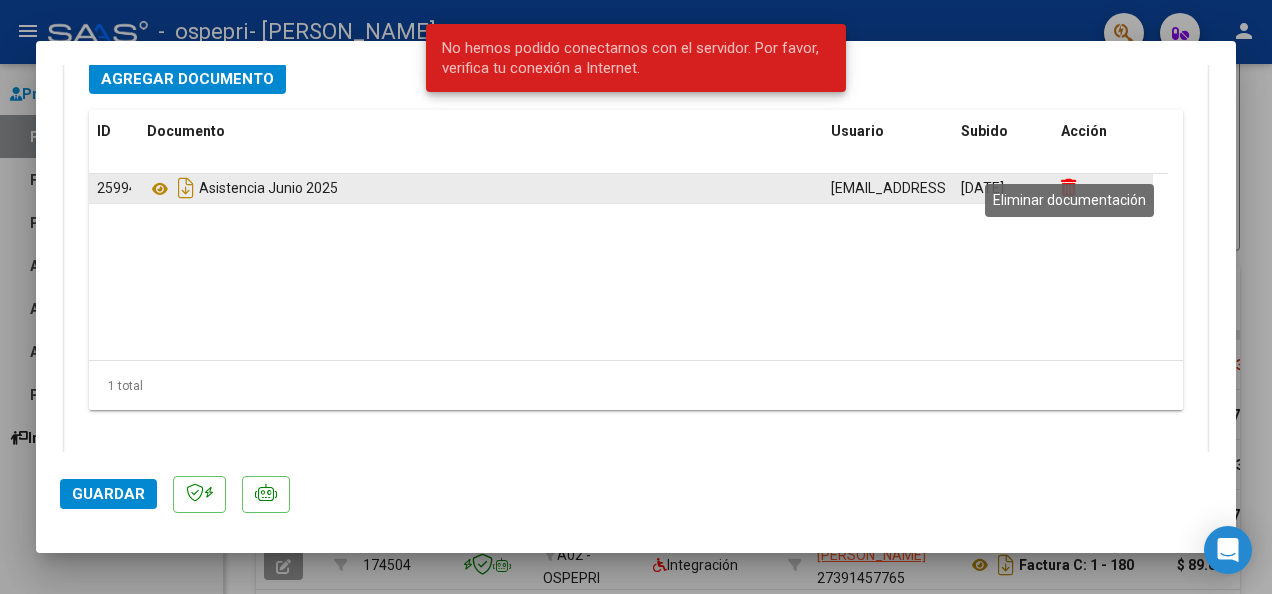 click 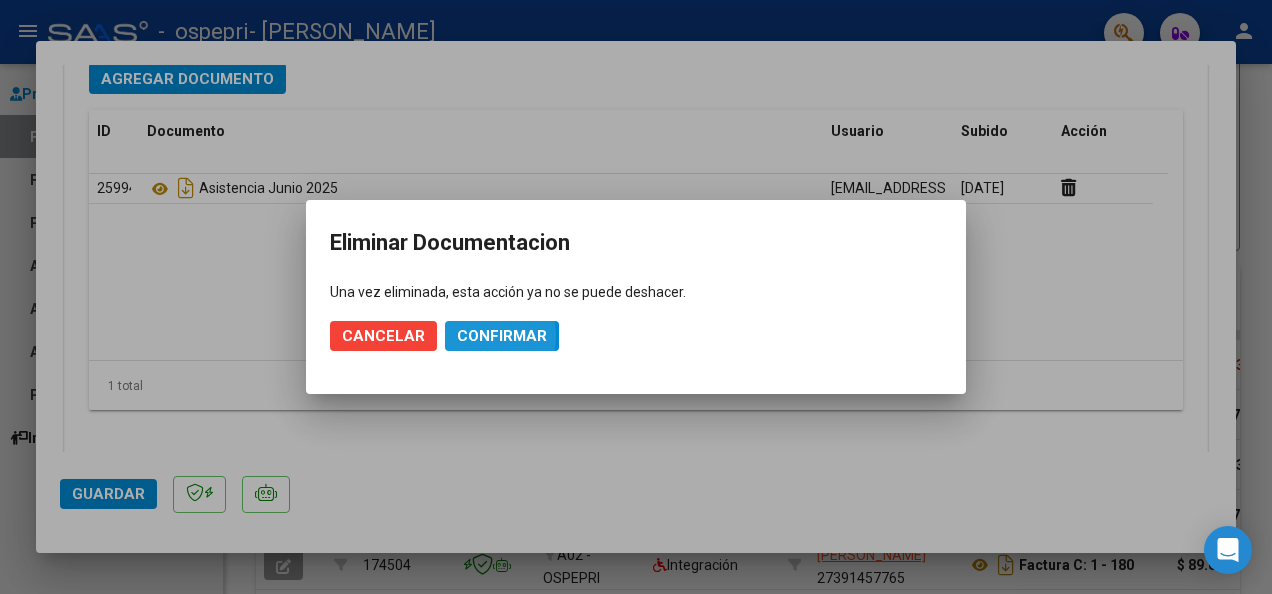 click on "Confirmar" 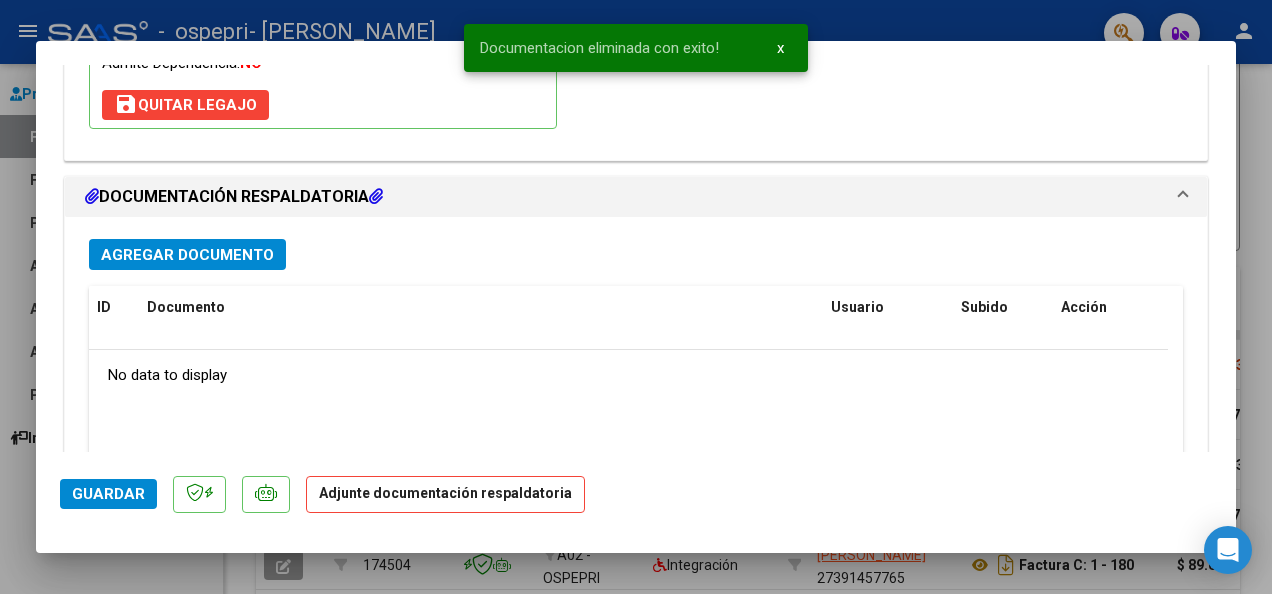 scroll, scrollTop: 1925, scrollLeft: 0, axis: vertical 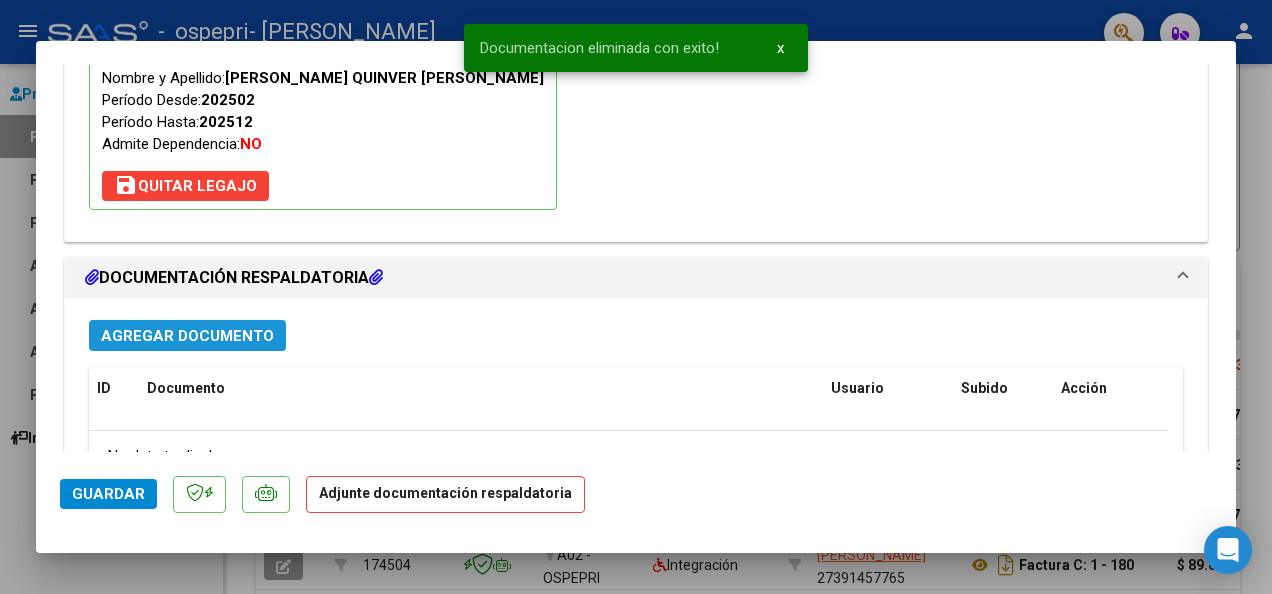click on "Agregar Documento" at bounding box center [187, 336] 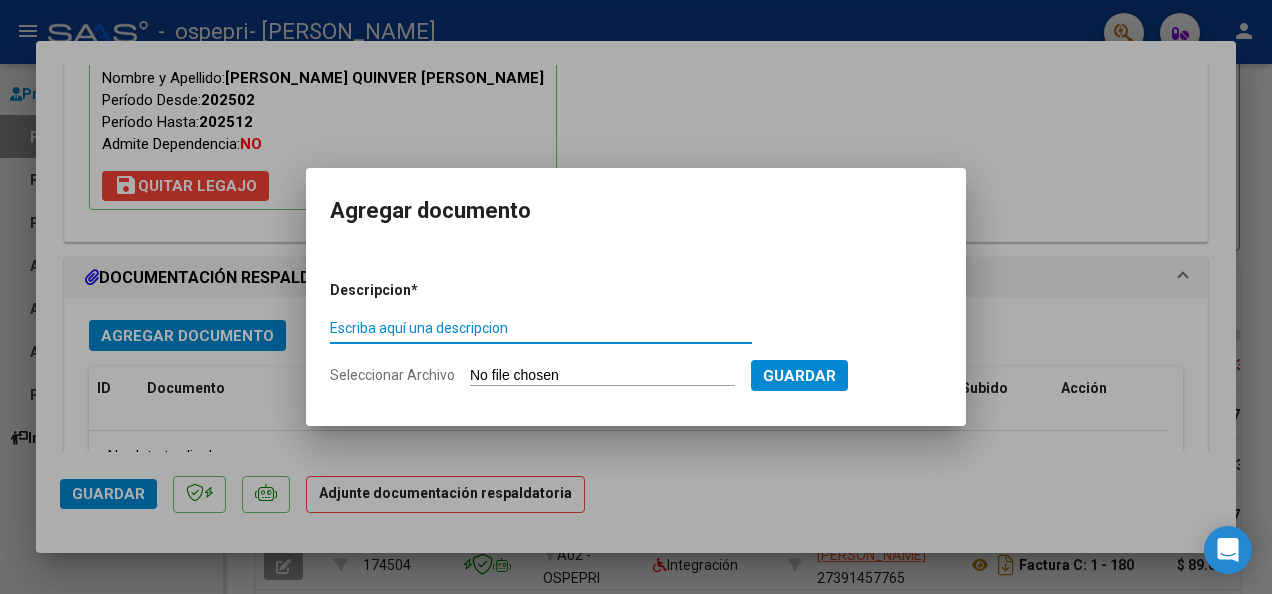 click on "Escriba aquí una descripcion" at bounding box center [541, 328] 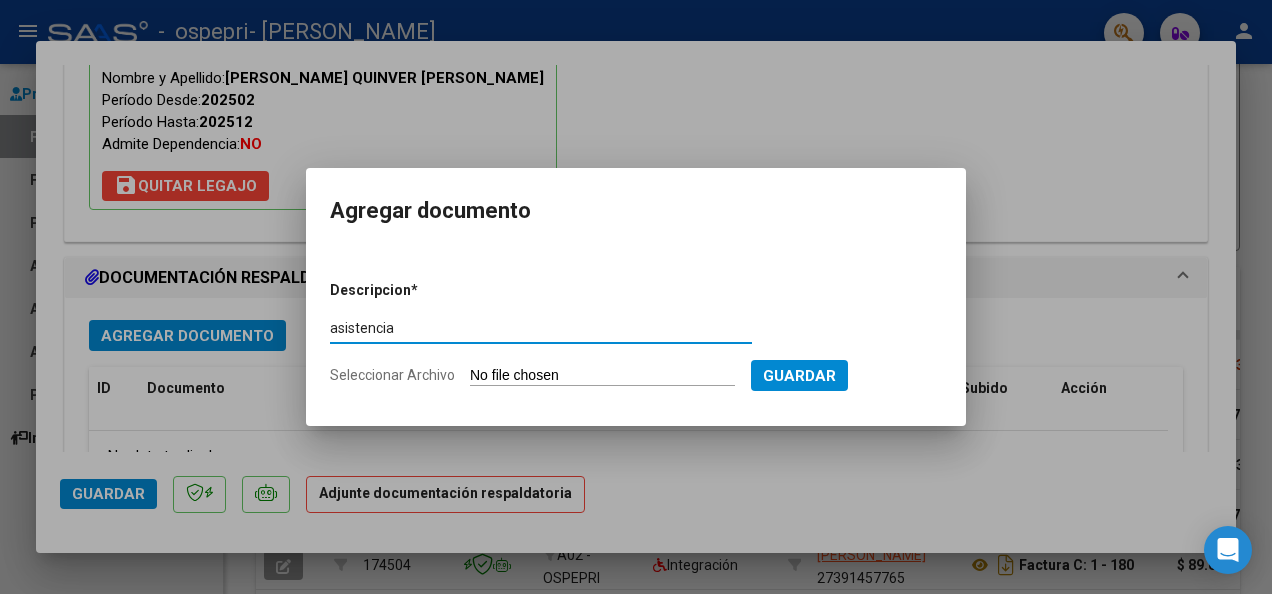 type on "asistencia" 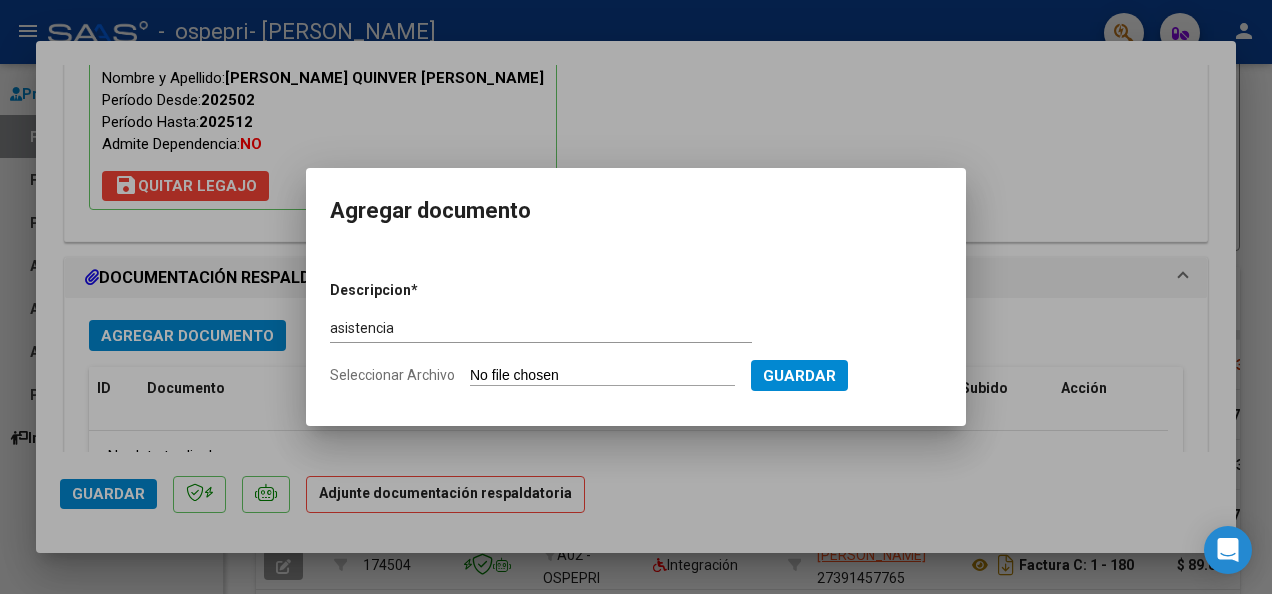 click on "Descripcion  *   asistencia Escriba aquí una descripcion  Seleccionar Archivo Guardar" at bounding box center (636, 334) 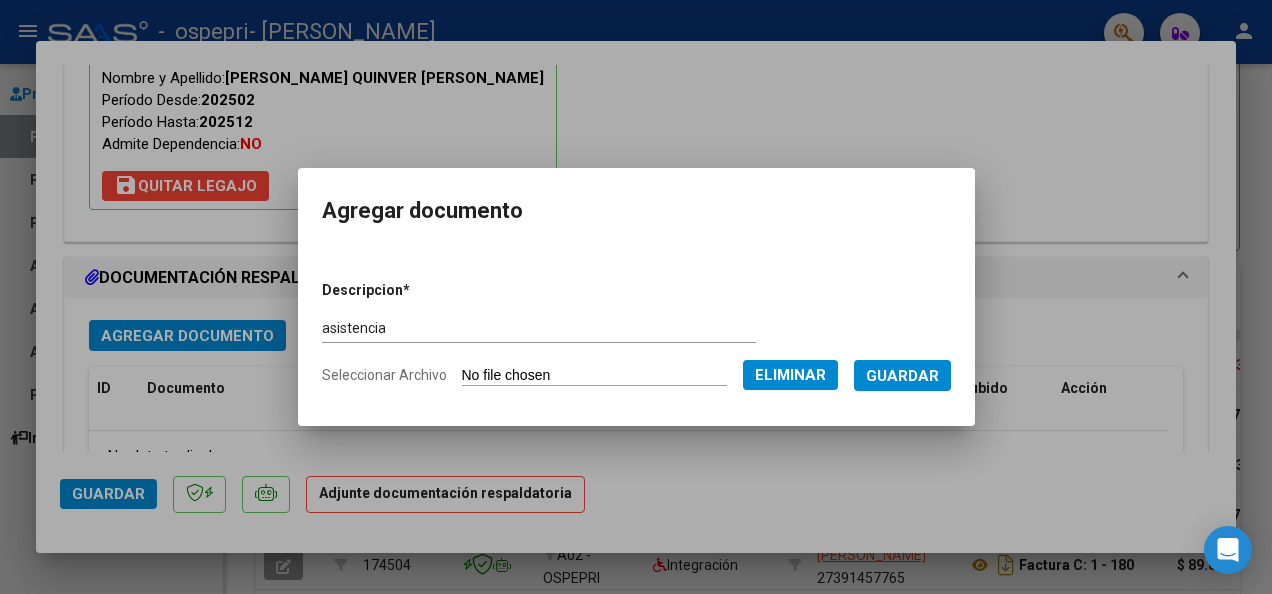 click on "Guardar" at bounding box center [902, 376] 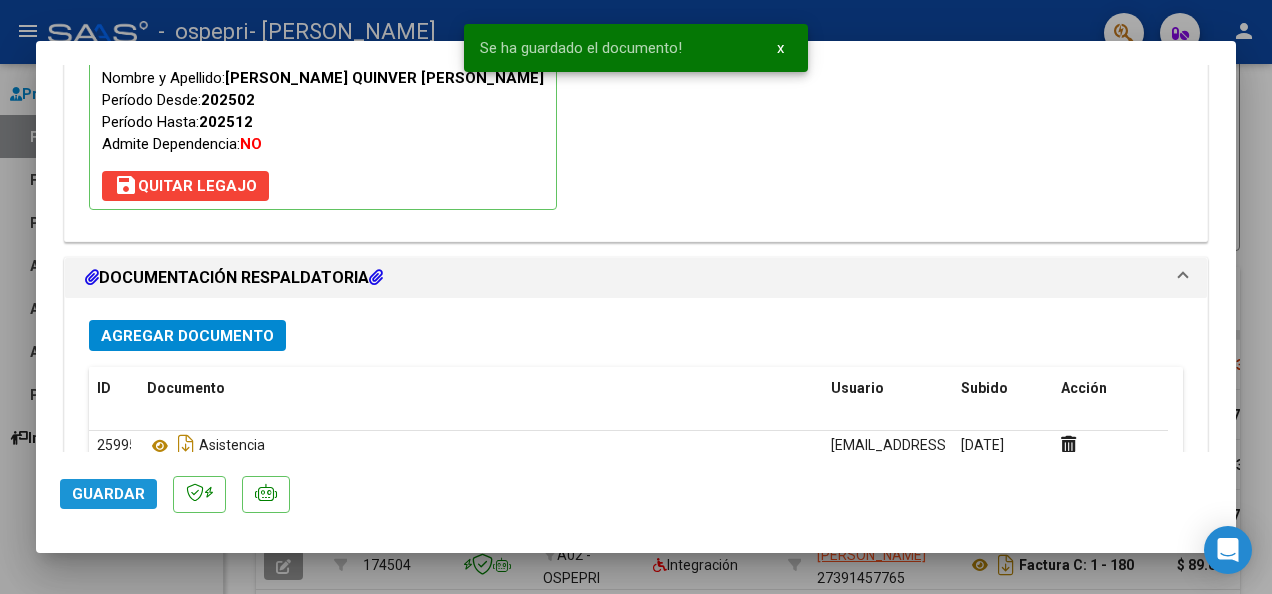 click on "Guardar" 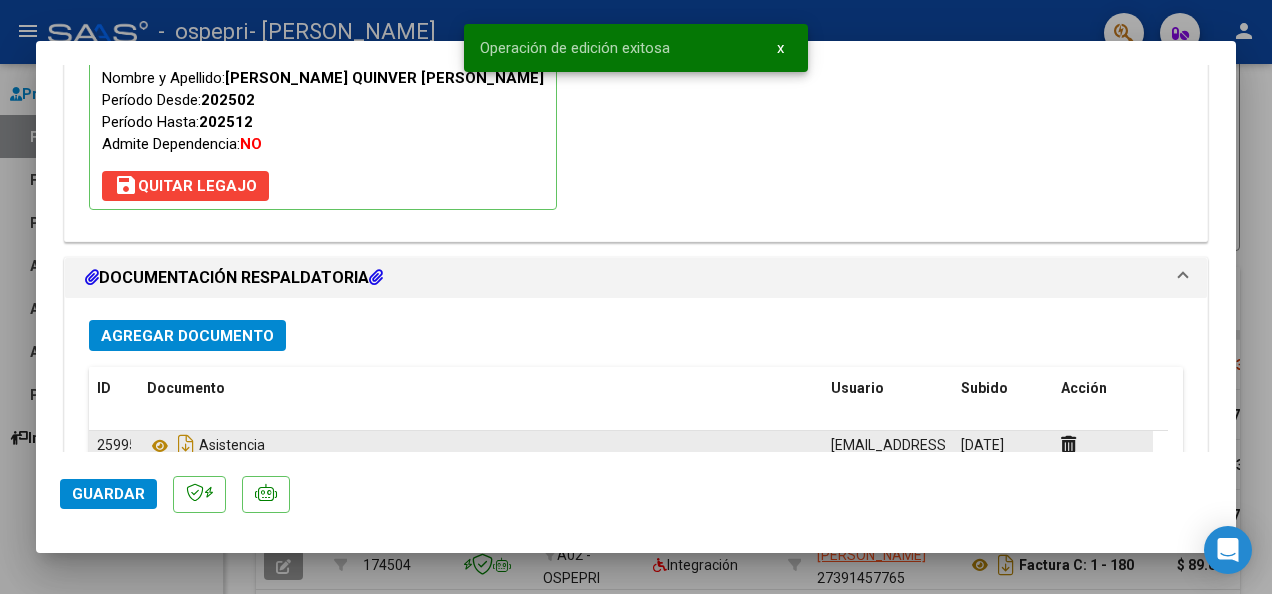 click on "Asistencia" 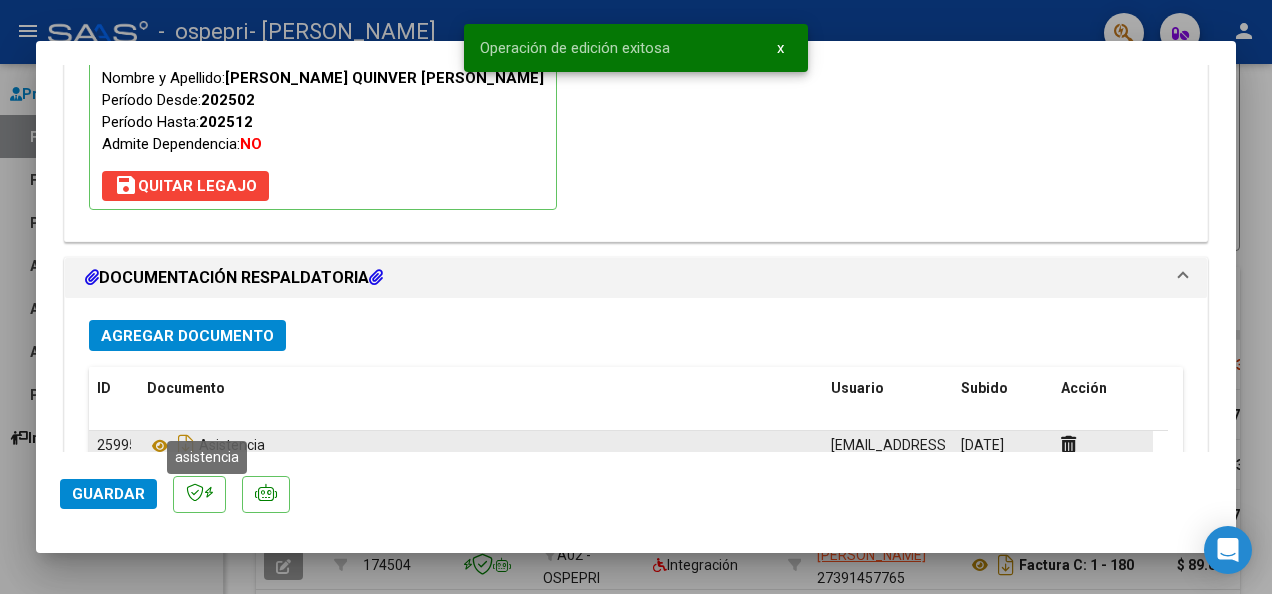 click on "Asistencia" 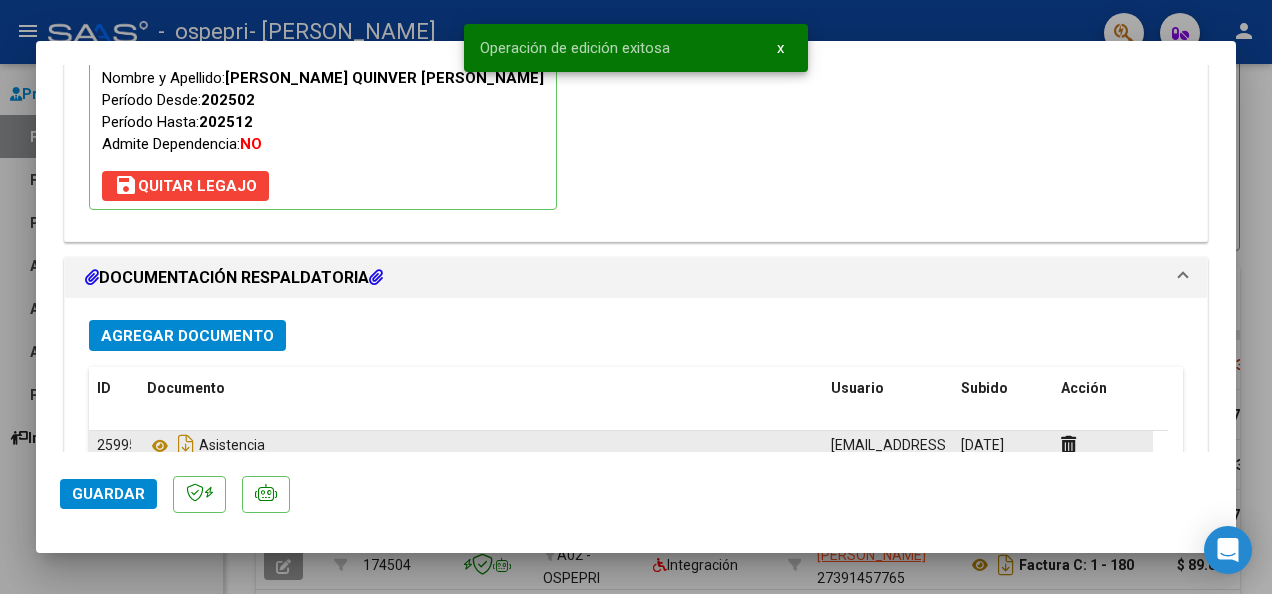 click on "Asistencia" 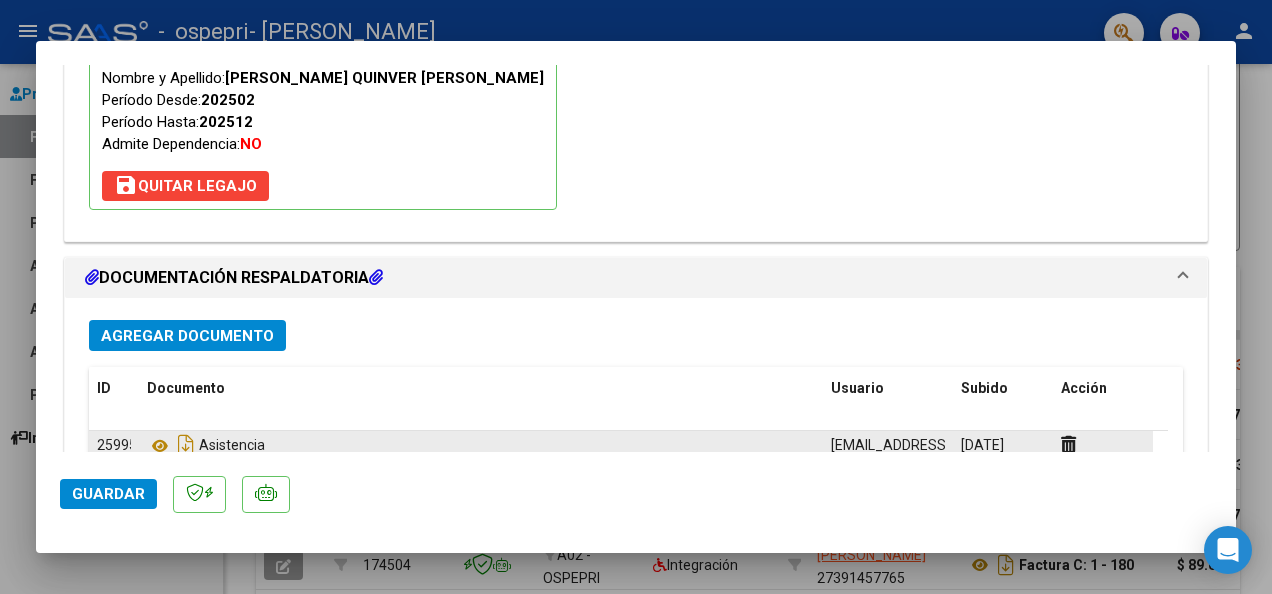 drag, startPoint x: 225, startPoint y: 424, endPoint x: 295, endPoint y: 420, distance: 70.11419 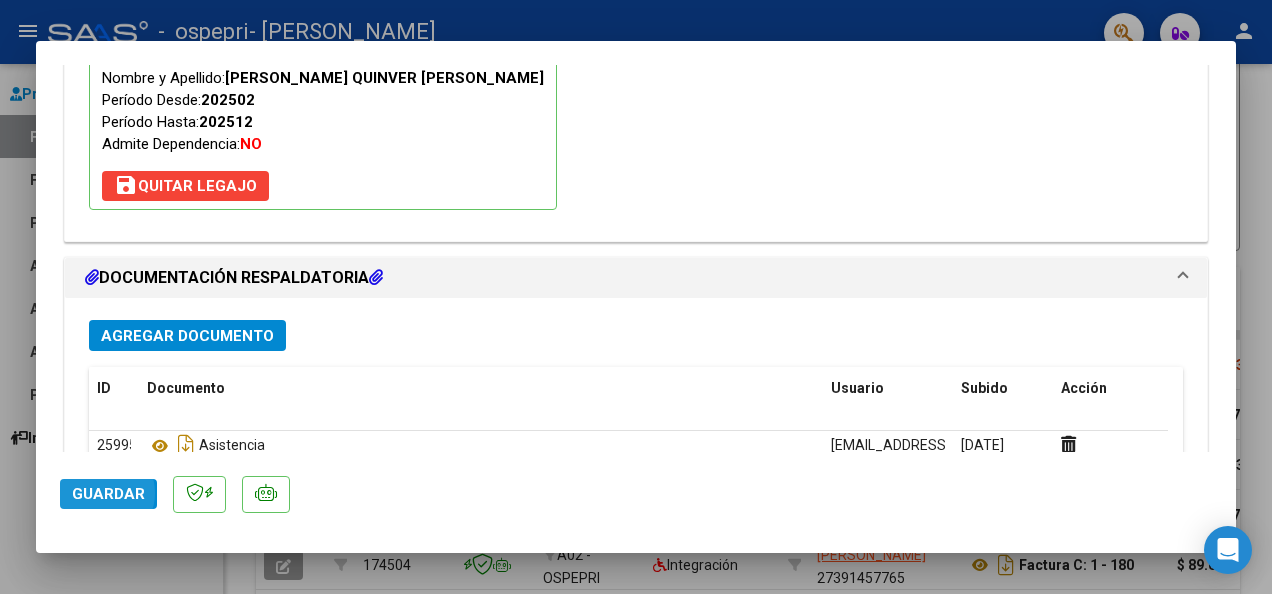 click on "Guardar" 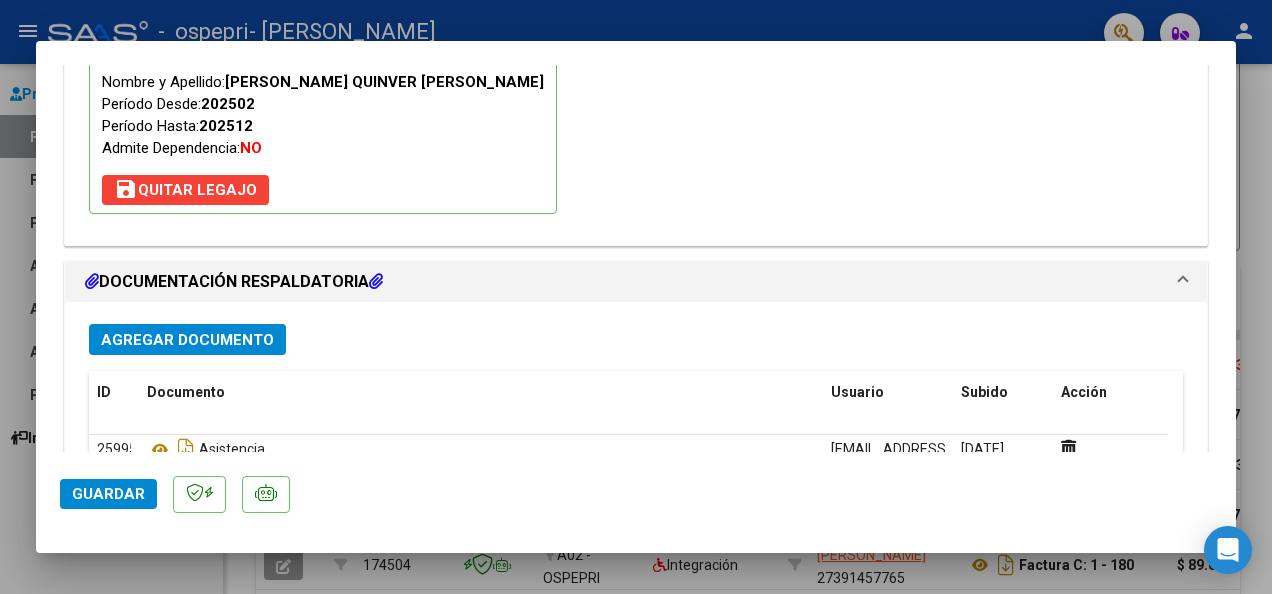 scroll, scrollTop: 2182, scrollLeft: 0, axis: vertical 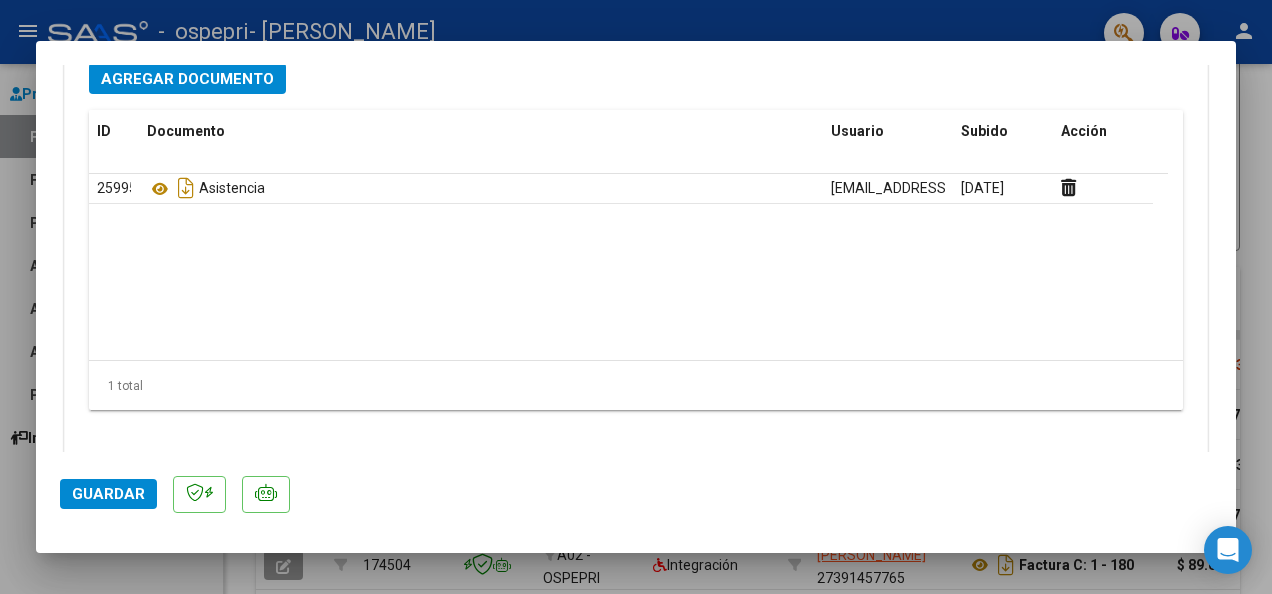 click on "25995  Asistencia   [EMAIL_ADDRESS][DOMAIN_NAME] - [PERSON_NAME]    [DATE]" 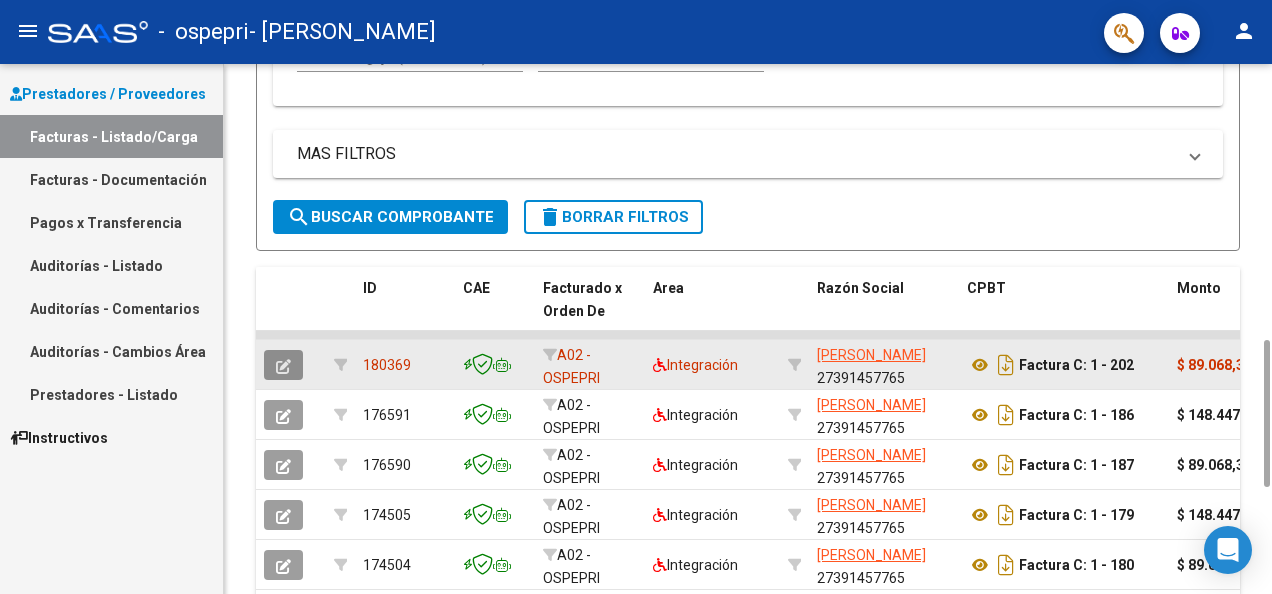 click 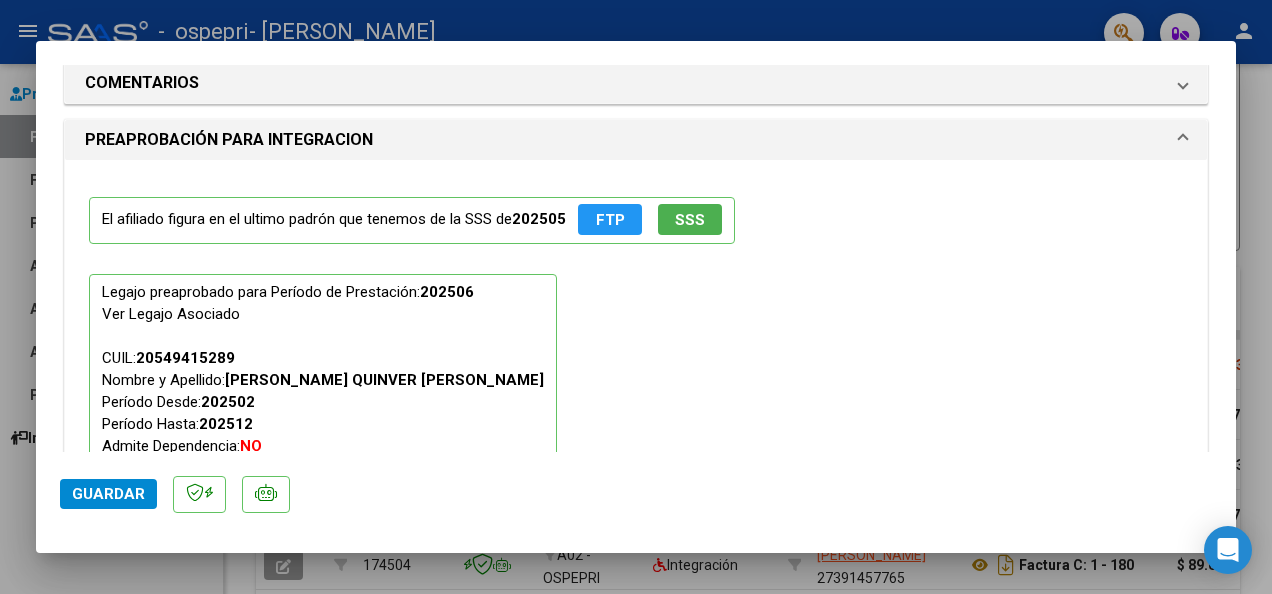 scroll, scrollTop: 2182, scrollLeft: 0, axis: vertical 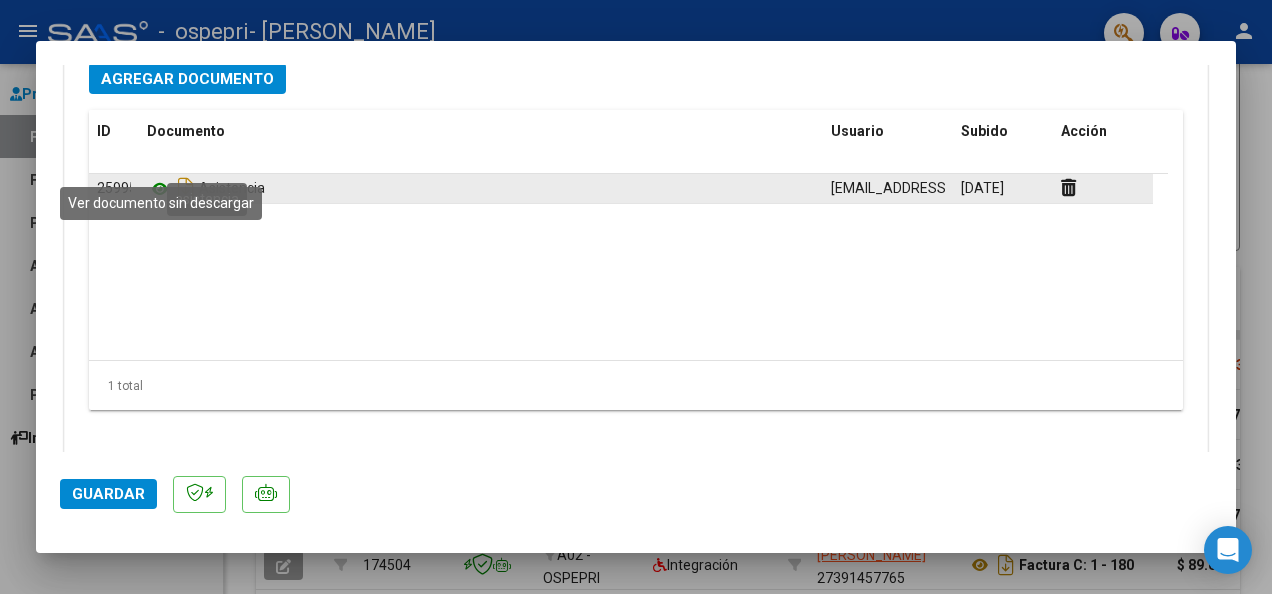 click 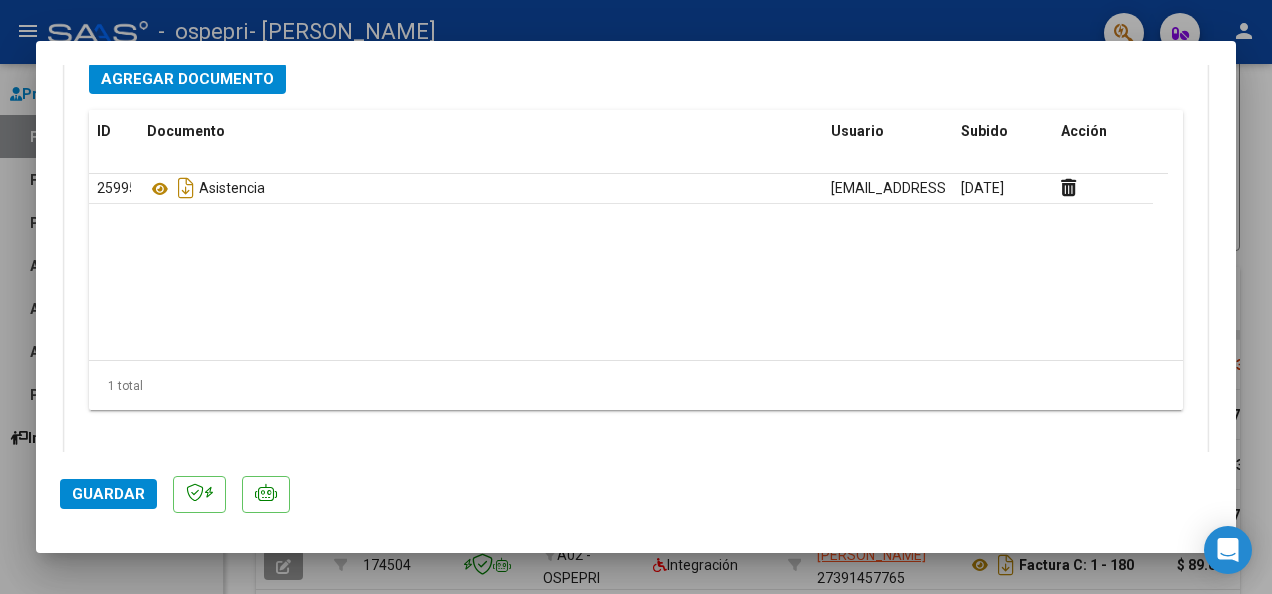 type 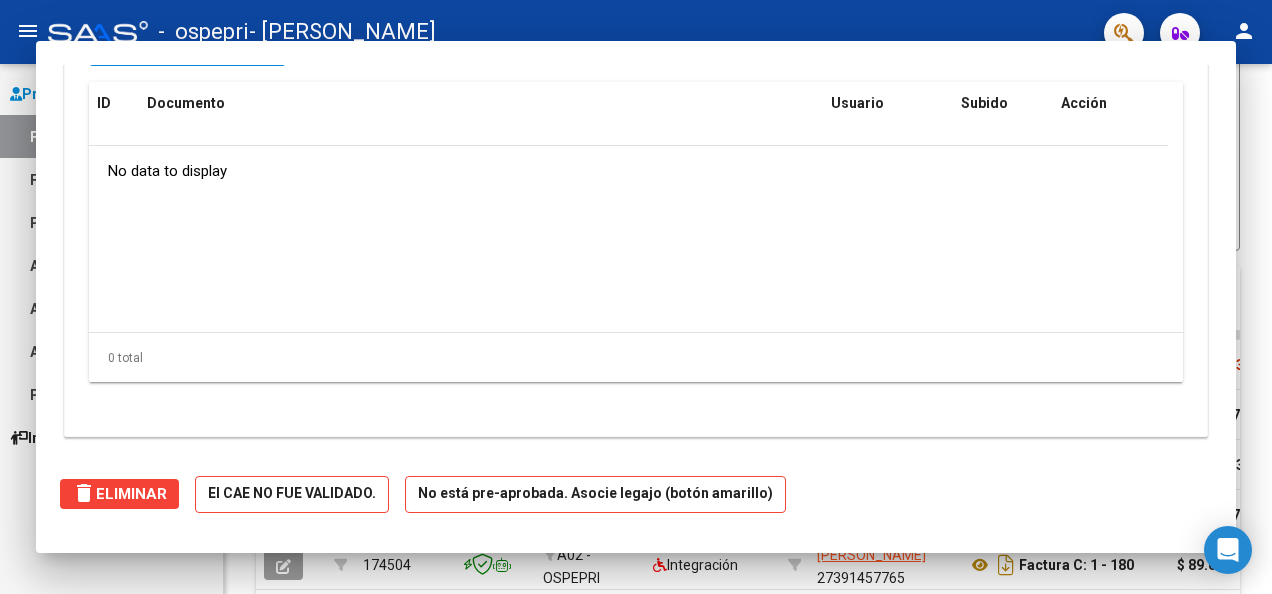 scroll, scrollTop: 1682, scrollLeft: 0, axis: vertical 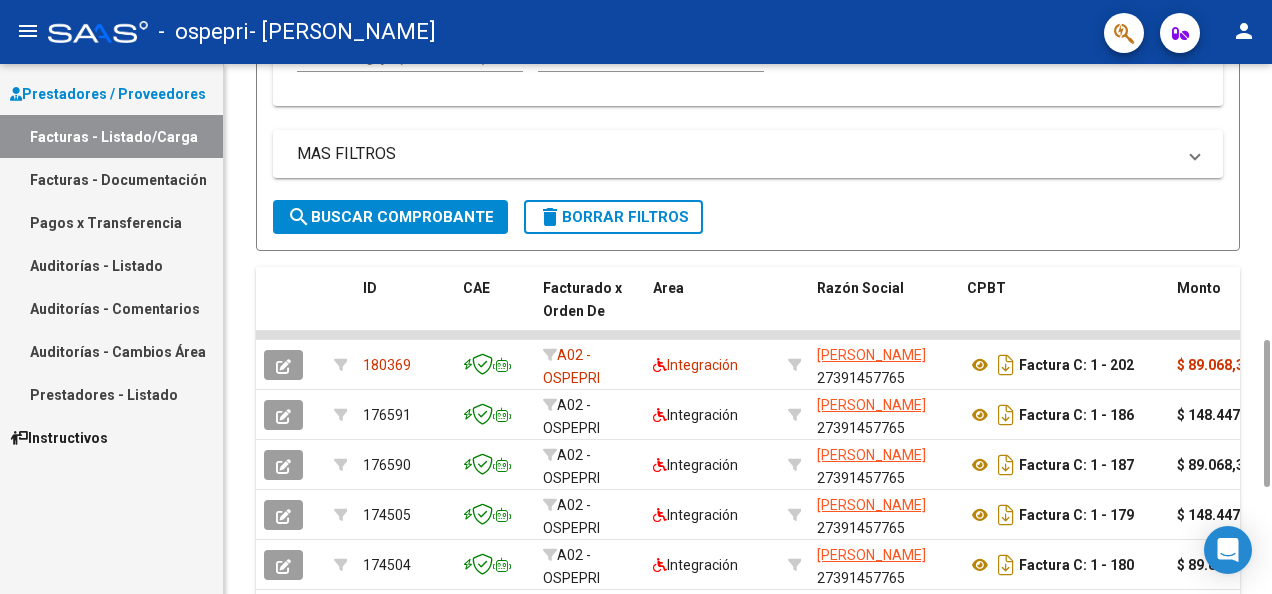 click on "Video tutorial   PRESTADORES -> Listado de CPBTs Emitidos por Prestadores / Proveedores (alt+q)   Cargar Comprobante
cloud_download  CSV  cloud_download  EXCEL  cloud_download  Estandar   Descarga Masiva
Filtros Id Area Area Todos  Confirmado   Mostrar totalizadores   FILTROS DEL COMPROBANTE  Comprobante Tipo Comprobante Tipo Start date – Fec. Comprobante Desde / Hasta Días Emisión Desde(cant. días) Días Emisión Hasta(cant. días) CUIT / Razón Social Pto. Venta Nro. Comprobante Código SSS CAE Válido CAE Válido Todos  Cargado Módulo Hosp. Todos  Tiene facturacion Apócrifa Hospital Refes  FILTROS DE INTEGRACION  Período De Prestación Campos del Archivo de Rendición Devuelto x SSS (dr_envio) Todos  Rendido x SSS (dr_envio) Tipo de Registro Tipo de Registro Período Presentación Período Presentación Campos del Legajo Asociado (preaprobación) Afiliado Legajo (cuil/nombre) Todos  Solo facturas preaprobadas  MAS FILTROS  Todos  Con Doc. Respaldatoria Todos  Con Trazabilidad Todos  Auditoría" 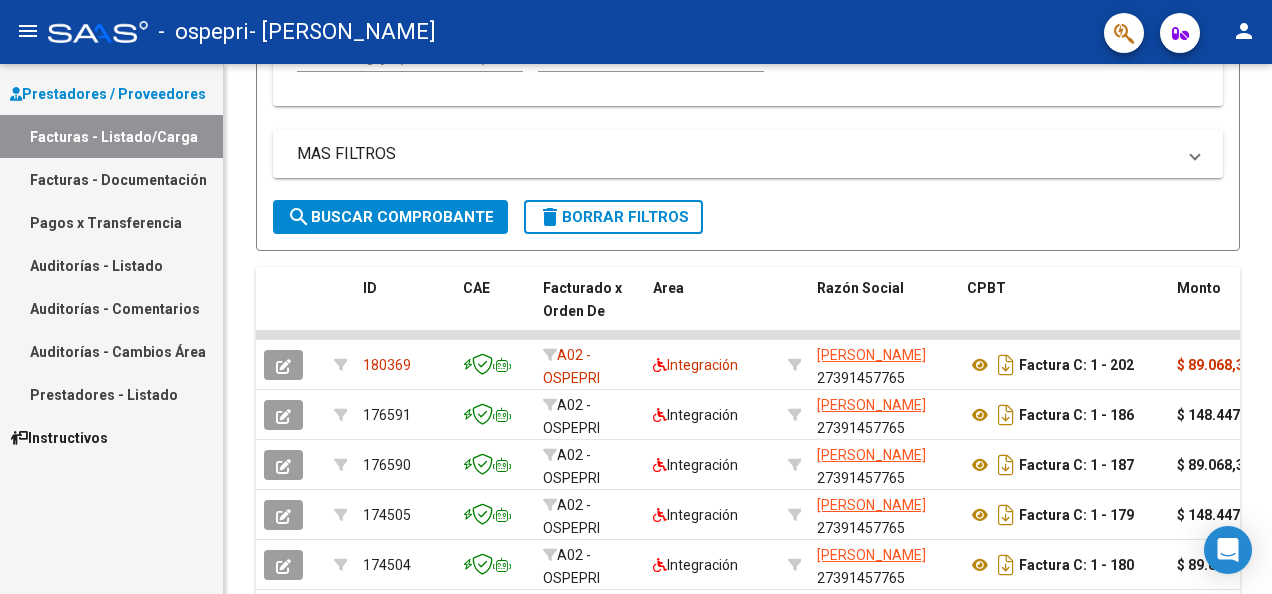 scroll, scrollTop: 458, scrollLeft: 0, axis: vertical 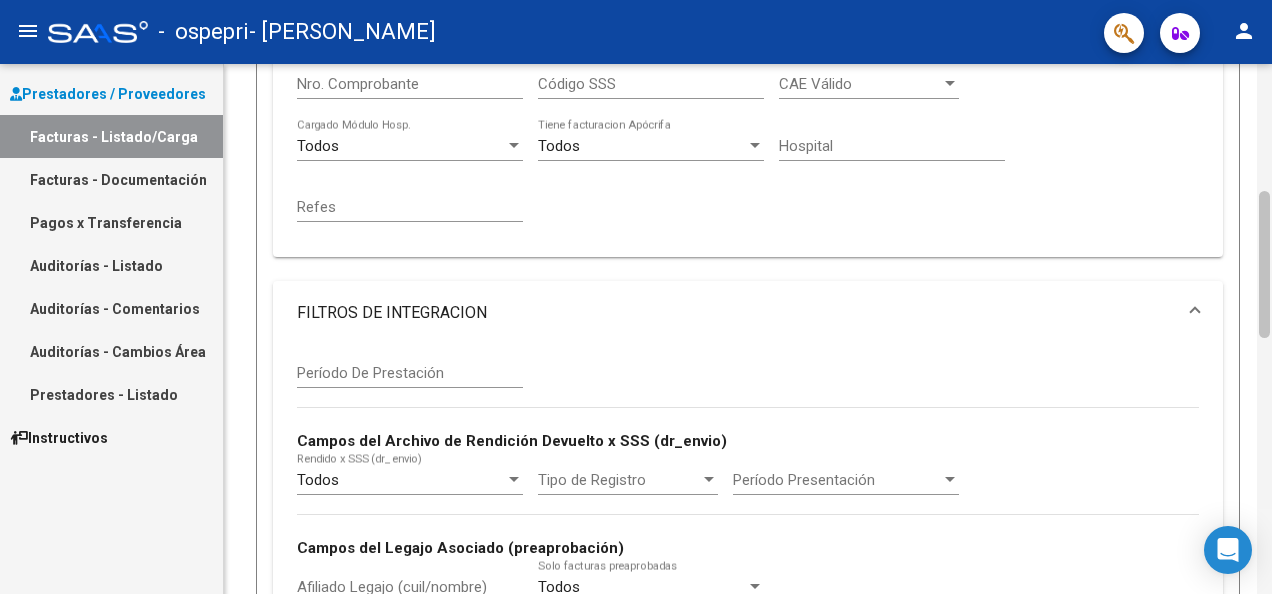 click on "menu -   ospepri   - [PERSON_NAME] person    Prestadores / Proveedores Facturas - Listado/Carga Facturas - Documentación Pagos x Transferencia Auditorías - Listado Auditorías - Comentarios Auditorías - Cambios Área Prestadores - Listado    Instructivos  Video tutorial   PRESTADORES -> Listado de CPBTs Emitidos por Prestadores / Proveedores (alt+q)   Cargar Comprobante
cloud_download  CSV  cloud_download  EXCEL  cloud_download  Estandar   Descarga Masiva
Filtros Id Area Area Todos  Confirmado   Mostrar totalizadores   FILTROS DEL COMPROBANTE  Comprobante Tipo Comprobante Tipo Start date – Fec. Comprobante Desde / Hasta Días Emisión Desde(cant. días) Días Emisión Hasta(cant. días) CUIT / Razón Social Pto. Venta Nro. Comprobante Código SSS CAE Válido CAE Válido Todos  Cargado Módulo Hosp. Todos  Tiene facturacion Apócrifa Hospital Refes  FILTROS DE INTEGRACION  Período De Prestación Campos del Archivo de Rendición Devuelto x SSS (dr_envio) Todos  Tipo de Registro Op" at bounding box center [636, 297] 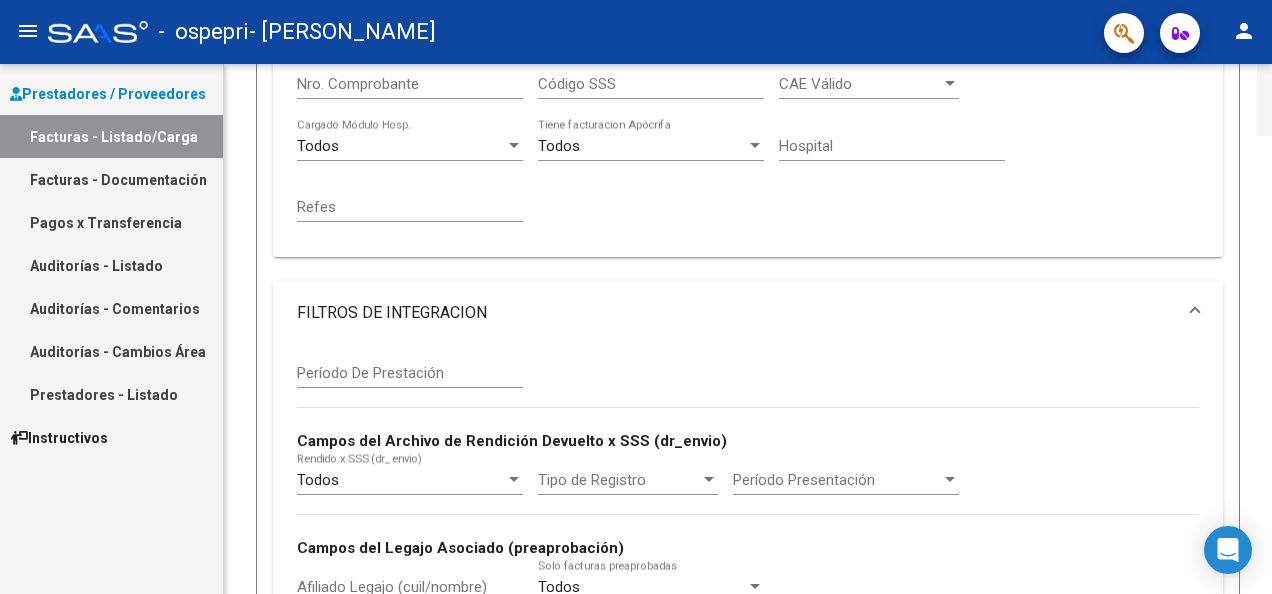 scroll, scrollTop: 0, scrollLeft: 0, axis: both 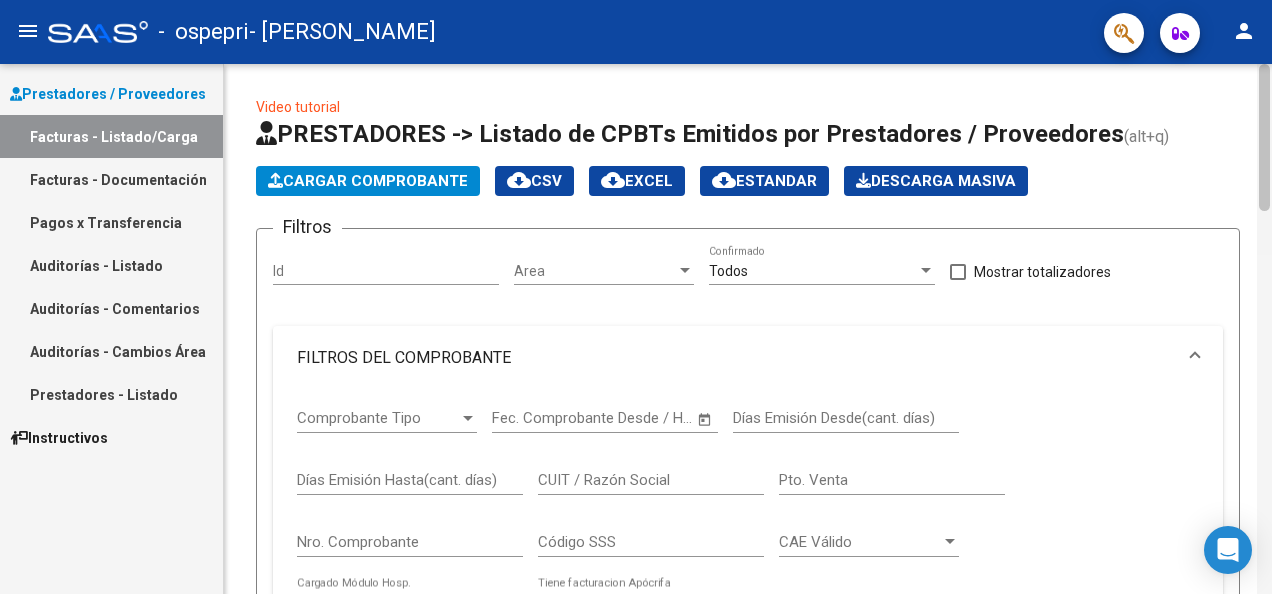 click on "menu -   ospepri   - [PERSON_NAME] person    Prestadores / Proveedores Facturas - Listado/Carga Facturas - Documentación Pagos x Transferencia Auditorías - Listado Auditorías - Comentarios Auditorías - Cambios Área Prestadores - Listado    Instructivos  Video tutorial   PRESTADORES -> Listado de CPBTs Emitidos por Prestadores / Proveedores (alt+q)   Cargar Comprobante
cloud_download  CSV  cloud_download  EXCEL  cloud_download  Estandar   Descarga Masiva
Filtros Id Area Area Todos  Confirmado   Mostrar totalizadores   FILTROS DEL COMPROBANTE  Comprobante Tipo Comprobante Tipo Start date – Fec. Comprobante Desde / Hasta Días Emisión Desde(cant. días) Días Emisión Hasta(cant. días) CUIT / Razón Social Pto. Venta Nro. Comprobante Código SSS CAE Válido CAE Válido Todos  Cargado Módulo Hosp. Todos  Tiene facturacion Apócrifa Hospital Refes  FILTROS DE INTEGRACION  Período De Prestación Campos del Archivo de Rendición Devuelto x SSS (dr_envio) Todos  Tipo de Registro Op" at bounding box center [636, 297] 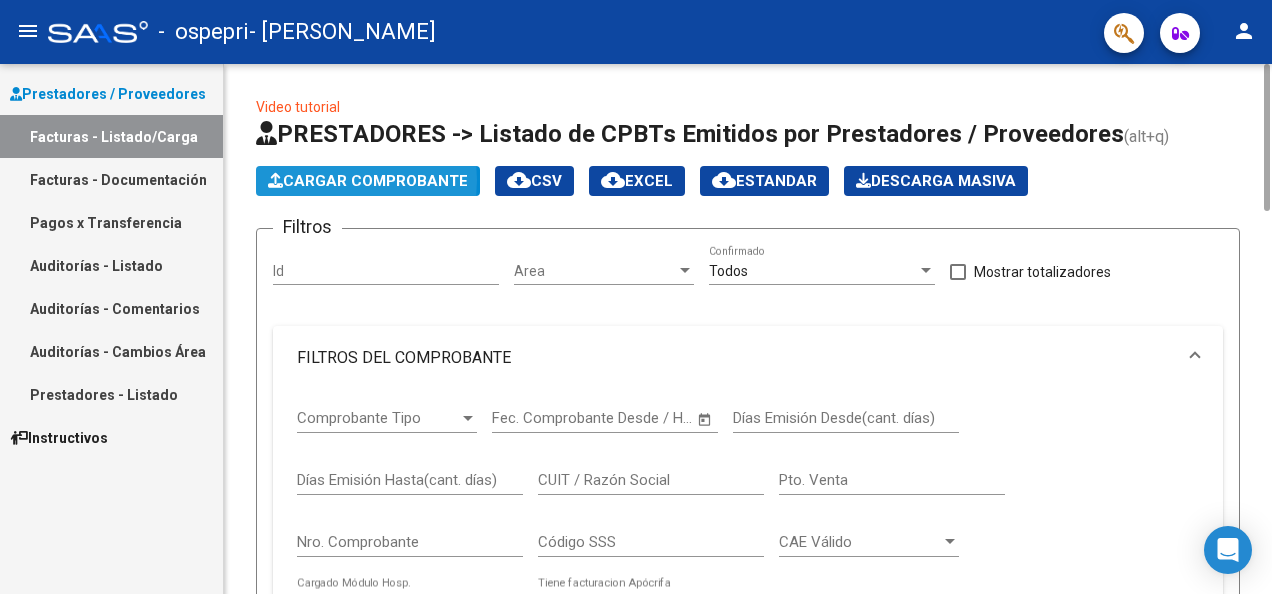 click on "Cargar Comprobante" 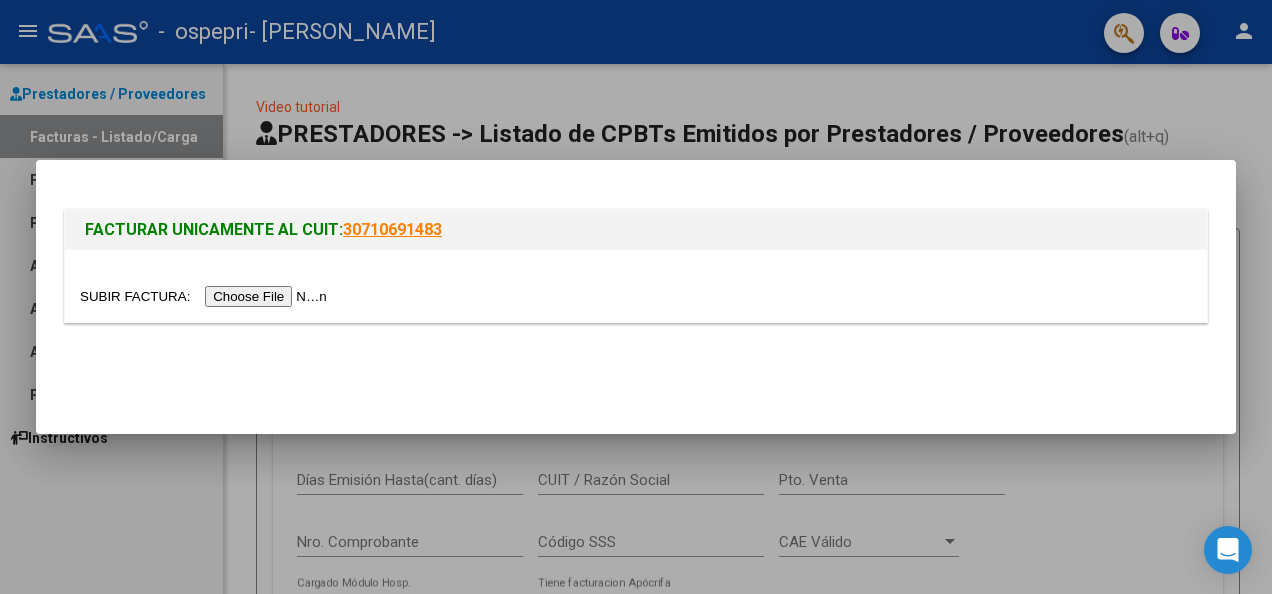 click at bounding box center (206, 296) 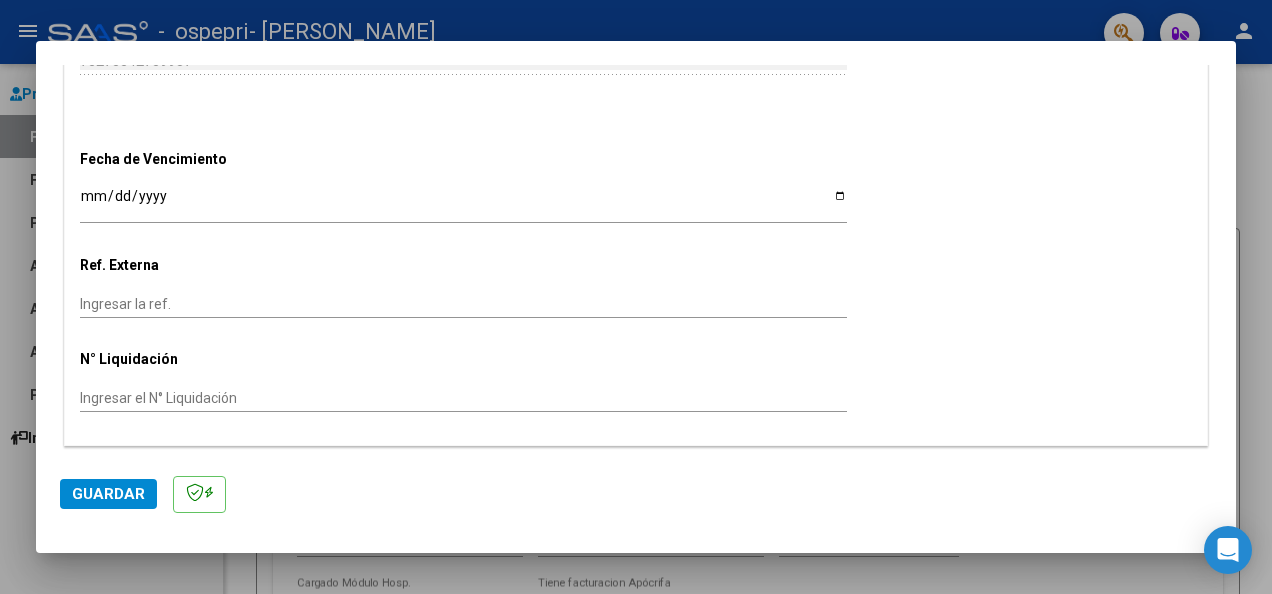 scroll, scrollTop: 1271, scrollLeft: 0, axis: vertical 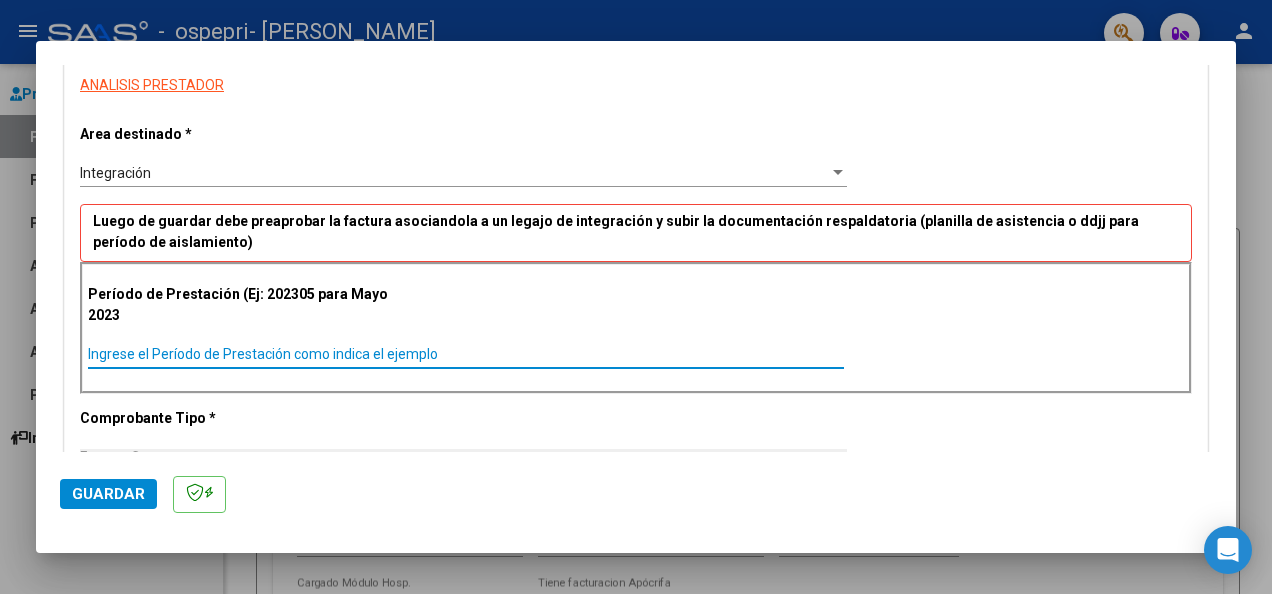 click on "Ingrese el Período de Prestación como indica el ejemplo" at bounding box center [466, 354] 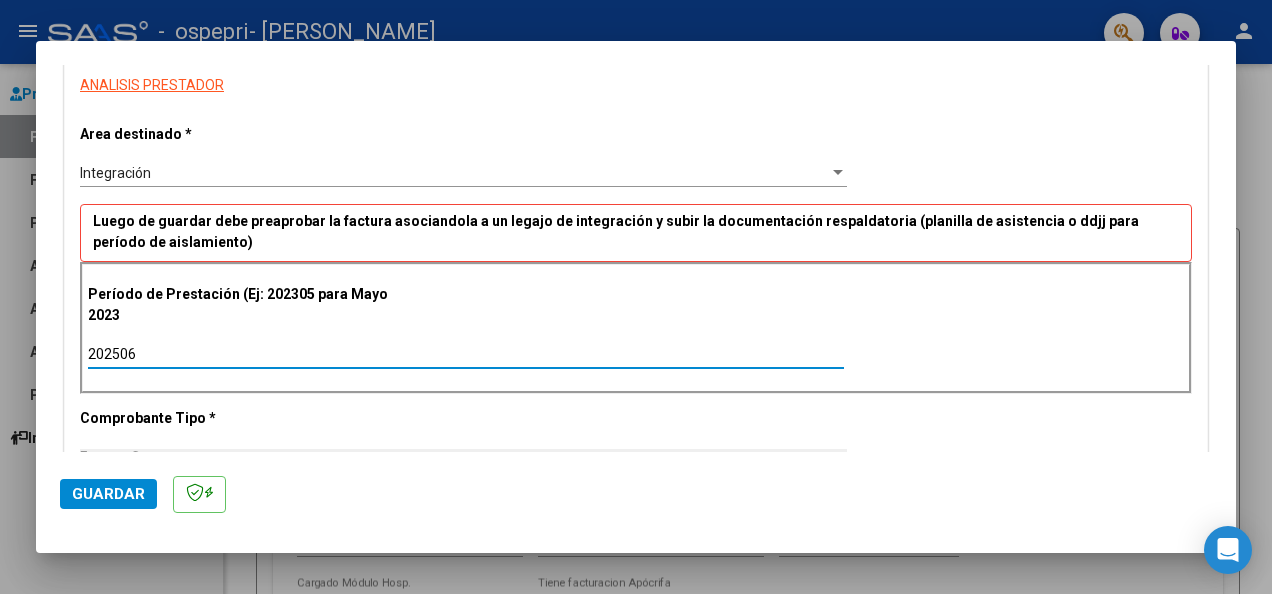 type on "202506" 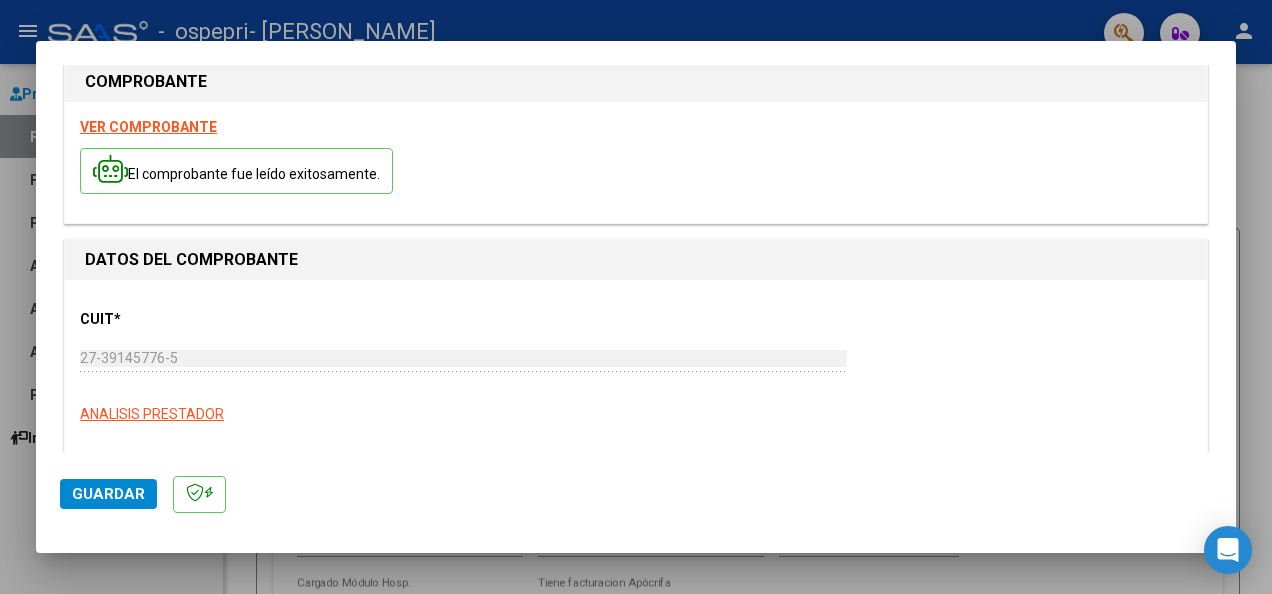 scroll, scrollTop: 0, scrollLeft: 0, axis: both 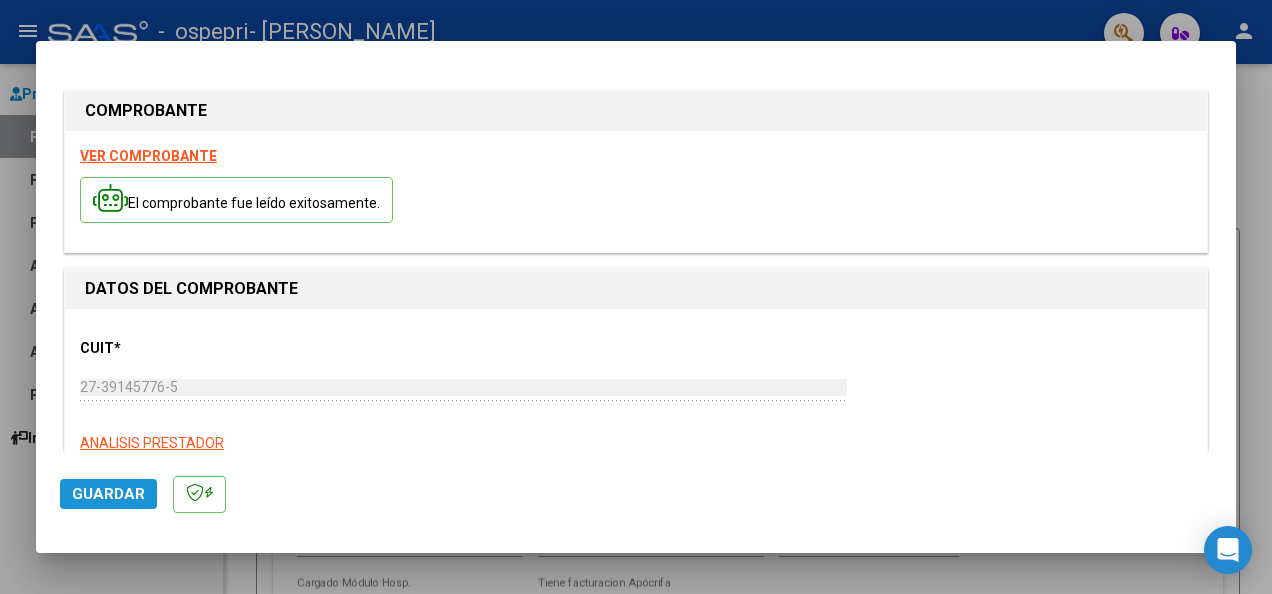 click on "Guardar" 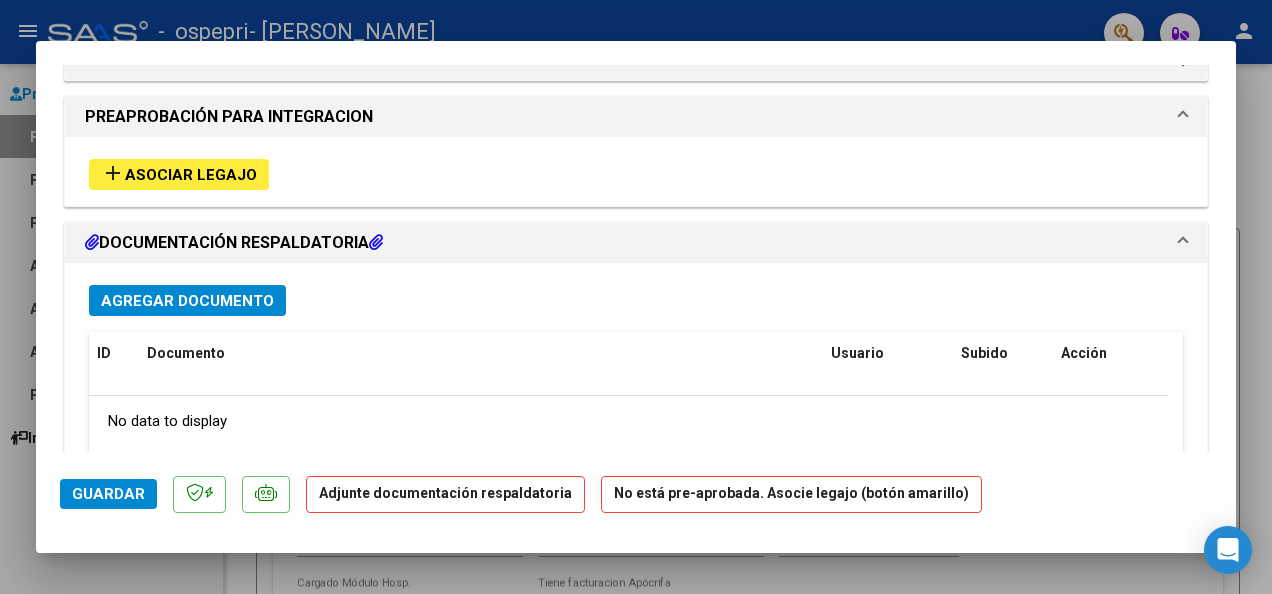 scroll, scrollTop: 1662, scrollLeft: 0, axis: vertical 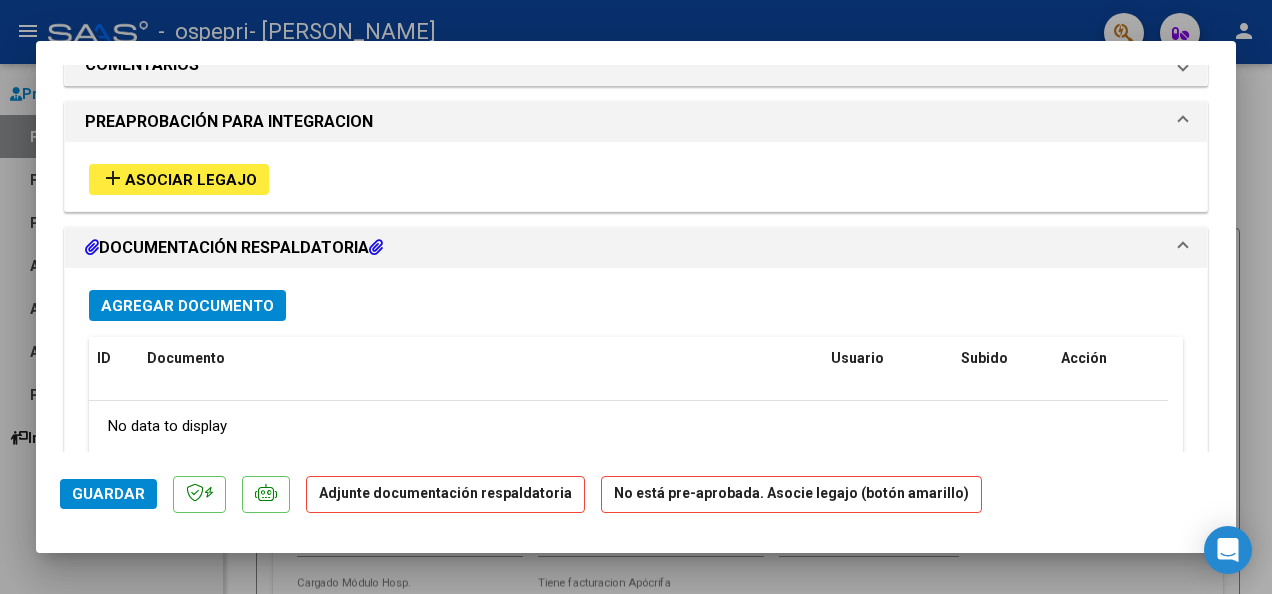click on "Agregar Documento" at bounding box center (187, 306) 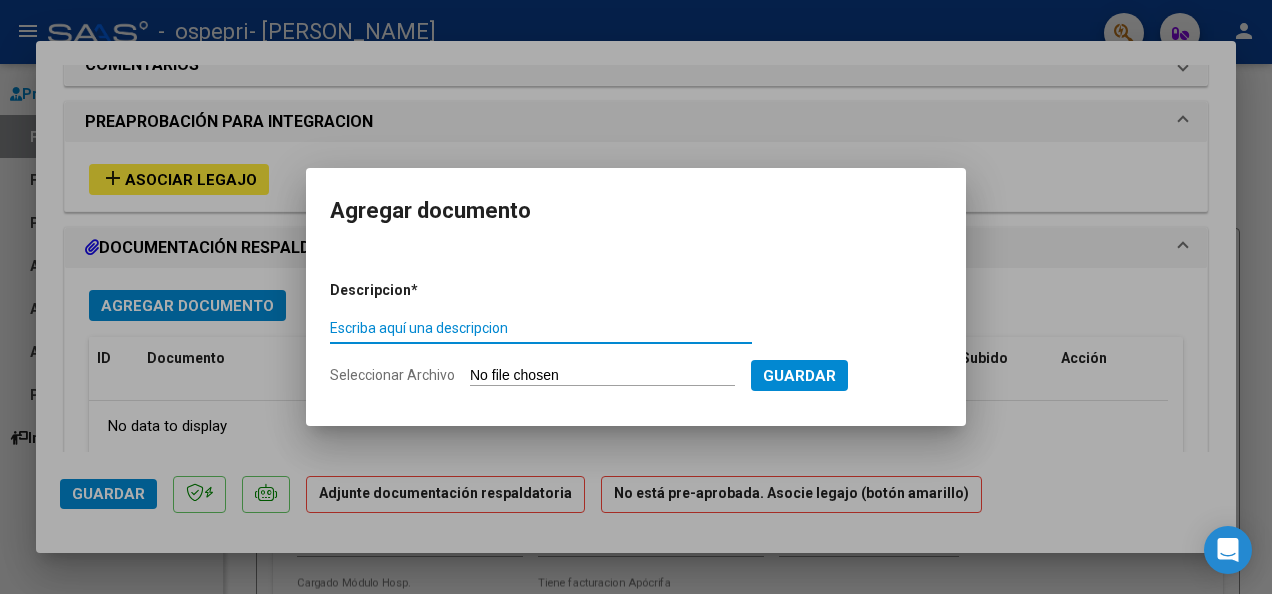 click on "Escriba aquí una descripcion" at bounding box center [541, 328] 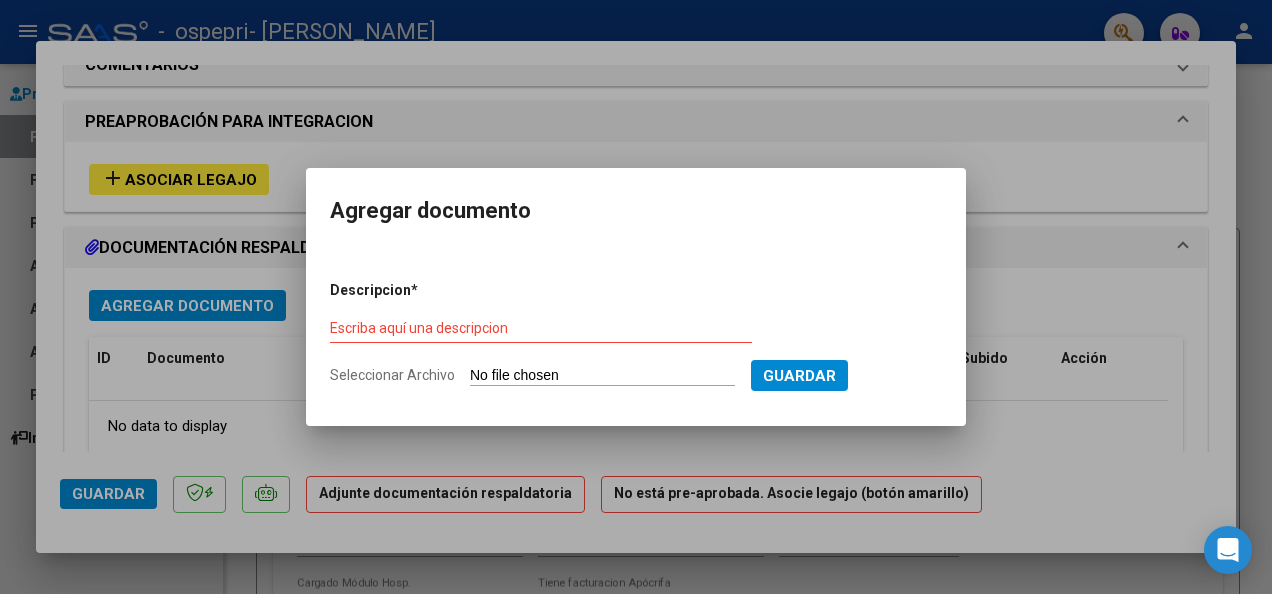 click on "Seleccionar Archivo" 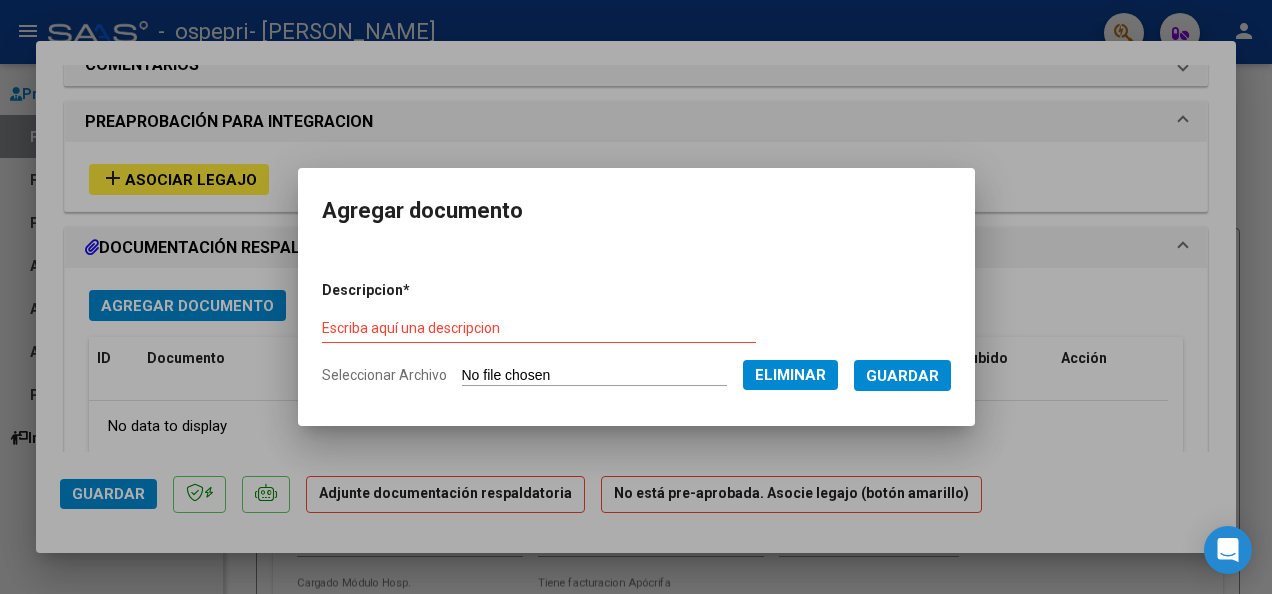 click on "Descripcion  *" at bounding box center [416, 290] 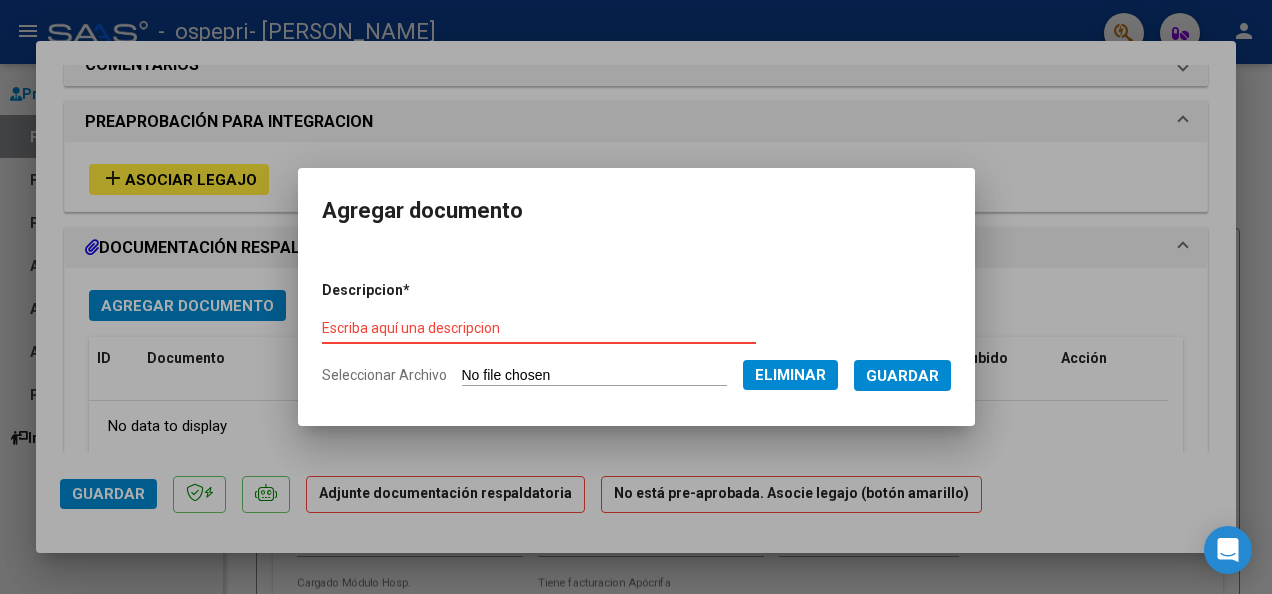 click on "Escriba aquí una descripcion" at bounding box center [539, 328] 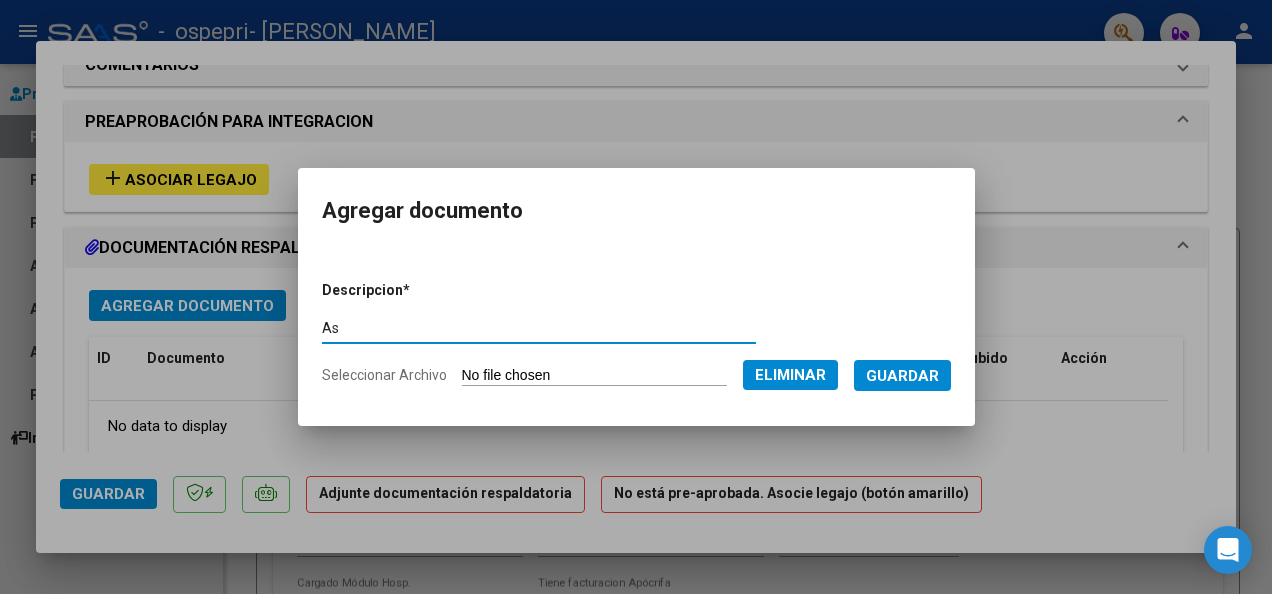type on "A" 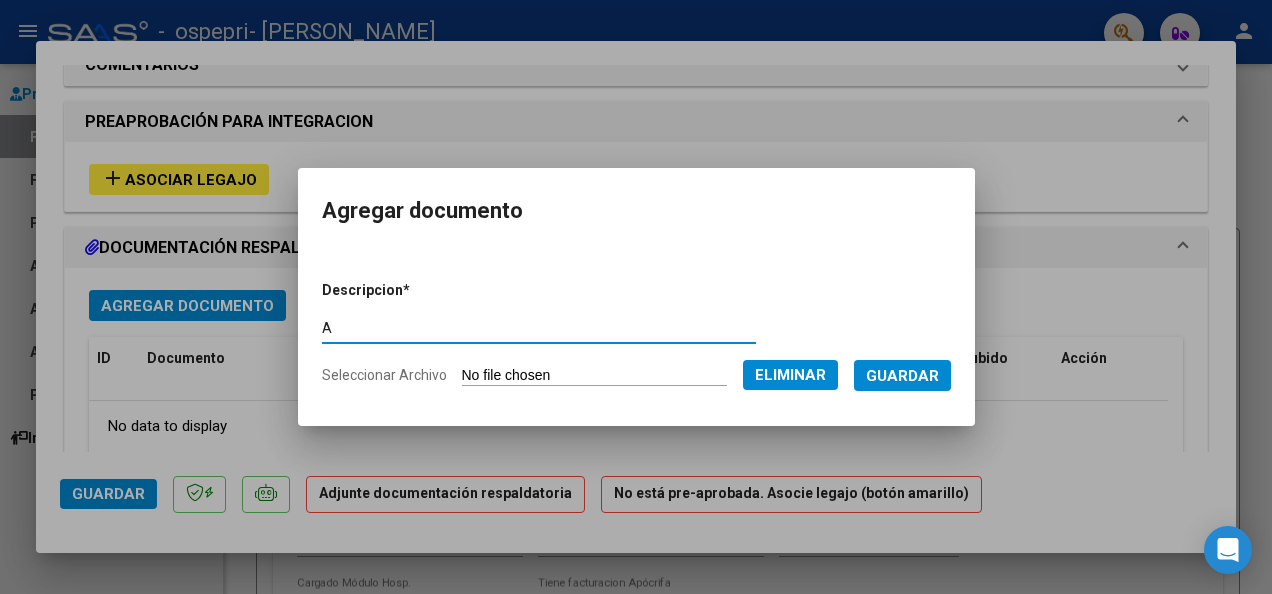 type 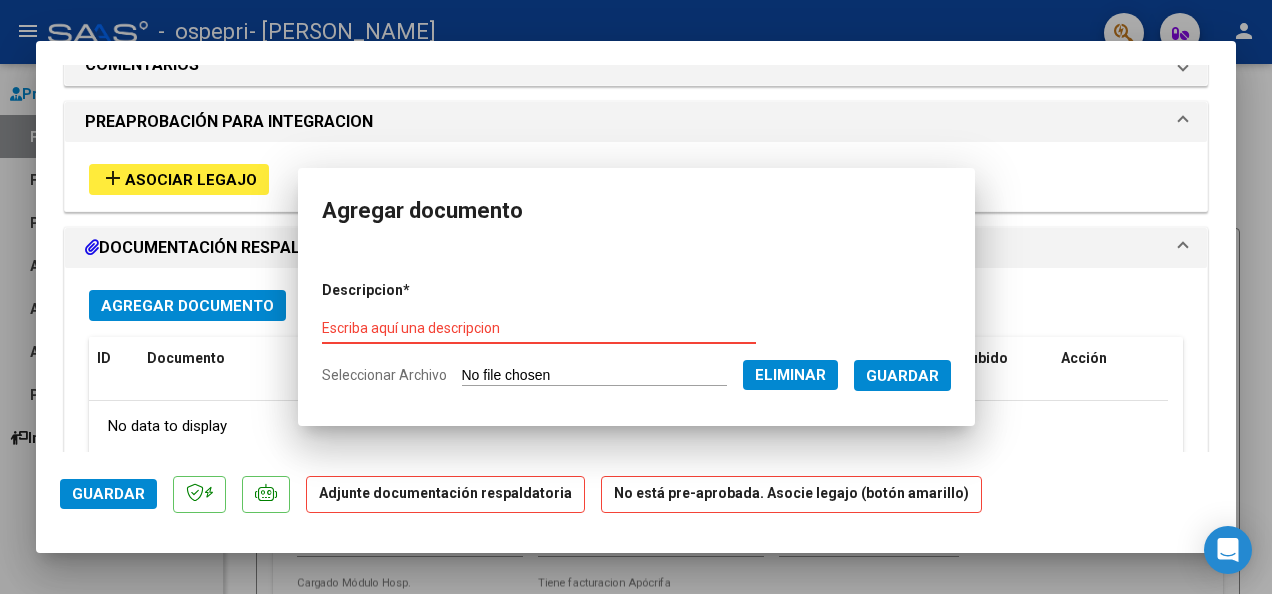 type 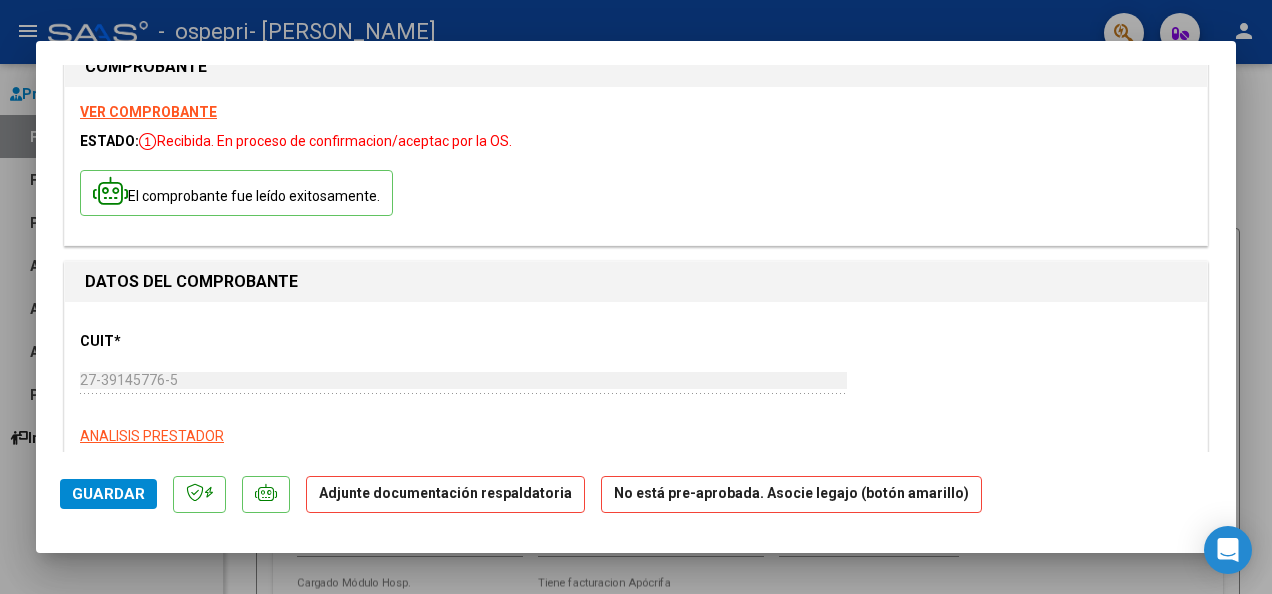 scroll, scrollTop: 36, scrollLeft: 0, axis: vertical 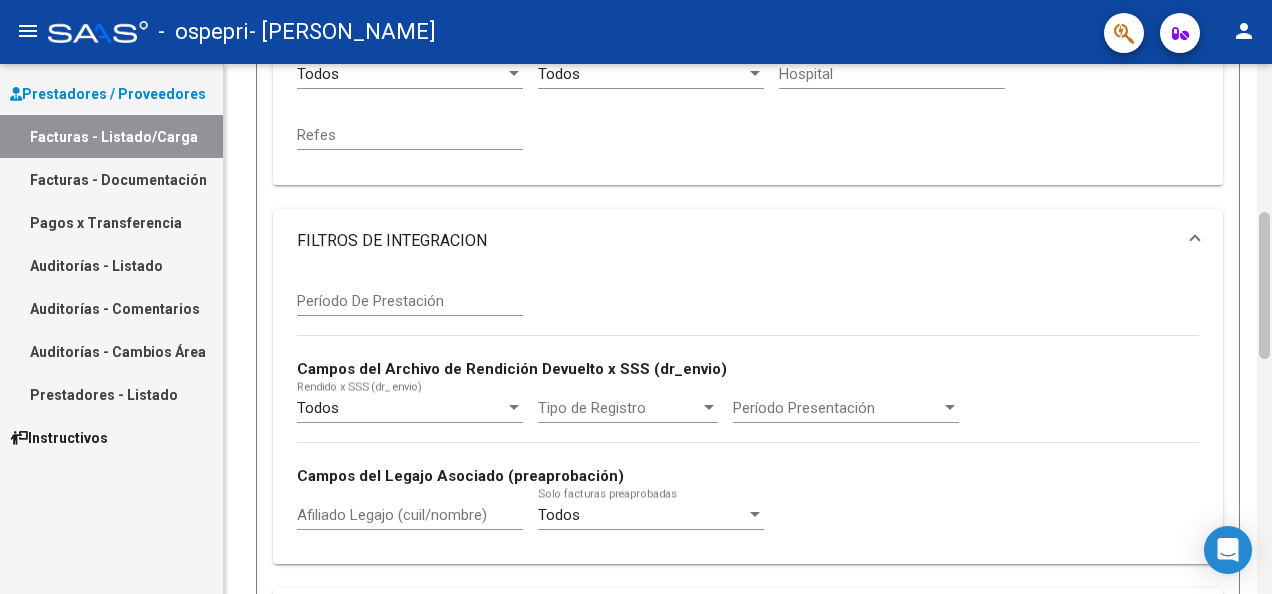 click on "menu -   ospepri   - [PERSON_NAME] person    Prestadores / Proveedores Facturas - Listado/Carga Facturas - Documentación Pagos x Transferencia Auditorías - Listado Auditorías - Comentarios Auditorías - Cambios Área Prestadores - Listado    Instructivos  Video tutorial   PRESTADORES -> Listado de CPBTs Emitidos por Prestadores / Proveedores (alt+q)   Cargar Comprobante
cloud_download  CSV  cloud_download  EXCEL  cloud_download  Estandar   Descarga Masiva
Filtros Id Area Area Todos  Confirmado   Mostrar totalizadores   FILTROS DEL COMPROBANTE  Comprobante Tipo Comprobante Tipo Start date – Fec. Comprobante Desde / Hasta Días Emisión Desde(cant. días) Días Emisión Hasta(cant. días) CUIT / Razón Social Pto. Venta Nro. Comprobante Código SSS CAE Válido CAE Válido Todos  Cargado Módulo Hosp. Todos  Tiene facturacion Apócrifa Hospital Refes  FILTROS DE INTEGRACION  Período De Prestación Campos del Archivo de Rendición Devuelto x SSS (dr_envio) Todos  Tipo de Registro Op" at bounding box center [636, 297] 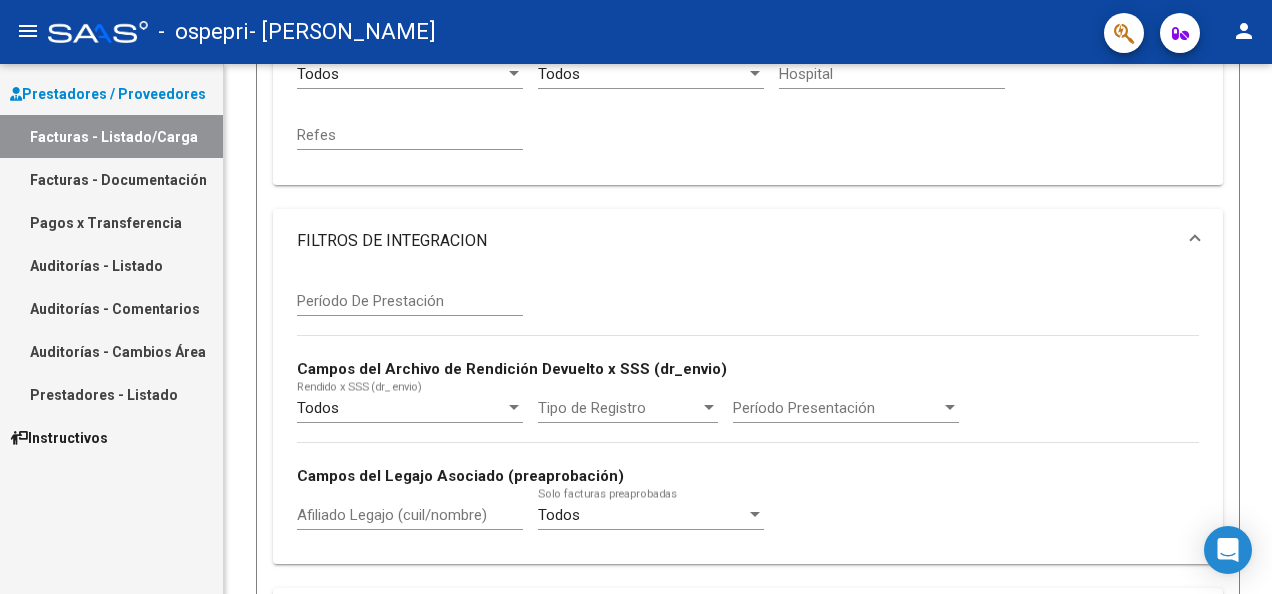 scroll, scrollTop: 0, scrollLeft: 0, axis: both 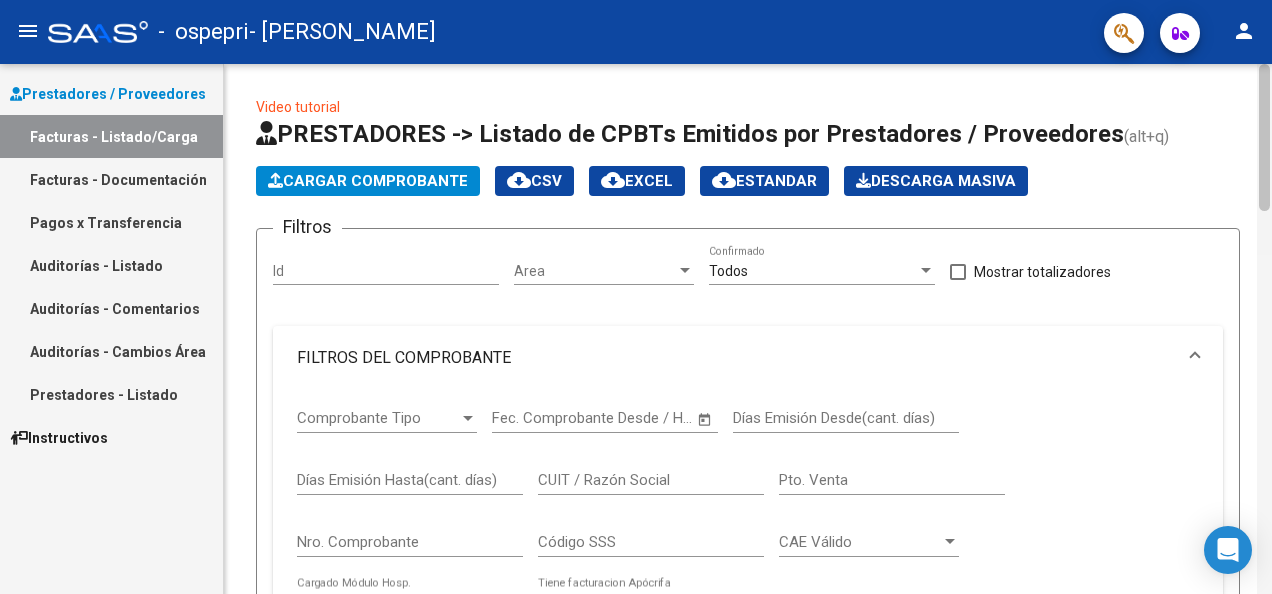 drag, startPoint x: 1271, startPoint y: 146, endPoint x: 1271, endPoint y: 266, distance: 120 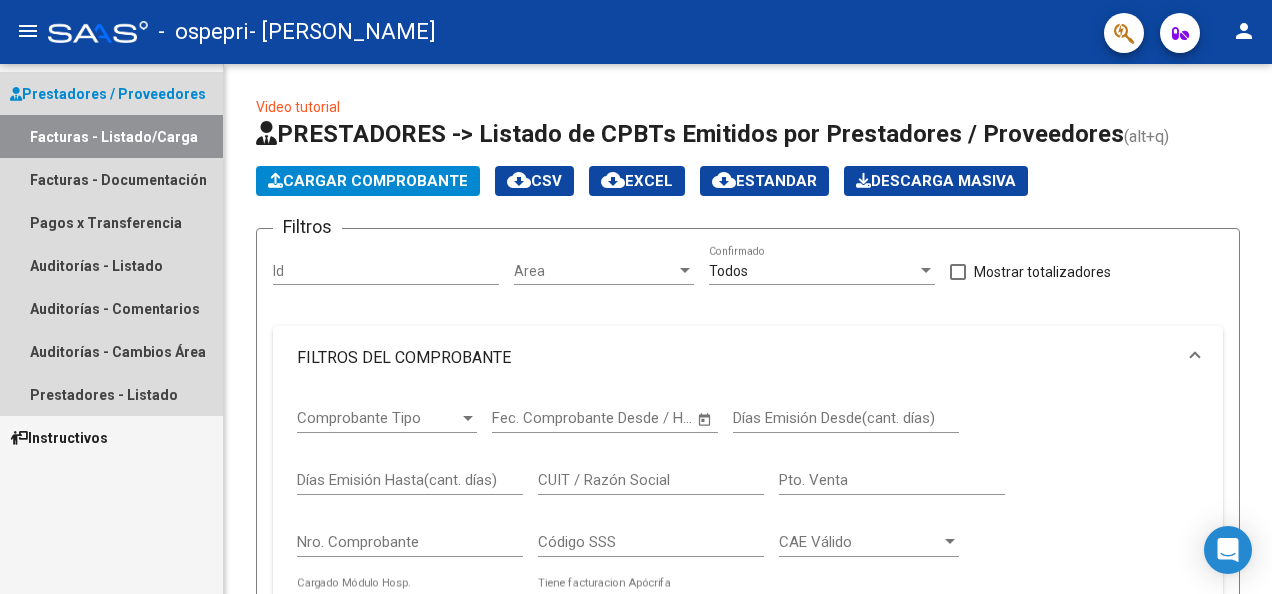 click on "Facturas - Listado/Carga" at bounding box center (111, 136) 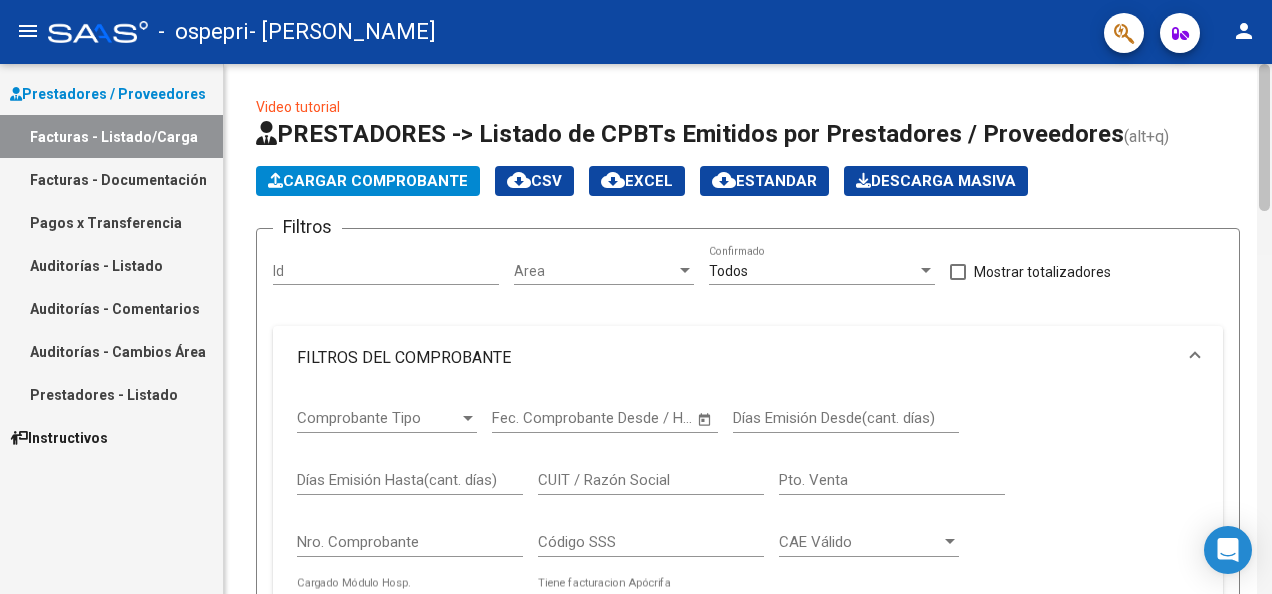 scroll, scrollTop: 530, scrollLeft: 0, axis: vertical 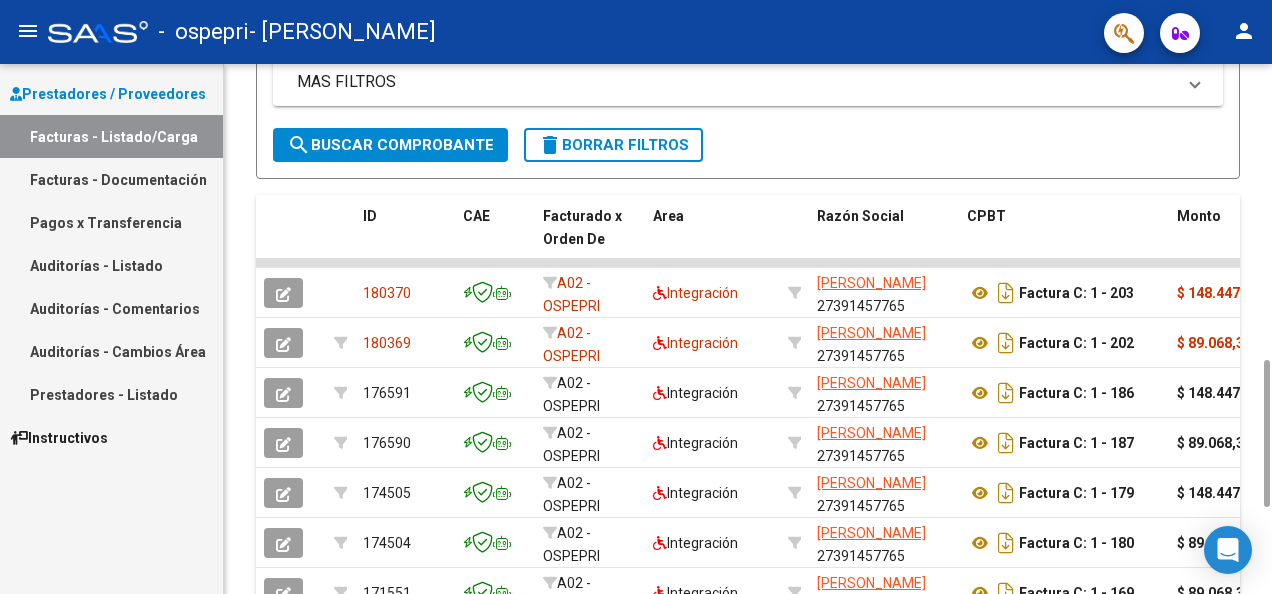 click on "Filtros Id Area Area Todos  Confirmado   Mostrar totalizadores   FILTROS DEL COMPROBANTE  Comprobante Tipo Comprobante Tipo Start date – Fec. Comprobante Desde / Hasta Días Emisión Desde(cant. días) Días Emisión Hasta(cant. días) CUIT / Razón Social Pto. Venta Nro. Comprobante Código SSS CAE Válido CAE Válido Todos  Cargado Módulo Hosp. Todos  Tiene facturacion Apócrifa Hospital Refes  FILTROS DE INTEGRACION  Período De Prestación Campos del Archivo de Rendición Devuelto x SSS (dr_envio) Todos  Rendido x SSS (dr_envio) Tipo de Registro Tipo de Registro Período Presentación Período Presentación Campos del Legajo Asociado (preaprobación) Afiliado Legajo (cuil/nombre) Todos  Solo facturas preaprobadas  MAS FILTROS  Todos  Con Doc. Respaldatoria Todos  Con Trazabilidad Todos  Asociado a Expediente Sur Auditoría Auditoría Auditoría Id Start date – Auditoría Confirmada Desde / Hasta Start date – Fec. Rec. Desde / Hasta Start date – Fec. Creado Desde / Hasta Start date – Op Estado" 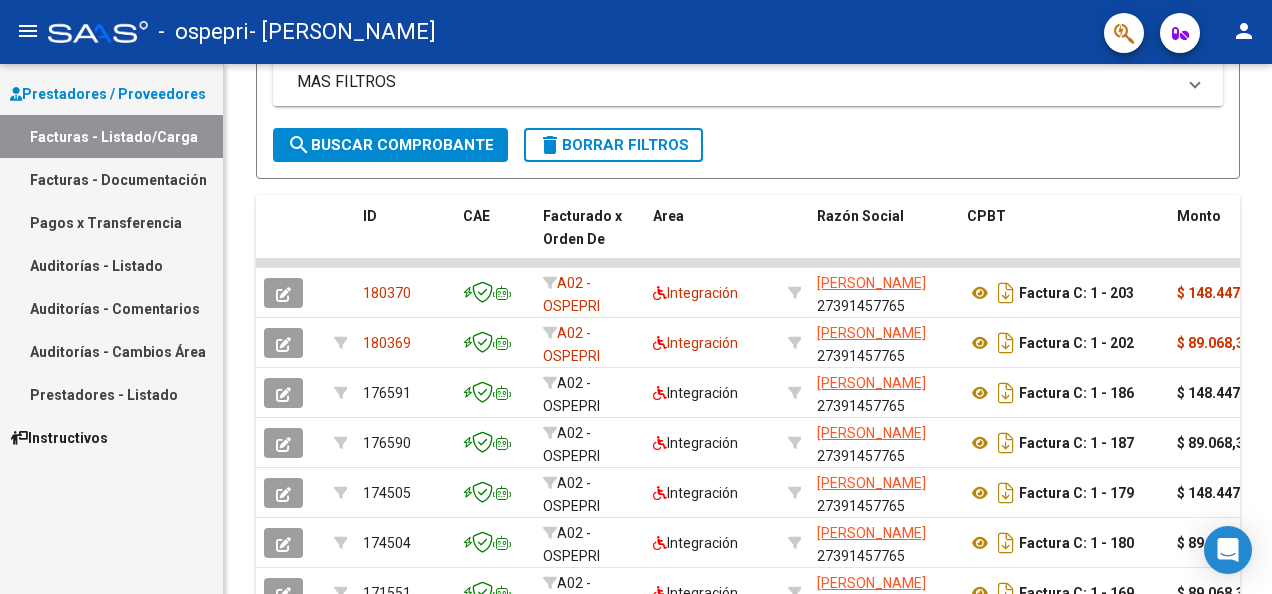 scroll, scrollTop: 1371, scrollLeft: 0, axis: vertical 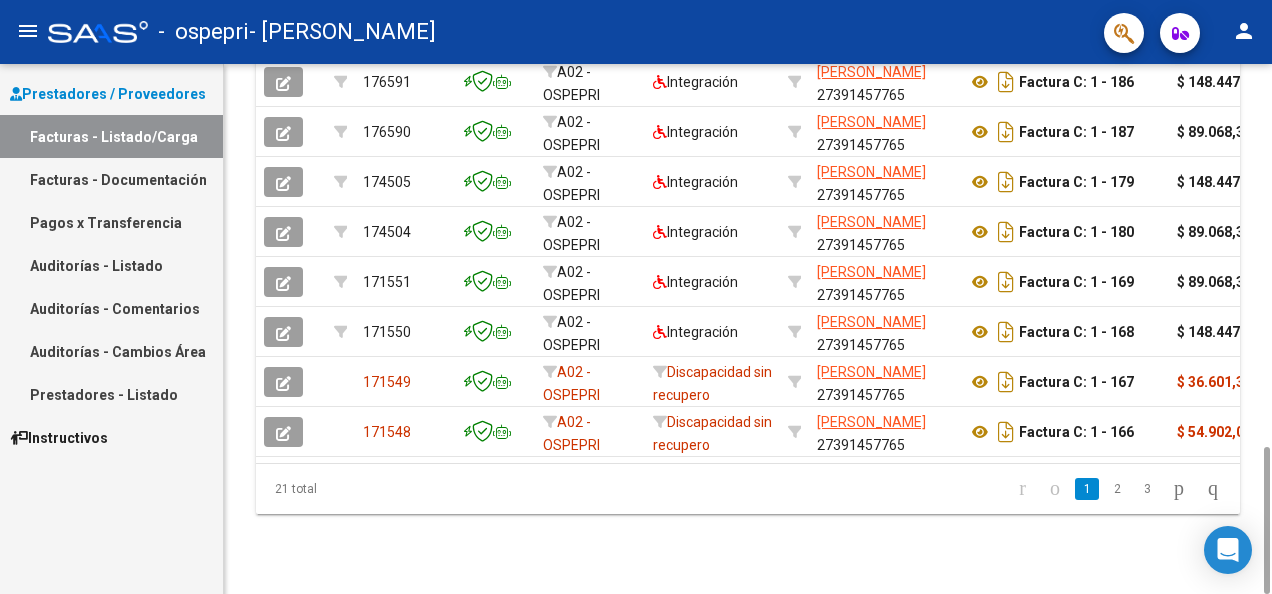 click on "menu -   ospepri   - [PERSON_NAME] person    Prestadores / Proveedores Facturas - Listado/Carga Facturas - Documentación Pagos x Transferencia Auditorías - Listado Auditorías - Comentarios Auditorías - Cambios Área Prestadores - Listado    Instructivos  Video tutorial   PRESTADORES -> Listado de CPBTs Emitidos por Prestadores / Proveedores (alt+q)   Cargar Comprobante
cloud_download  CSV  cloud_download  EXCEL  cloud_download  Estandar   Descarga Masiva
Filtros Id Area Area Todos  Confirmado   Mostrar totalizadores   FILTROS DEL COMPROBANTE  Comprobante Tipo Comprobante Tipo Start date – Fec. Comprobante Desde / Hasta Días Emisión Desde(cant. días) Días Emisión Hasta(cant. días) CUIT / Razón Social Pto. Venta Nro. Comprobante Código SSS CAE Válido CAE Válido Todos  Cargado Módulo Hosp. Todos  Tiene facturacion Apócrifa Hospital Refes  FILTROS DE INTEGRACION  Período De Prestación Campos del Archivo de Rendición Devuelto x SSS (dr_envio) Todos  Tipo de Registro Op" at bounding box center [636, 297] 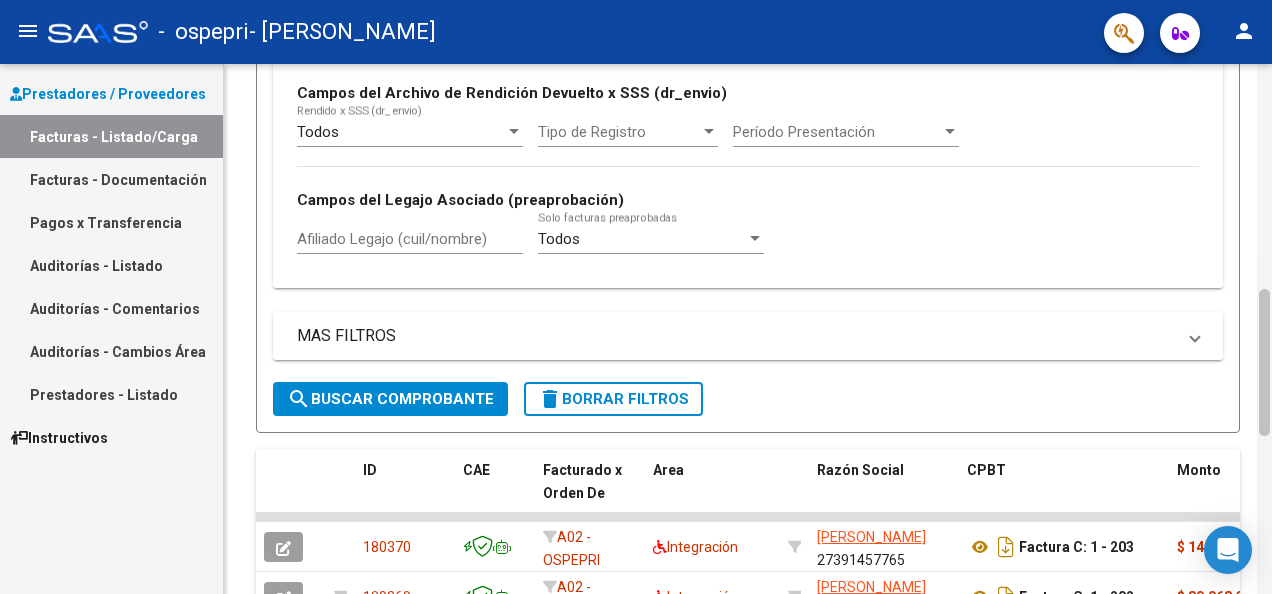 drag, startPoint x: 1275, startPoint y: 412, endPoint x: 1271, endPoint y: 342, distance: 70.11419 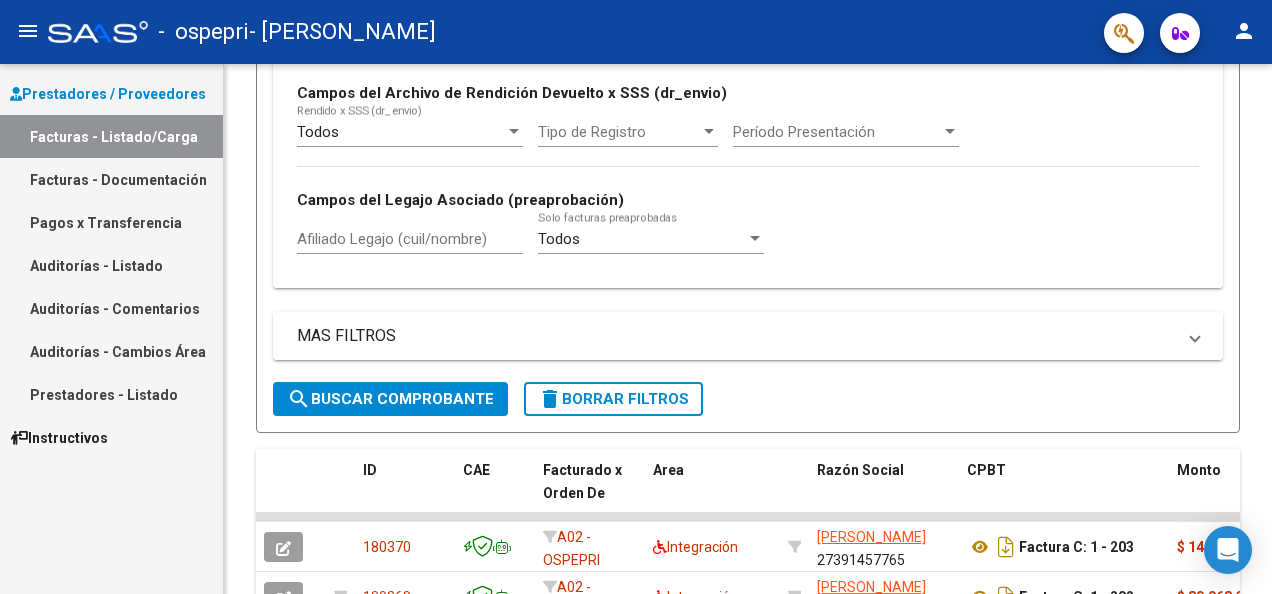 scroll, scrollTop: 1371, scrollLeft: 0, axis: vertical 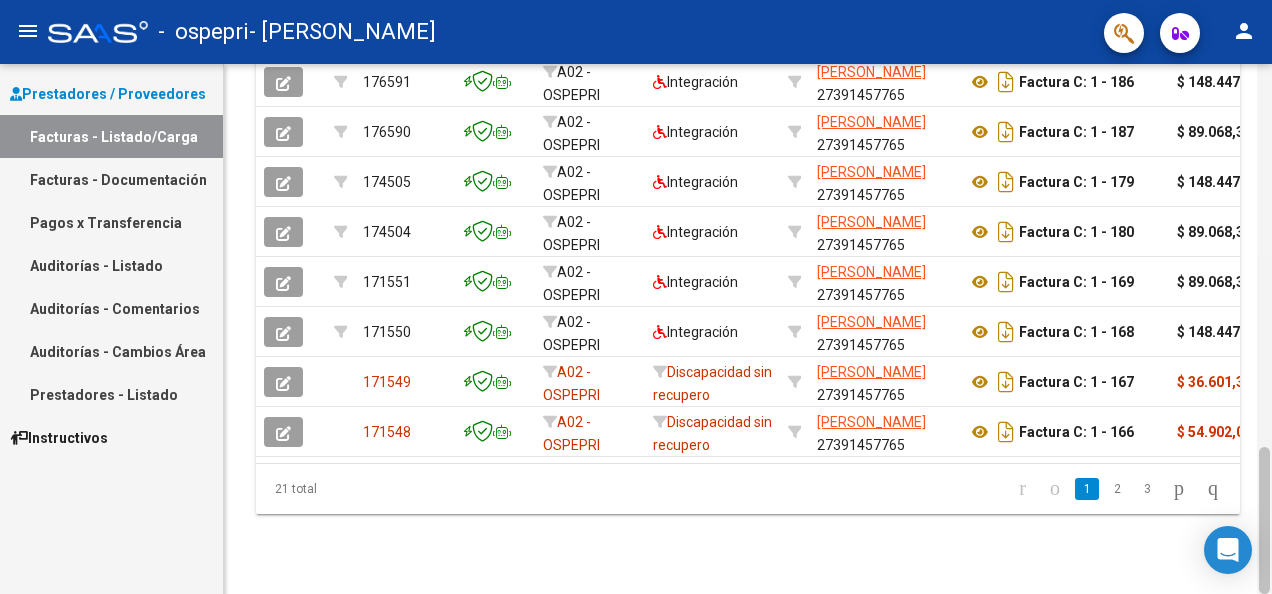 click on "menu -   ospepri   - [PERSON_NAME] person    Prestadores / Proveedores Facturas - Listado/Carga Facturas - Documentación Pagos x Transferencia Auditorías - Listado Auditorías - Comentarios Auditorías - Cambios Área Prestadores - Listado    Instructivos  Video tutorial   PRESTADORES -> Listado de CPBTs Emitidos por Prestadores / Proveedores (alt+q)   Cargar Comprobante
cloud_download  CSV  cloud_download  EXCEL  cloud_download  Estandar   Descarga Masiva
Filtros Id Area Area Todos  Confirmado   Mostrar totalizadores   FILTROS DEL COMPROBANTE  Comprobante Tipo Comprobante Tipo Start date – Fec. Comprobante Desde / Hasta Días Emisión Desde(cant. días) Días Emisión Hasta(cant. días) CUIT / Razón Social Pto. Venta Nro. Comprobante Código SSS CAE Válido CAE Válido Todos  Cargado Módulo Hosp. Todos  Tiene facturacion Apócrifa Hospital Refes  FILTROS DE INTEGRACION  Período De Prestación Campos del Archivo de Rendición Devuelto x SSS (dr_envio) Todos  Tipo de Registro Op" at bounding box center (636, 297) 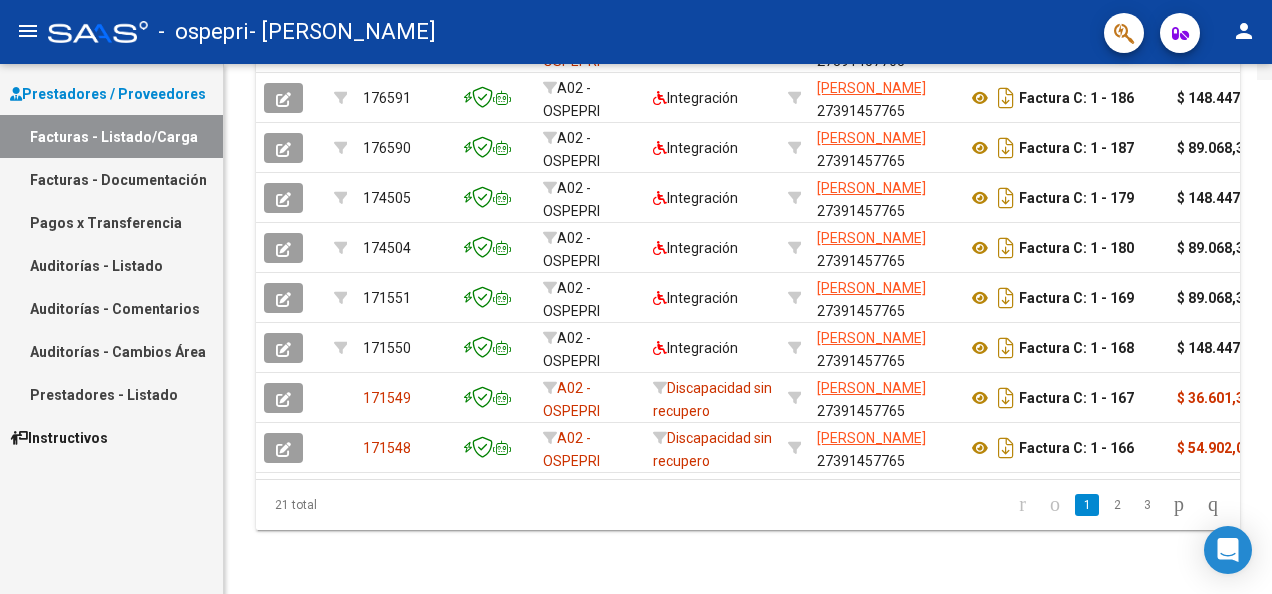 scroll, scrollTop: 841, scrollLeft: 0, axis: vertical 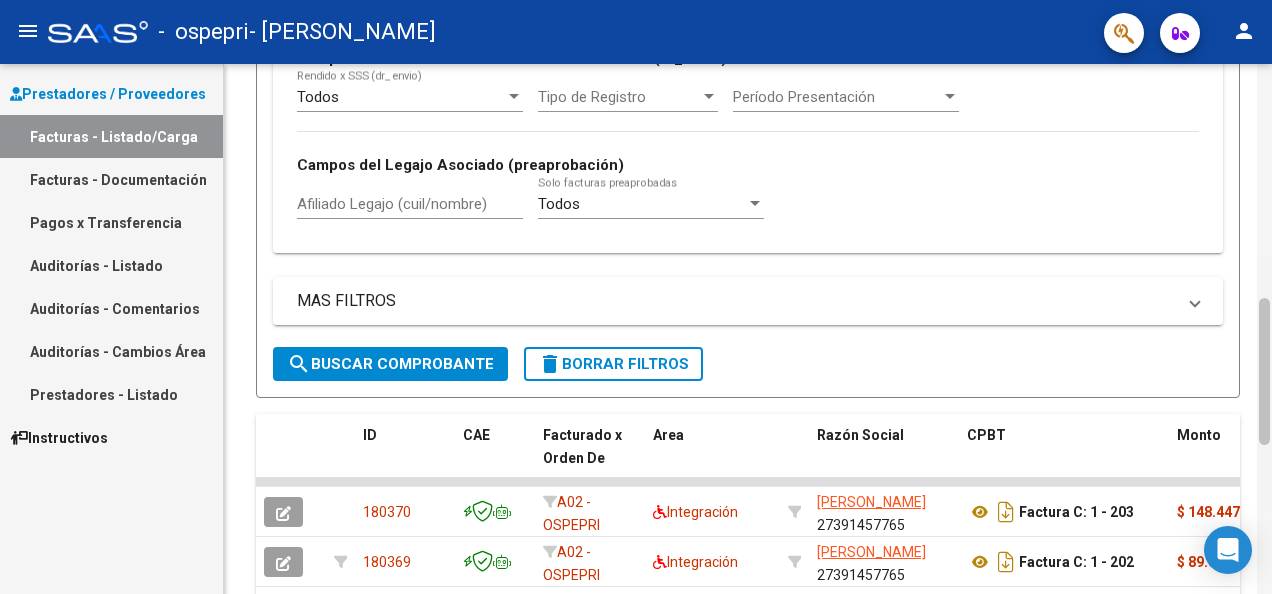 click on "menu -   ospepri   - [PERSON_NAME] person    Prestadores / Proveedores Facturas - Listado/Carga Facturas - Documentación Pagos x Transferencia Auditorías - Listado Auditorías - Comentarios Auditorías - Cambios Área Prestadores - Listado    Instructivos  Video tutorial   PRESTADORES -> Listado de CPBTs Emitidos por Prestadores / Proveedores (alt+q)   Cargar Comprobante
cloud_download  CSV  cloud_download  EXCEL  cloud_download  Estandar   Descarga Masiva
Filtros Id Area Area Todos  Confirmado   Mostrar totalizadores   FILTROS DEL COMPROBANTE  Comprobante Tipo Comprobante Tipo Start date – Fec. Comprobante Desde / Hasta Días Emisión Desde(cant. días) Días Emisión Hasta(cant. días) CUIT / Razón Social Pto. Venta Nro. Comprobante Código SSS CAE Válido CAE Válido Todos  Cargado Módulo Hosp. Todos  Tiene facturacion Apócrifa Hospital Refes  FILTROS DE INTEGRACION  Período De Prestación Campos del Archivo de Rendición Devuelto x SSS (dr_envio) Todos  Tipo de Registro Op" at bounding box center (636, 297) 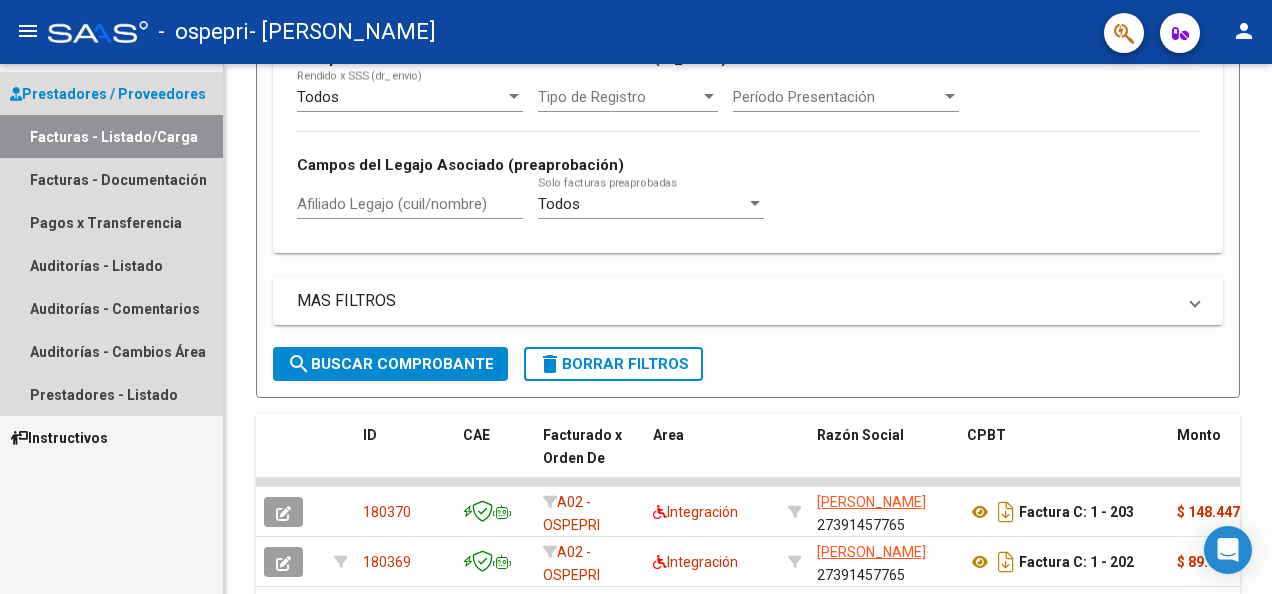 click on "Facturas - Listado/Carga" at bounding box center (111, 136) 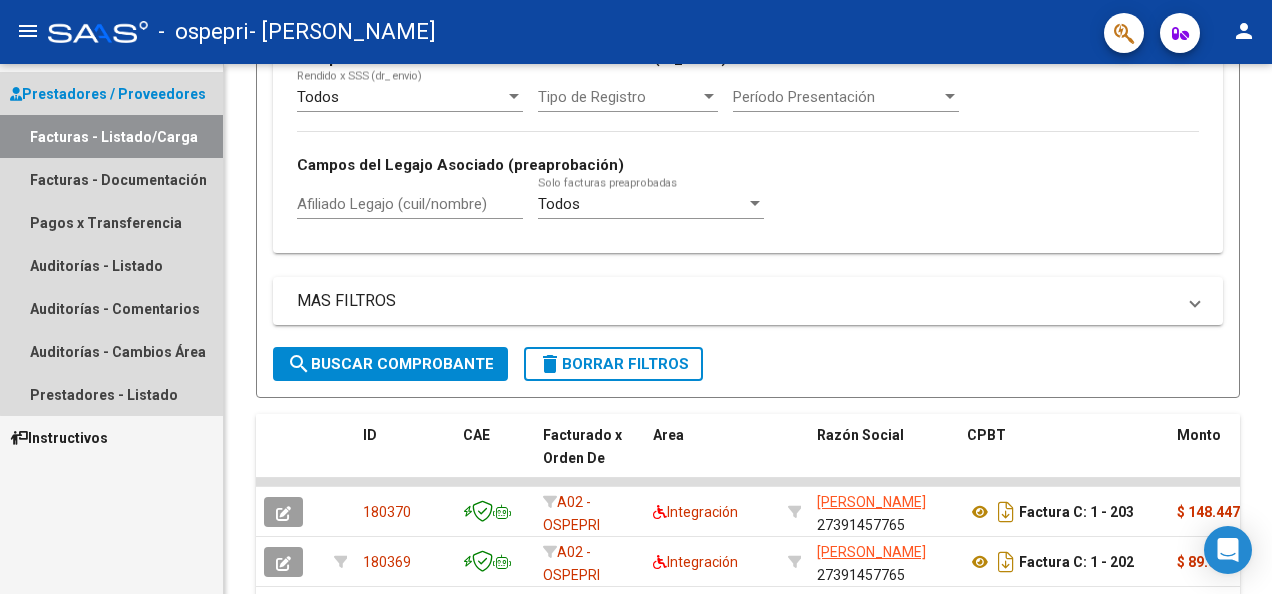 drag, startPoint x: 149, startPoint y: 148, endPoint x: 144, endPoint y: 99, distance: 49.25444 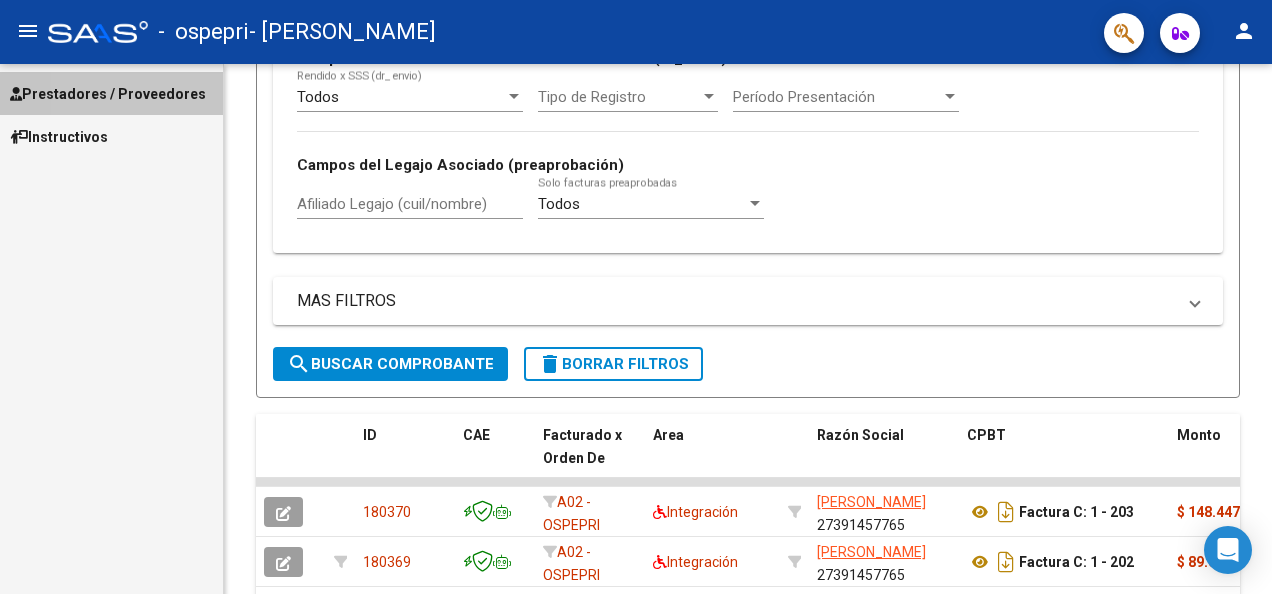 click on "Prestadores / Proveedores" at bounding box center [108, 94] 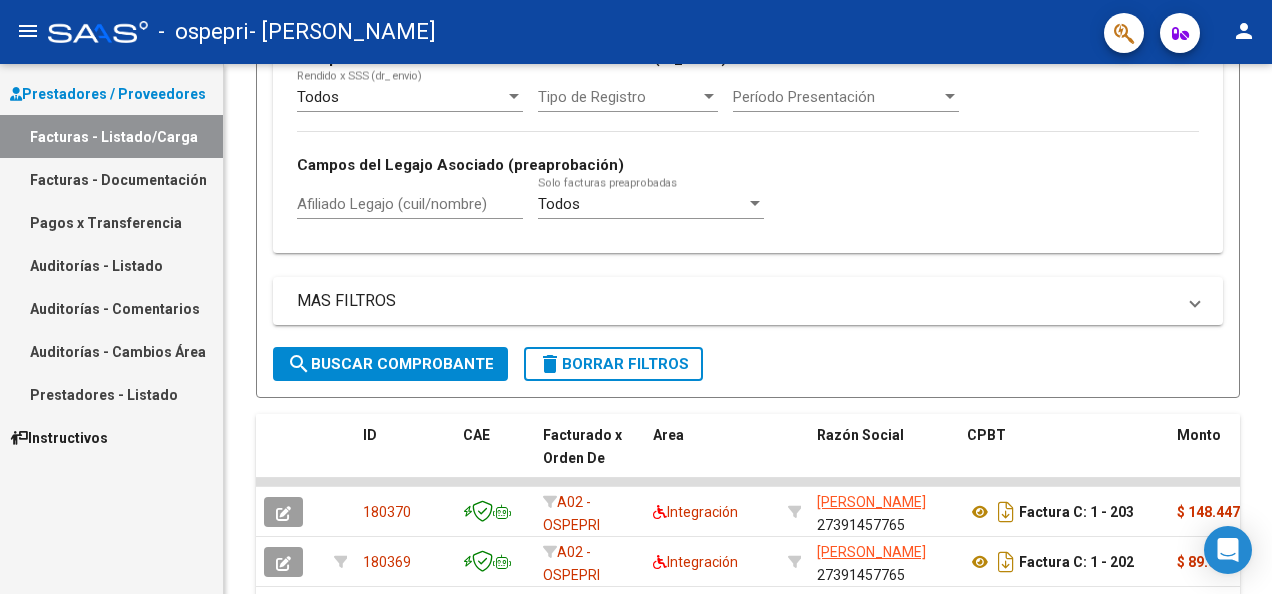 drag, startPoint x: 144, startPoint y: 99, endPoint x: 136, endPoint y: 126, distance: 28.160255 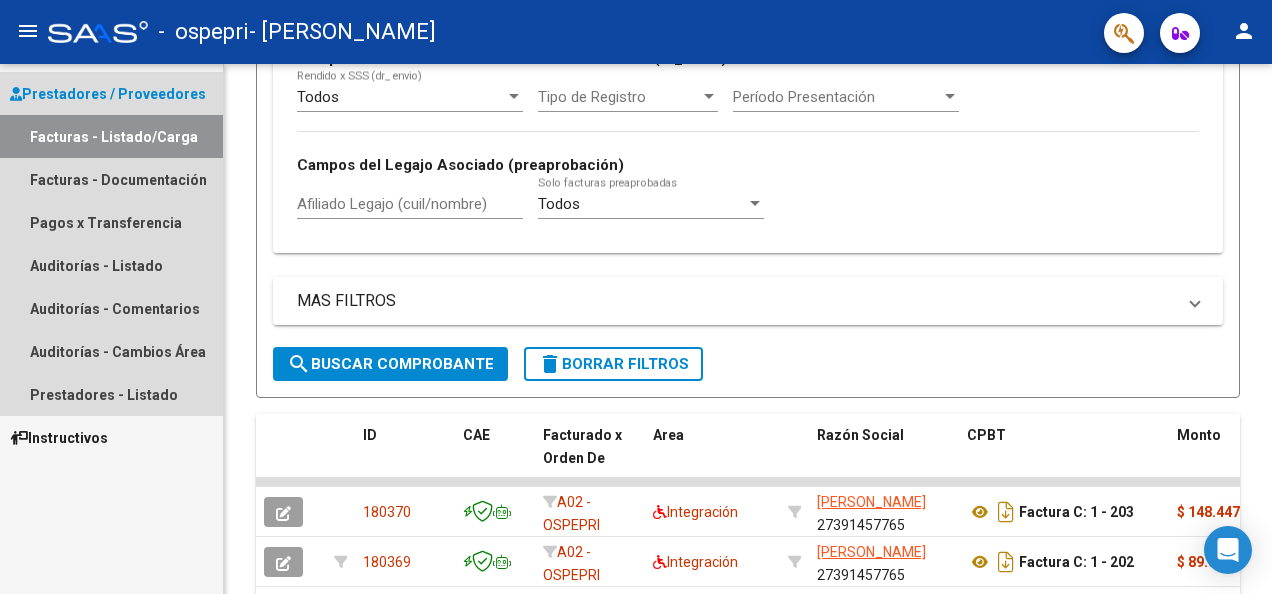 click on "Facturas - Listado/Carga" at bounding box center (111, 136) 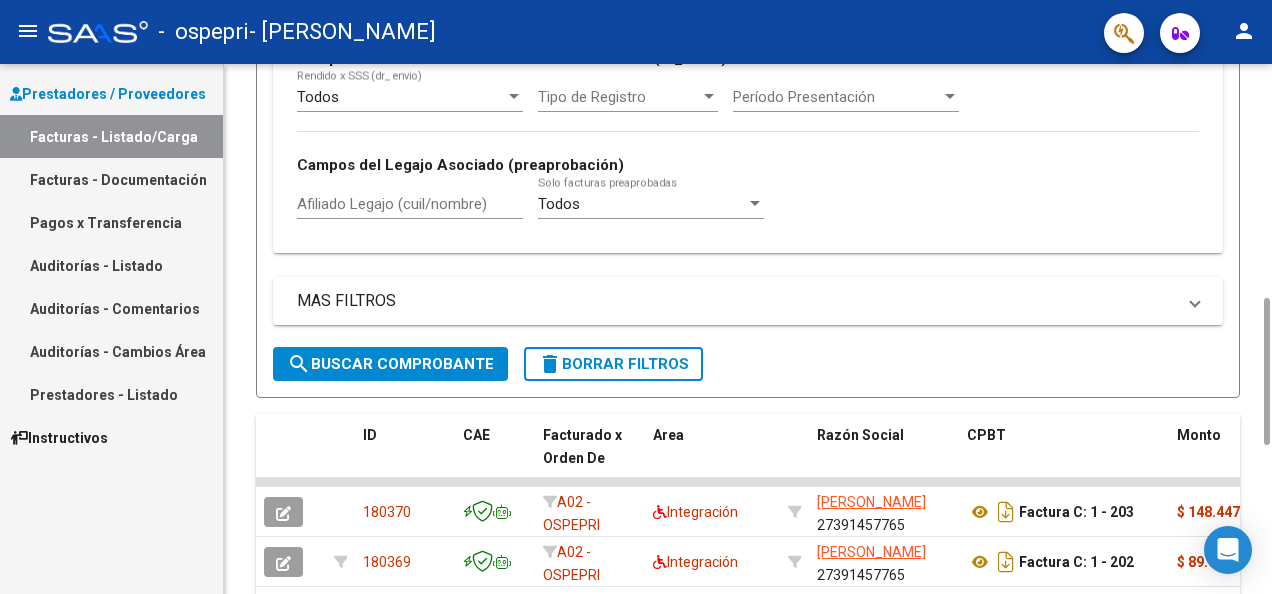 click on "Video tutorial   PRESTADORES -> Listado de CPBTs Emitidos por Prestadores / Proveedores (alt+q)   Cargar Comprobante
cloud_download  CSV  cloud_download  EXCEL  cloud_download  Estandar   Descarga Masiva
Filtros Id Area Area Todos  Confirmado   Mostrar totalizadores   FILTROS DEL COMPROBANTE  Comprobante Tipo Comprobante Tipo Start date – Fec. Comprobante Desde / Hasta Días Emisión Desde(cant. días) Días Emisión Hasta(cant. días) CUIT / Razón Social Pto. Venta Nro. Comprobante Código SSS CAE Válido CAE Válido Todos  Cargado Módulo Hosp. Todos  Tiene facturacion Apócrifa Hospital Refes  FILTROS DE INTEGRACION  Período De Prestación Campos del Archivo de Rendición Devuelto x SSS (dr_envio) Todos  Rendido x SSS (dr_envio) Tipo de Registro Tipo de Registro Período Presentación Período Presentación Campos del Legajo Asociado (preaprobación) Afiliado Legajo (cuil/nombre) Todos  Solo facturas preaprobadas  MAS FILTROS  Todos  Con Doc. Respaldatoria Todos  Con Trazabilidad Todos  Auditoría" 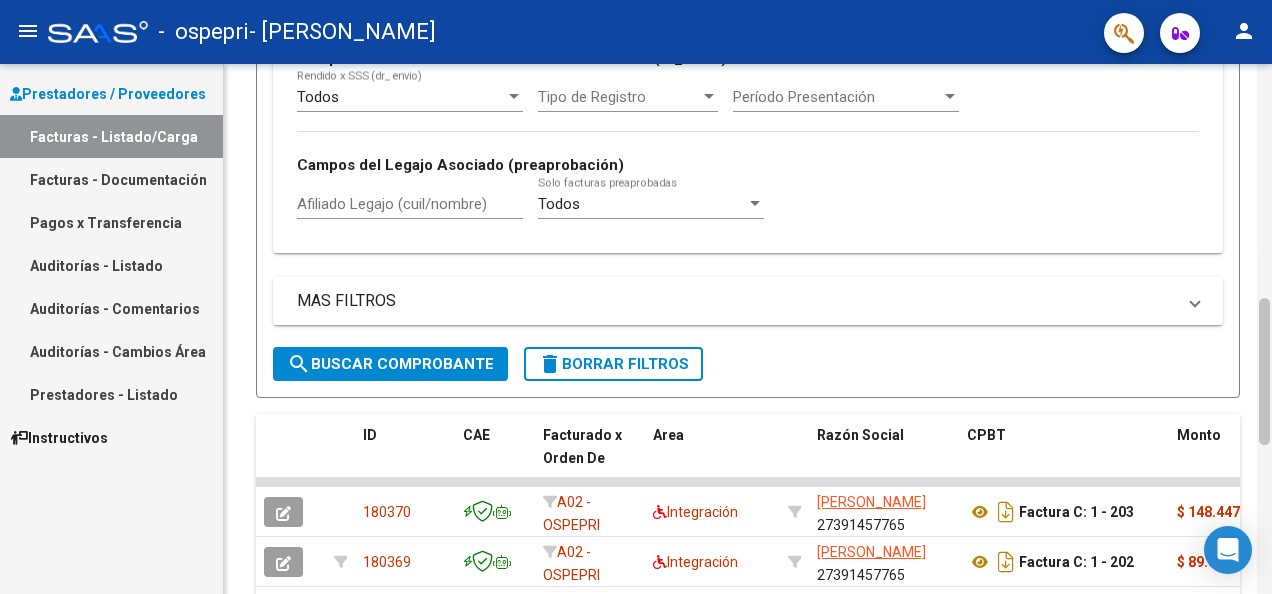 scroll, scrollTop: 1371, scrollLeft: 0, axis: vertical 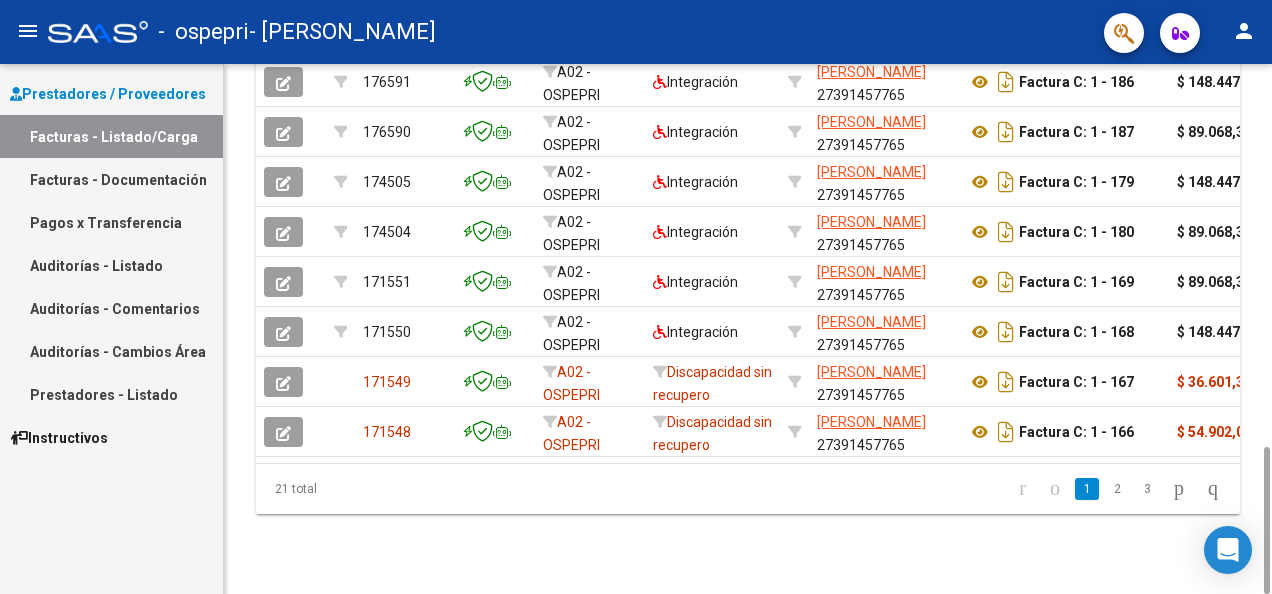 drag, startPoint x: 1271, startPoint y: 346, endPoint x: 1275, endPoint y: 236, distance: 110.0727 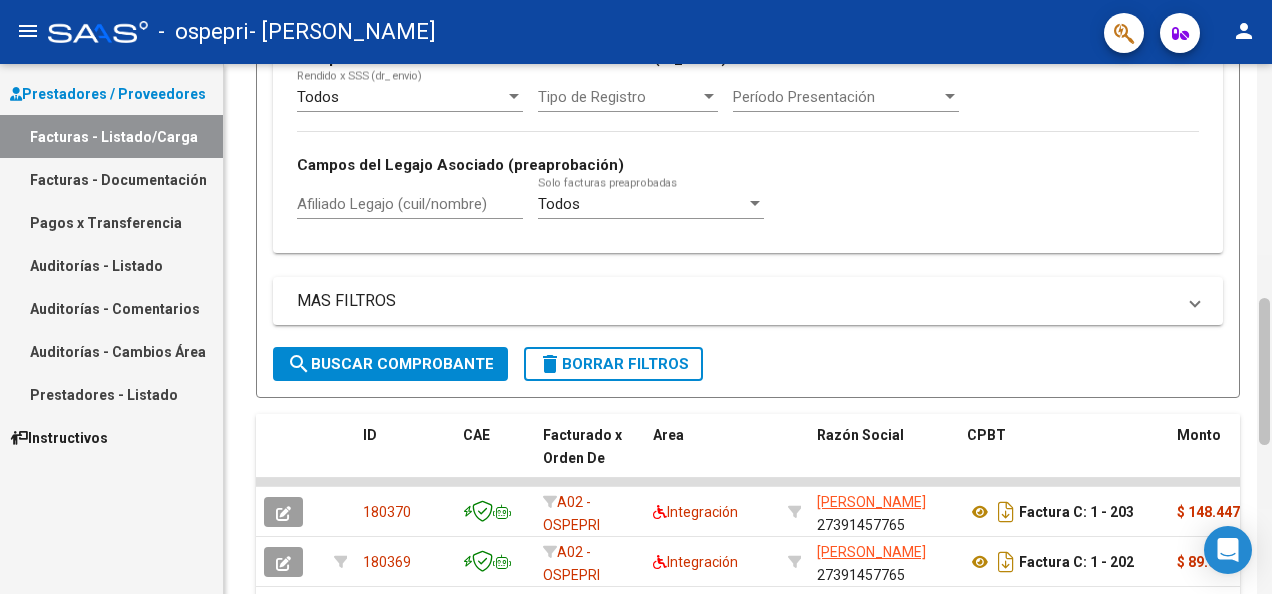 click on "menu -   ospepri   - [PERSON_NAME] person    Prestadores / Proveedores Facturas - Listado/Carga Facturas - Documentación Pagos x Transferencia Auditorías - Listado Auditorías - Comentarios Auditorías - Cambios Área Prestadores - Listado    Instructivos  Video tutorial   PRESTADORES -> Listado de CPBTs Emitidos por Prestadores / Proveedores (alt+q)   Cargar Comprobante
cloud_download  CSV  cloud_download  EXCEL  cloud_download  Estandar   Descarga Masiva
Filtros Id Area Area Todos  Confirmado   Mostrar totalizadores   FILTROS DEL COMPROBANTE  Comprobante Tipo Comprobante Tipo Start date – Fec. Comprobante Desde / Hasta Días Emisión Desde(cant. días) Días Emisión Hasta(cant. días) CUIT / Razón Social Pto. Venta Nro. Comprobante Código SSS CAE Válido CAE Válido Todos  Cargado Módulo Hosp. Todos  Tiene facturacion Apócrifa Hospital Refes  FILTROS DE INTEGRACION  Período De Prestación Campos del Archivo de Rendición Devuelto x SSS (dr_envio) Todos  Tipo de Registro Op" at bounding box center (636, 297) 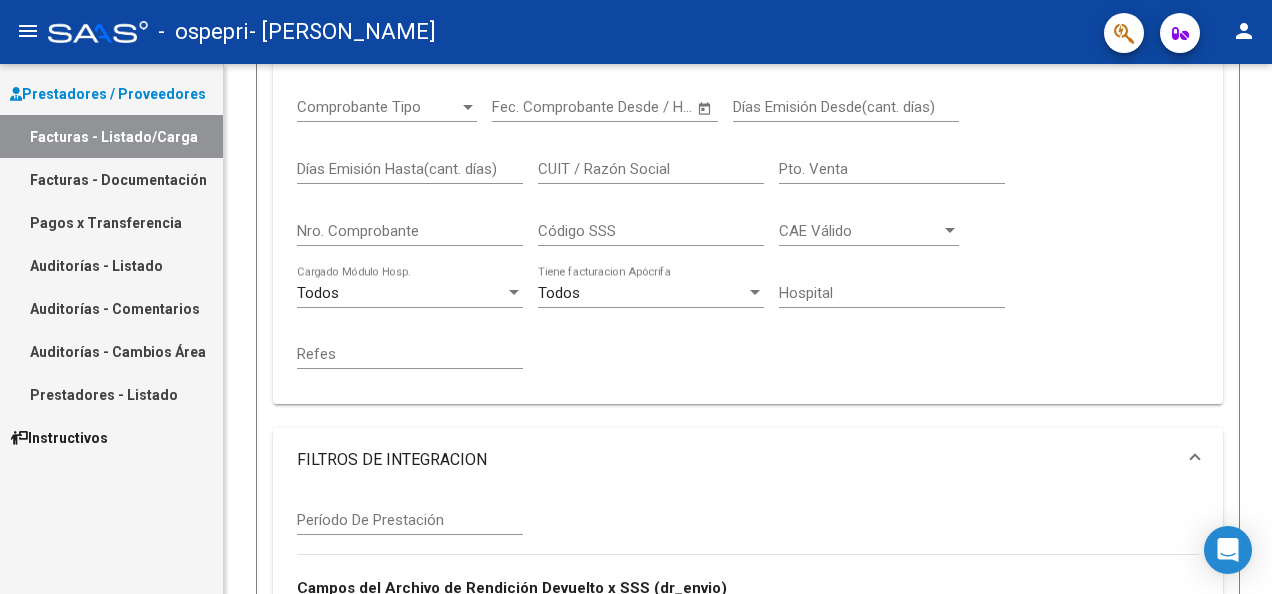 click on "menu -   ospepri   - [PERSON_NAME] person    Prestadores / Proveedores Facturas - Listado/Carga Facturas - Documentación Pagos x Transferencia Auditorías - Listado Auditorías - Comentarios Auditorías - Cambios Área Prestadores - Listado    Instructivos  Video tutorial   PRESTADORES -> Listado de CPBTs Emitidos por Prestadores / Proveedores (alt+q)   Cargar Comprobante
cloud_download  CSV  cloud_download  EXCEL  cloud_download  Estandar   Descarga Masiva
Filtros Id Area Area Todos  Confirmado   Mostrar totalizadores   FILTROS DEL COMPROBANTE  Comprobante Tipo Comprobante Tipo Start date – Fec. Comprobante Desde / Hasta Días Emisión Desde(cant. días) Días Emisión Hasta(cant. días) CUIT / Razón Social Pto. Venta Nro. Comprobante Código SSS CAE Válido CAE Válido Todos  Cargado Módulo Hosp. Todos  Tiene facturacion Apócrifa Hospital Refes  FILTROS DE INTEGRACION  Período De Prestación Campos del Archivo de Rendición Devuelto x SSS (dr_envio) Todos  Tipo de Registro Op" at bounding box center (636, 297) 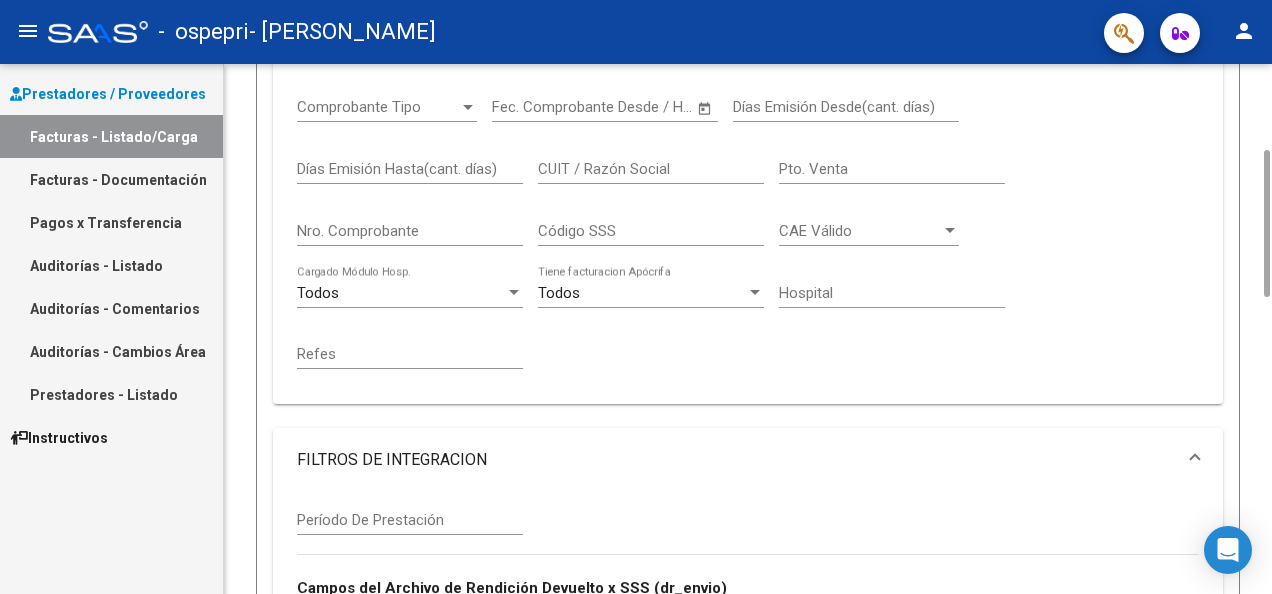 scroll, scrollTop: 311, scrollLeft: 0, axis: vertical 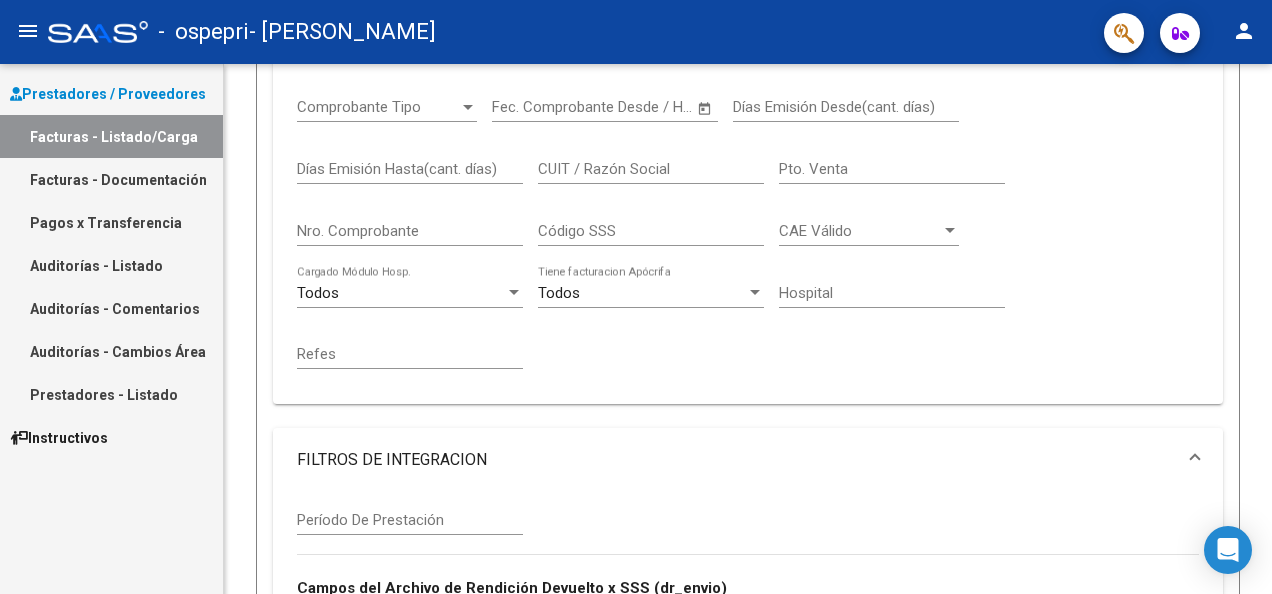 copy on "[DATE] Notifications people Social Ligula Purus Adipiscing local_offer Promotions Etiam Ligula Dapibus info Updates Sollicitudin Euismod Fringilla delete_sweep Removed 6 items from task list [DATE][PERSON_NAME] check_circle Completed 2 projects [DATE][PERSON_NAME] notifications_paused Muted notifications [DATE][PERSON_NAME] person_add Added [PERSON_NAME] to contact list [DATE][PERSON_NAME] phone_missed Missed live call from [PERSON_NAME][DATE][PERSON_NAME] group_add You've been added to HR group [DATE][PERSON_NAME]" 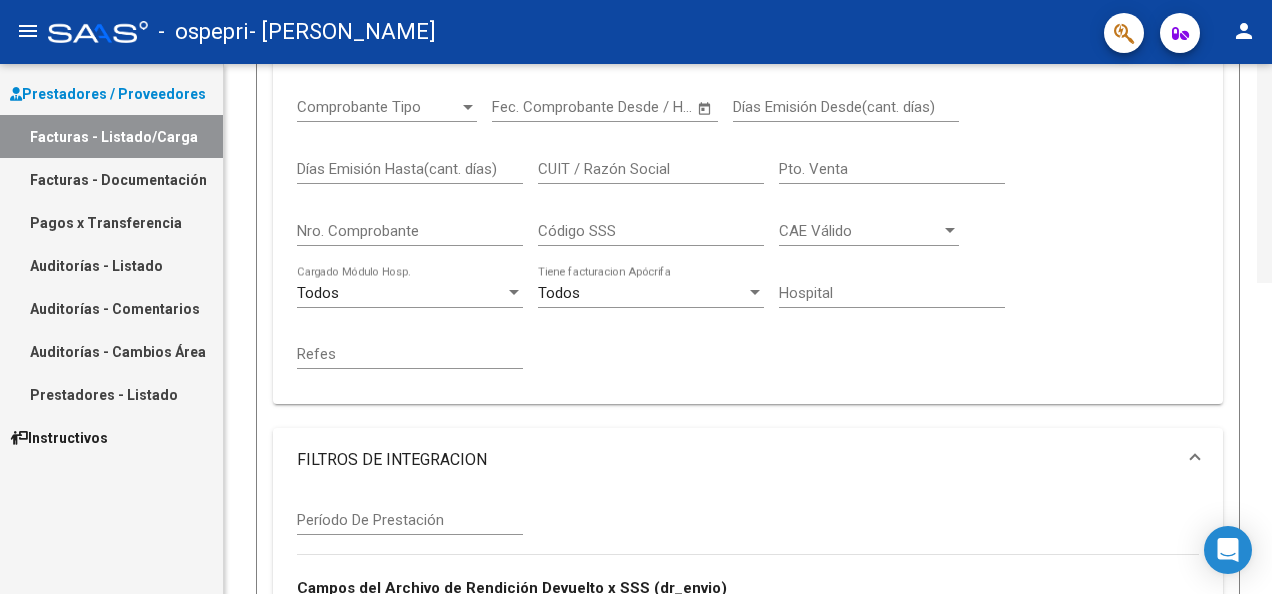 scroll, scrollTop: 0, scrollLeft: 0, axis: both 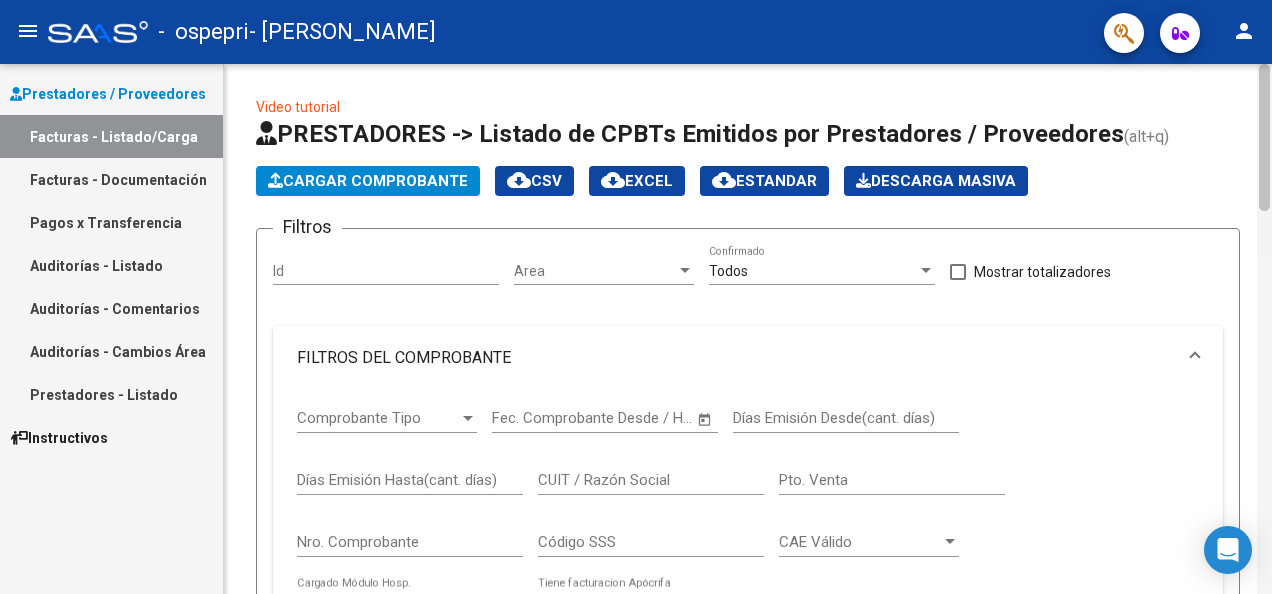 click on "menu -   ospepri   - [PERSON_NAME] person    Prestadores / Proveedores Facturas - Listado/Carga Facturas - Documentación Pagos x Transferencia Auditorías - Listado Auditorías - Comentarios Auditorías - Cambios Área Prestadores - Listado    Instructivos  Video tutorial   PRESTADORES -> Listado de CPBTs Emitidos por Prestadores / Proveedores (alt+q)   Cargar Comprobante
cloud_download  CSV  cloud_download  EXCEL  cloud_download  Estandar   Descarga Masiva
Filtros Id Area Area Todos  Confirmado   Mostrar totalizadores   FILTROS DEL COMPROBANTE  Comprobante Tipo Comprobante Tipo Start date – Fec. Comprobante Desde / Hasta Días Emisión Desde(cant. días) Días Emisión Hasta(cant. días) CUIT / Razón Social Pto. Venta Nro. Comprobante Código SSS CAE Válido CAE Válido Todos  Cargado Módulo Hosp. Todos  Tiene facturacion Apócrifa Hospital Refes  FILTROS DE INTEGRACION  Período De Prestación Campos del Archivo de Rendición Devuelto x SSS (dr_envio) Todos  Tipo de Registro Op" at bounding box center [636, 297] 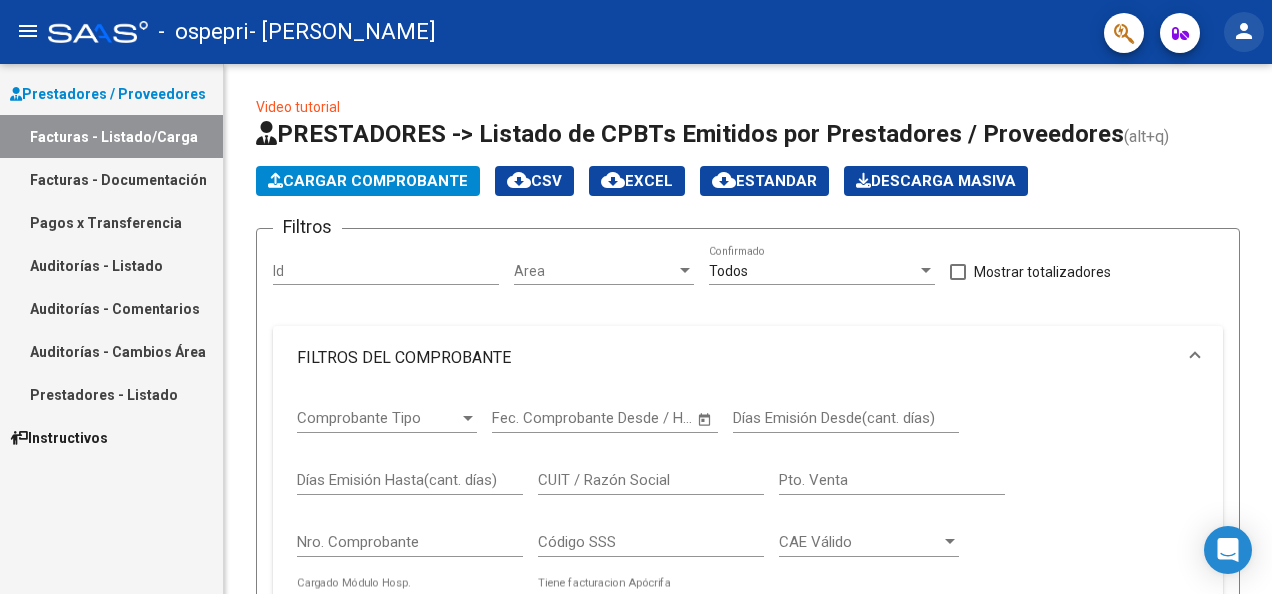 click on "person" 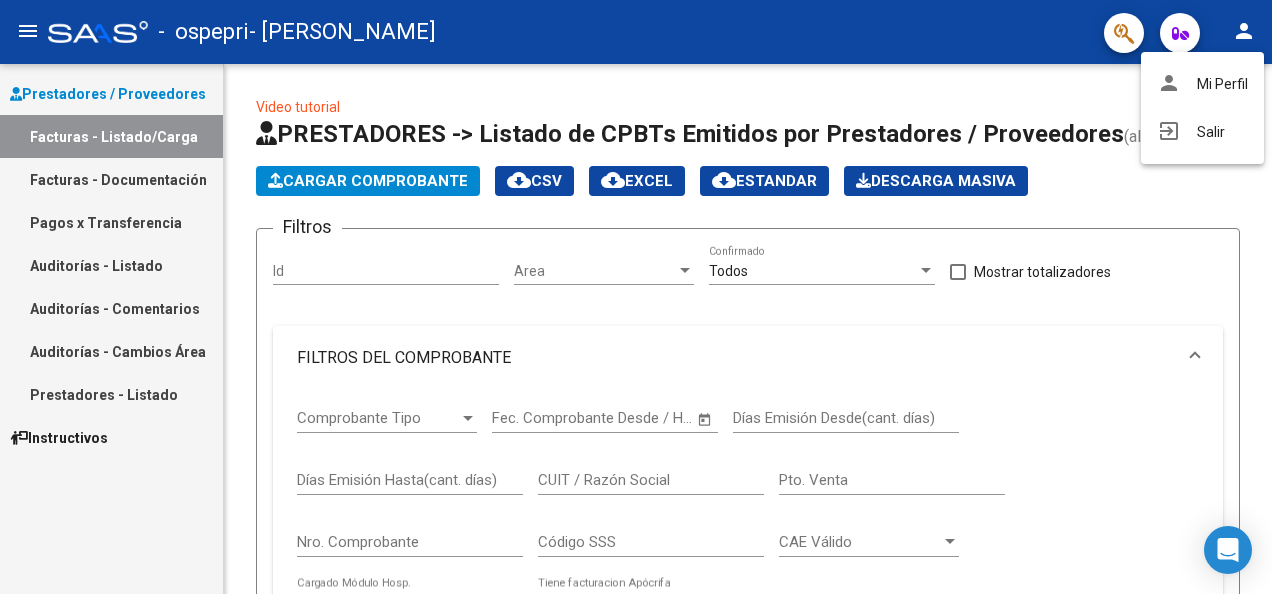 click at bounding box center [636, 297] 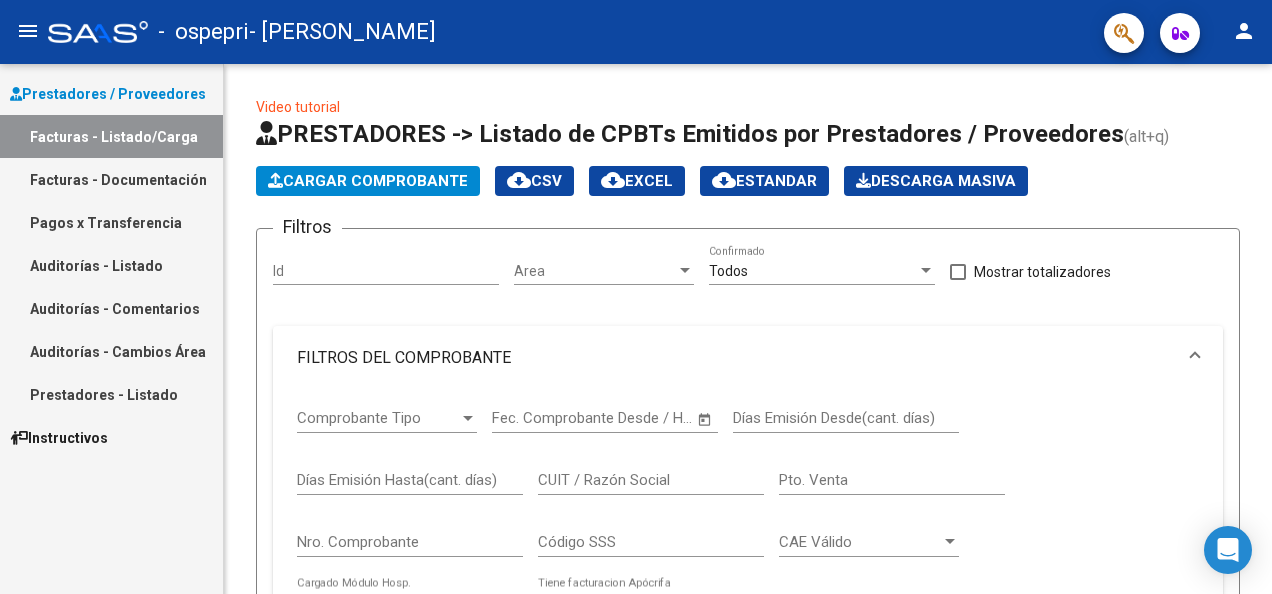 click on "Facturas - Listado/Carga" at bounding box center [111, 136] 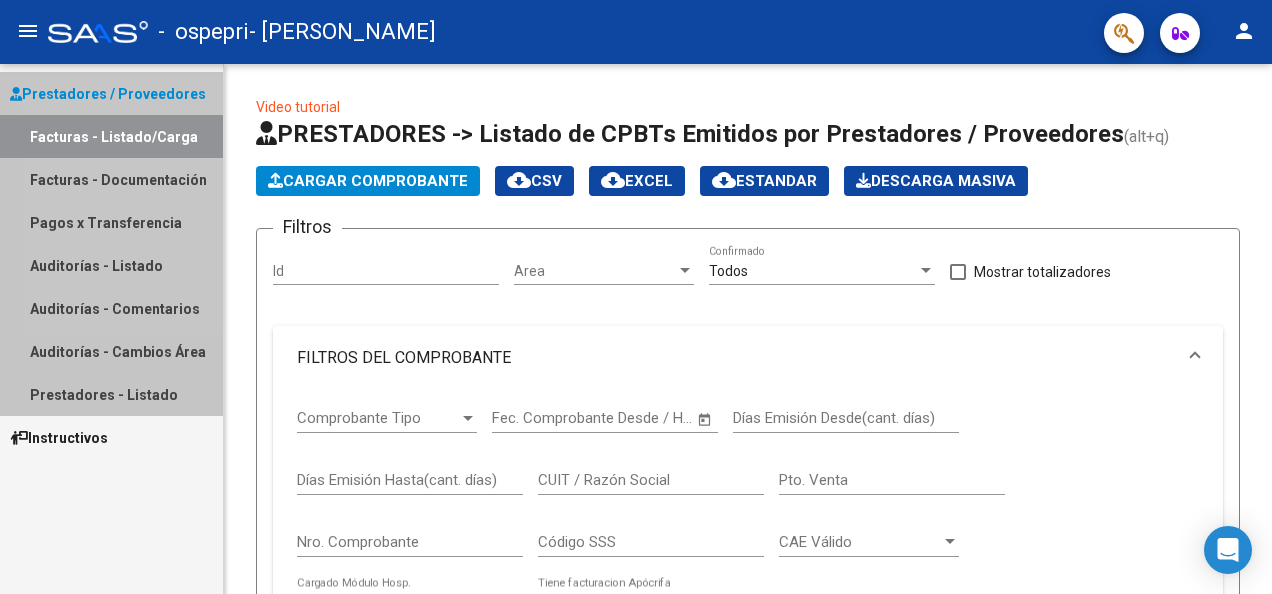 click on "Facturas - Listado/Carga" at bounding box center (111, 136) 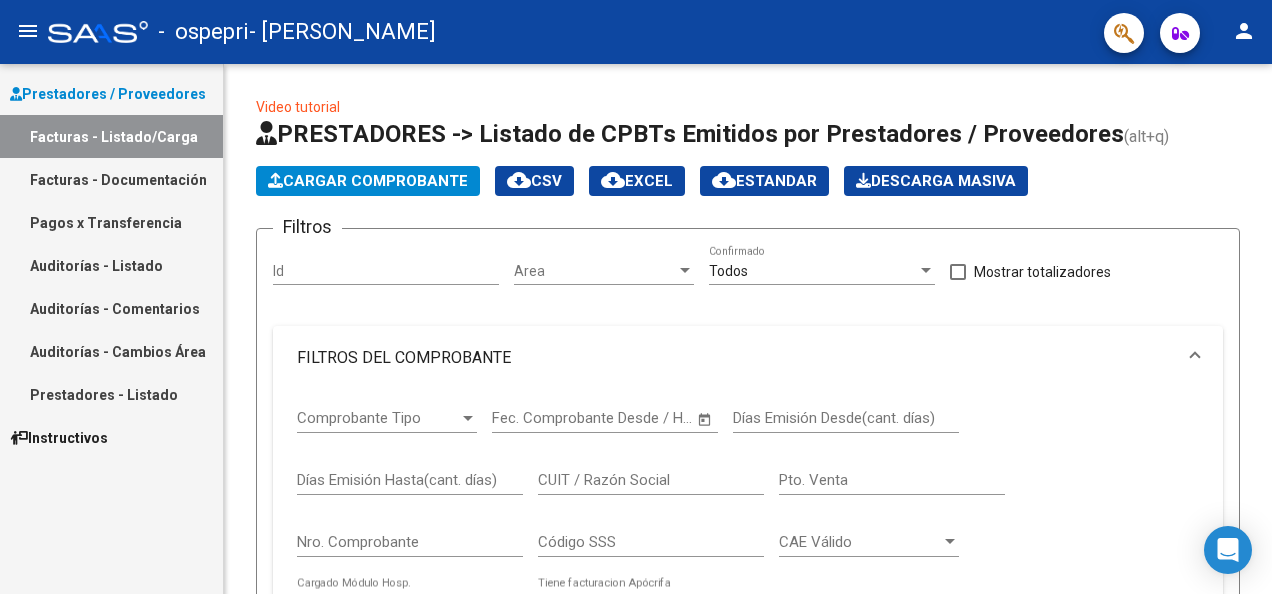 click on "Prestadores / Proveedores" at bounding box center [108, 94] 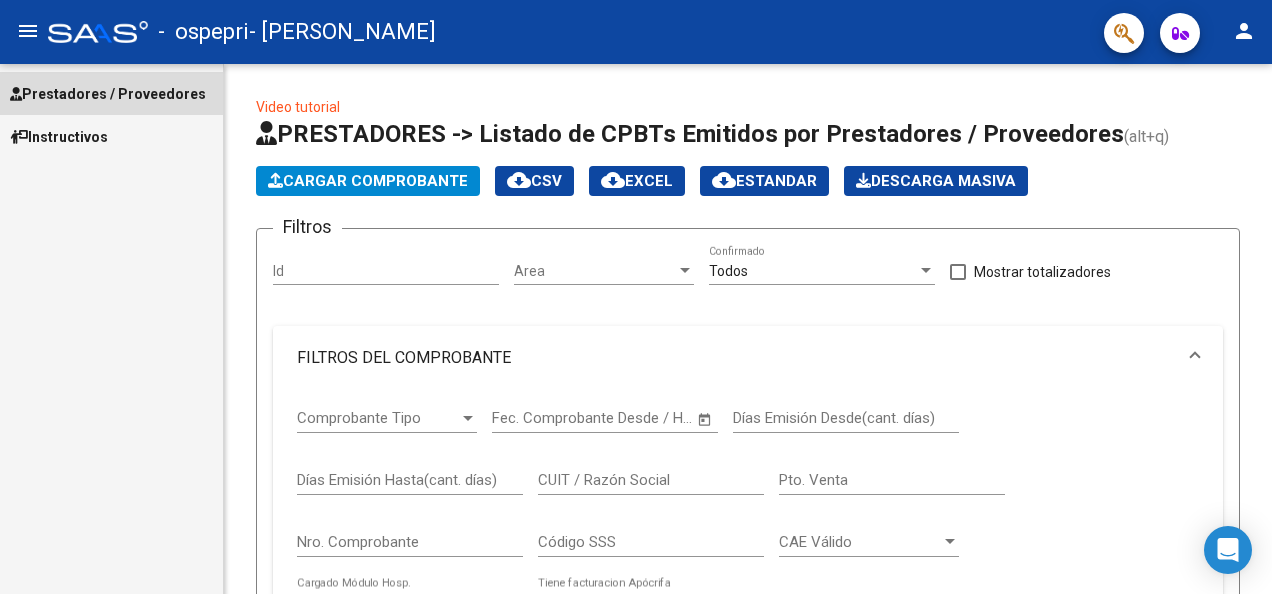 click on "Prestadores / Proveedores" at bounding box center (108, 94) 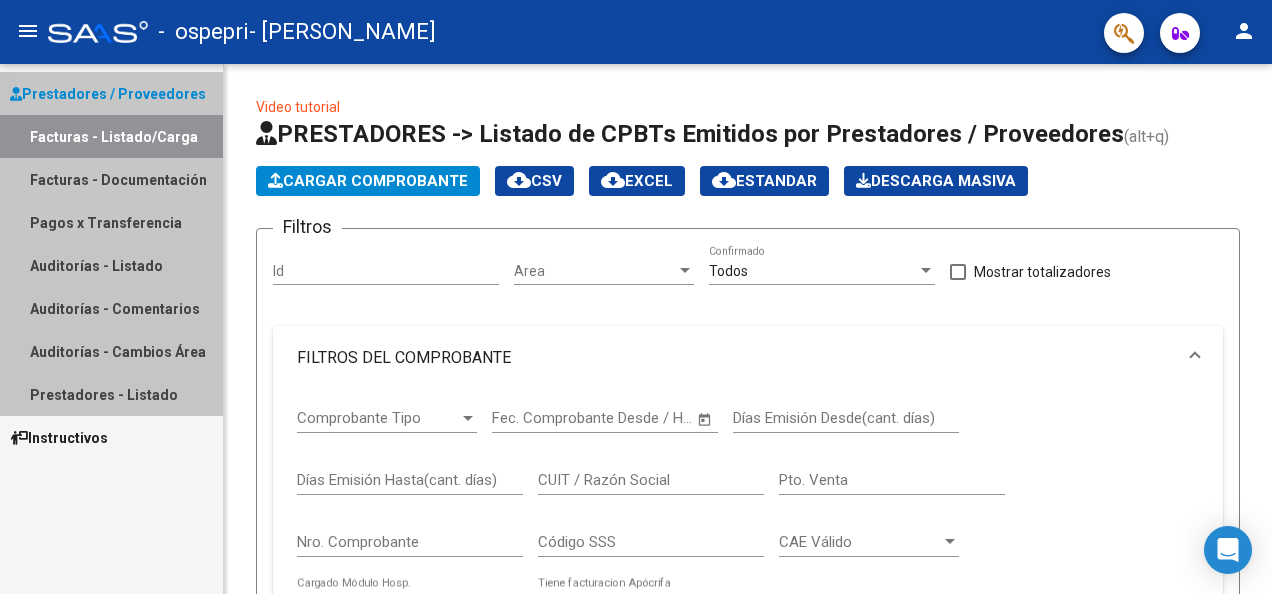 click on "Prestadores / Proveedores" at bounding box center (108, 94) 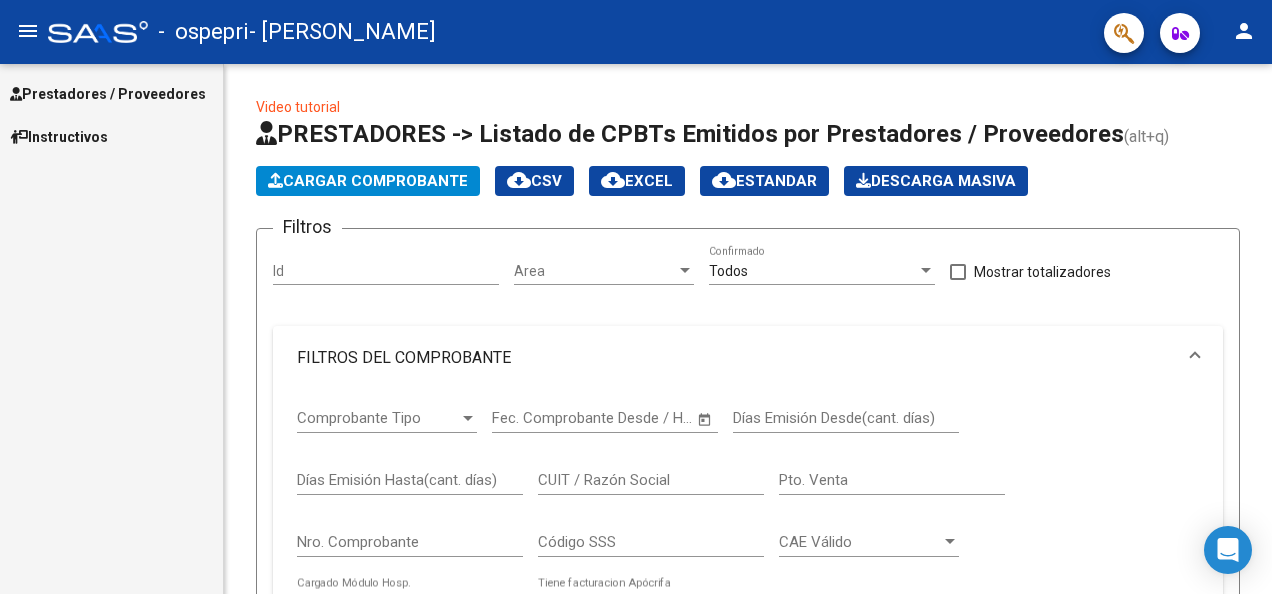 drag, startPoint x: 1271, startPoint y: 49, endPoint x: 1275, endPoint y: 119, distance: 70.11419 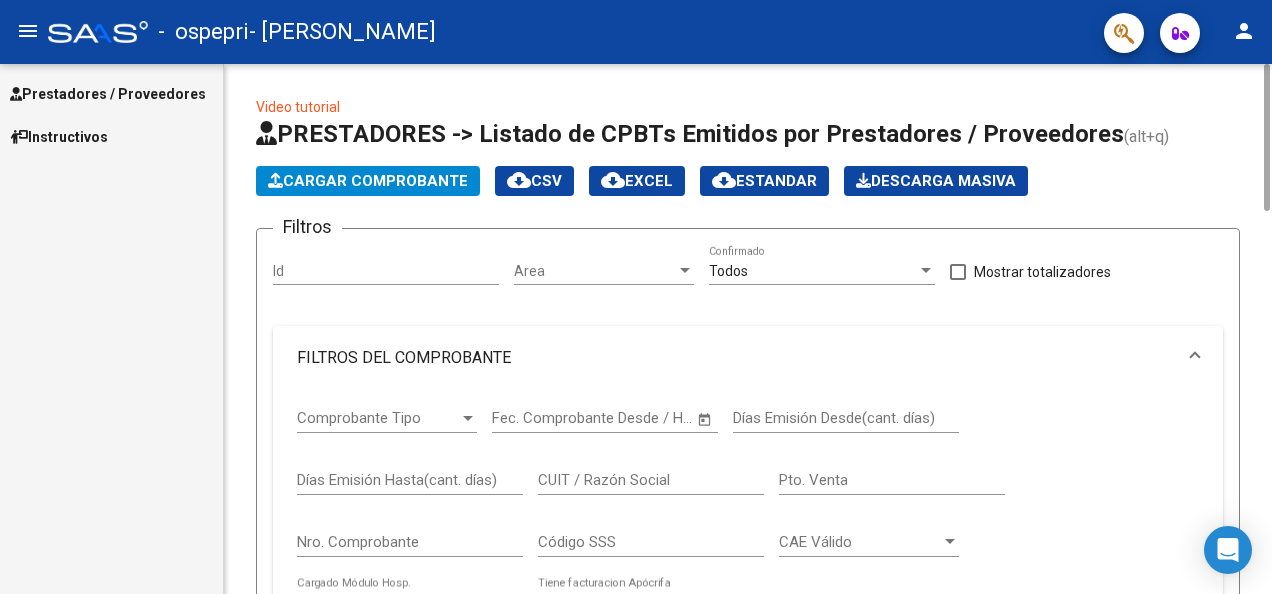 click on "Video tutorial   PRESTADORES -> Listado de CPBTs Emitidos por Prestadores / Proveedores (alt+q)   Cargar Comprobante
cloud_download  CSV  cloud_download  EXCEL  cloud_download  Estandar   Descarga Masiva
Filtros Id Area Area Todos  Confirmado   Mostrar totalizadores   FILTROS DEL COMPROBANTE  Comprobante Tipo Comprobante Tipo Start date – Fec. Comprobante Desde / Hasta Días Emisión Desde(cant. días) Días Emisión Hasta(cant. días) CUIT / Razón Social Pto. Venta Nro. Comprobante Código SSS CAE Válido CAE Válido Todos  Cargado Módulo Hosp. Todos  Tiene facturacion Apócrifa Hospital Refes  FILTROS DE INTEGRACION  Período De Prestación Campos del Archivo de Rendición Devuelto x SSS (dr_envio) Todos  Rendido x SSS (dr_envio) Tipo de Registro Tipo de Registro Período Presentación Período Presentación Campos del Legajo Asociado (preaprobación) Afiliado Legajo (cuil/nombre) Todos  Solo facturas preaprobadas  MAS FILTROS  Todos  Con Doc. Respaldatoria Todos  Con Trazabilidad Todos  Auditoría" 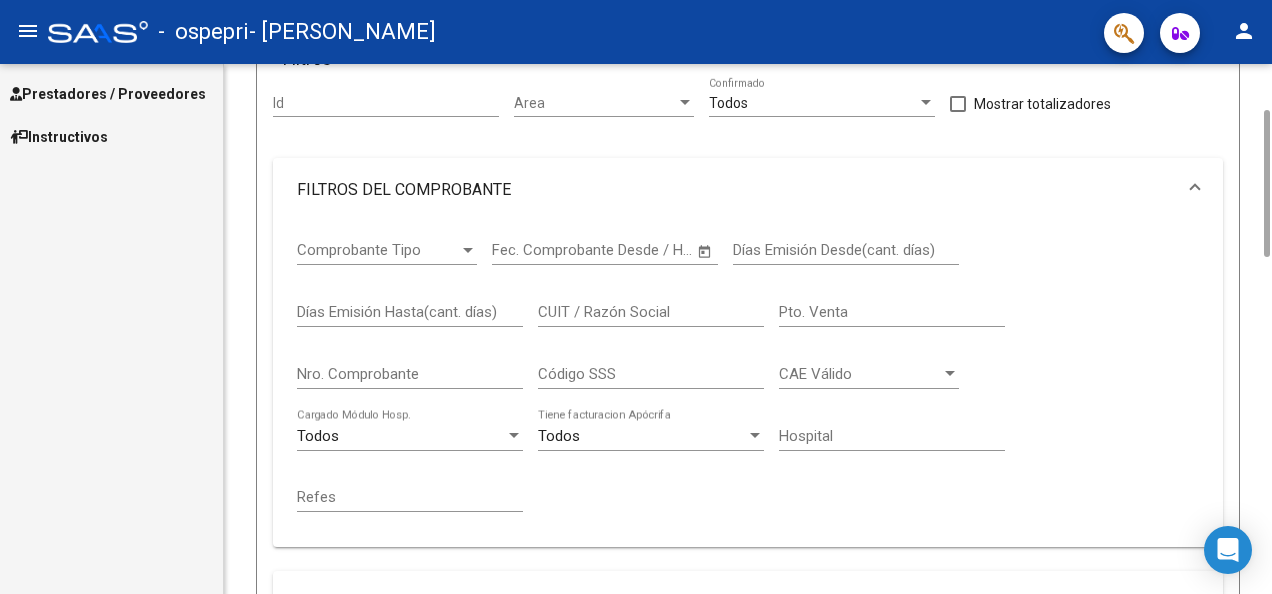 scroll, scrollTop: 0, scrollLeft: 0, axis: both 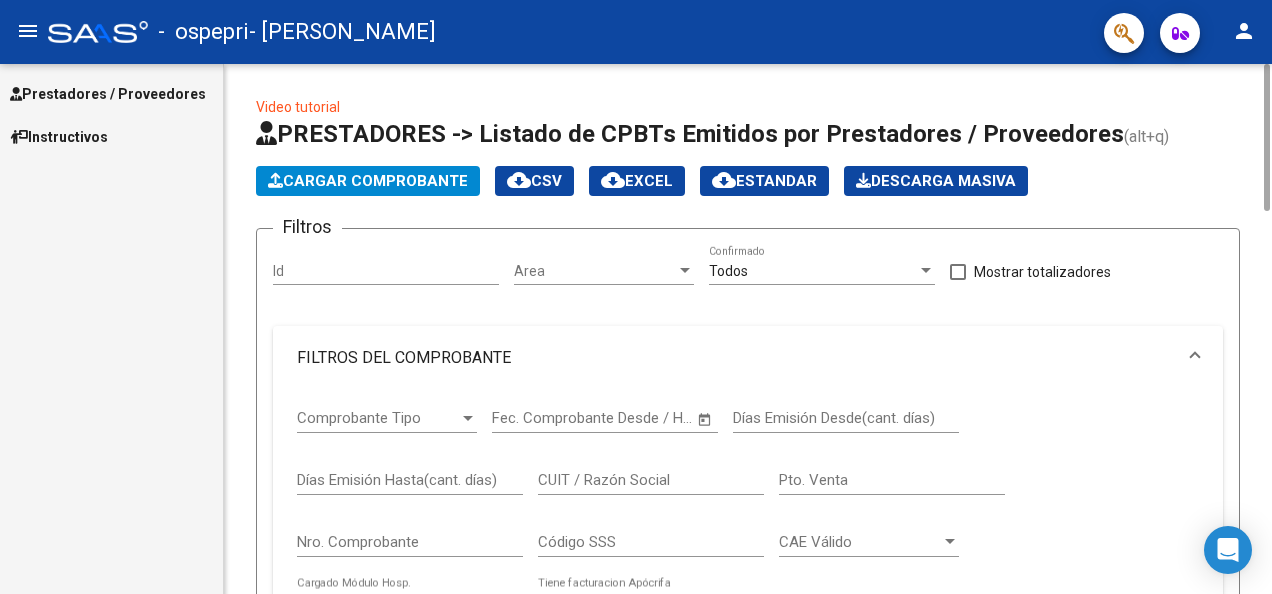 drag, startPoint x: 1265, startPoint y: 142, endPoint x: 1275, endPoint y: 91, distance: 51.971146 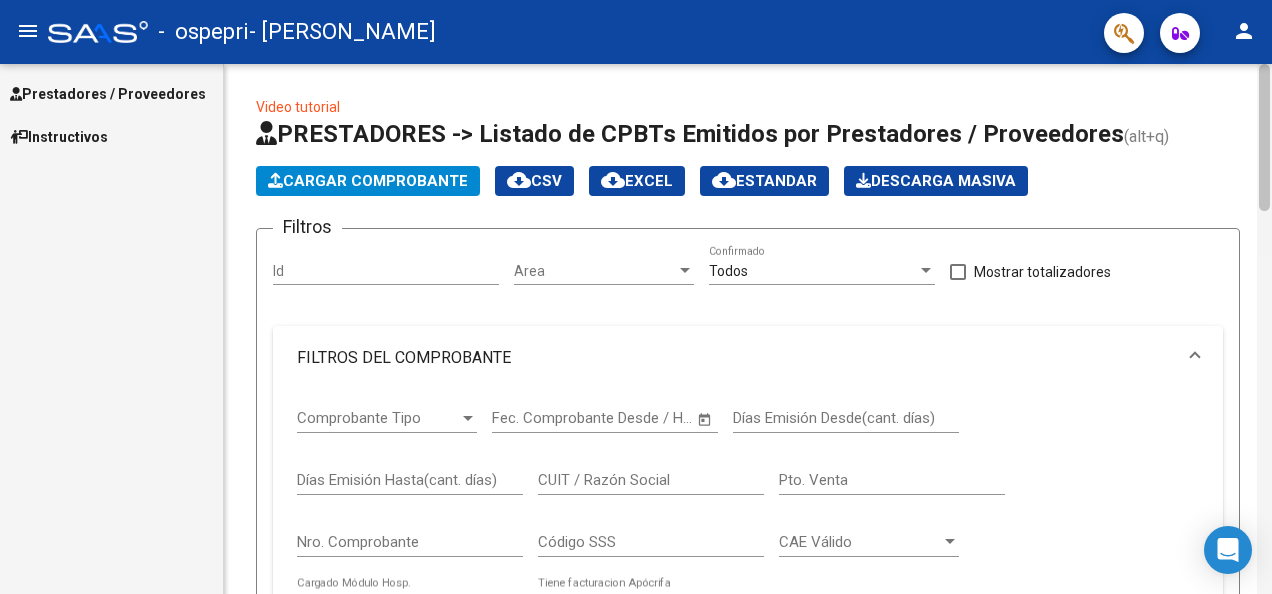 scroll, scrollTop: 530, scrollLeft: 0, axis: vertical 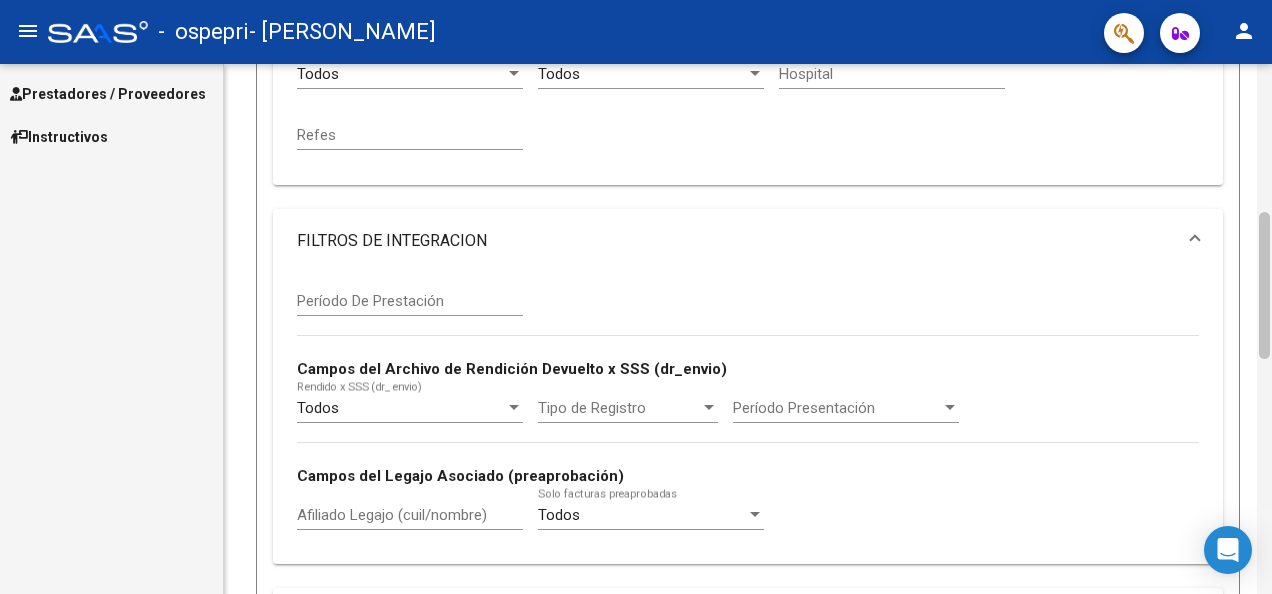 drag, startPoint x: 1270, startPoint y: 113, endPoint x: 1263, endPoint y: 238, distance: 125.19585 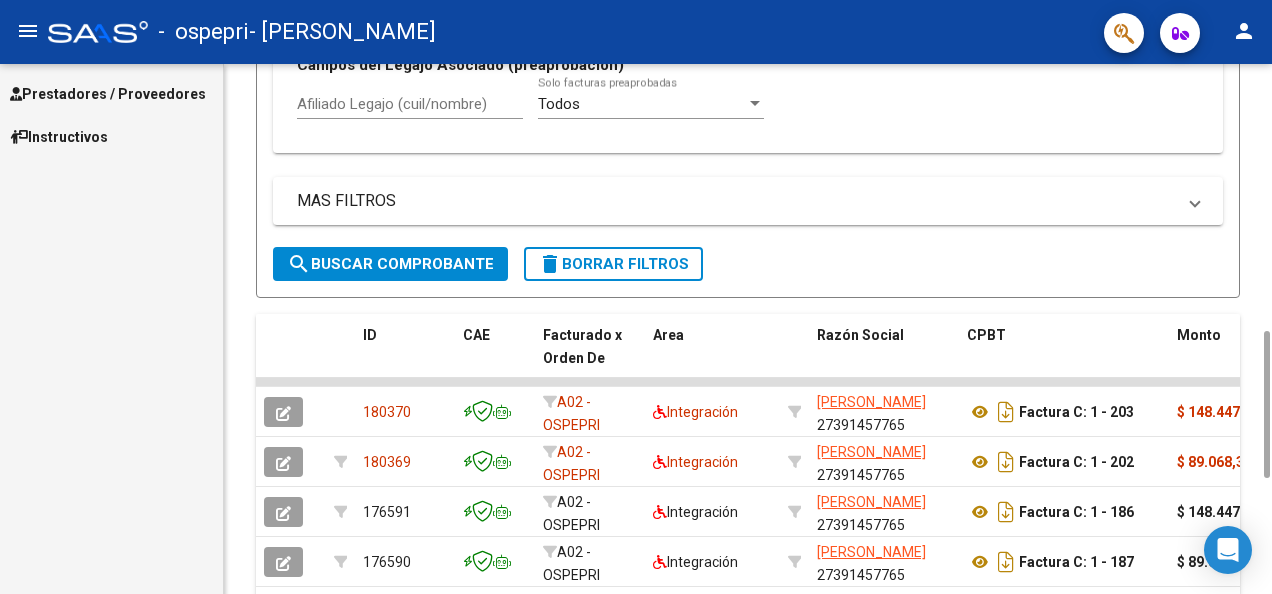 scroll, scrollTop: 945, scrollLeft: 0, axis: vertical 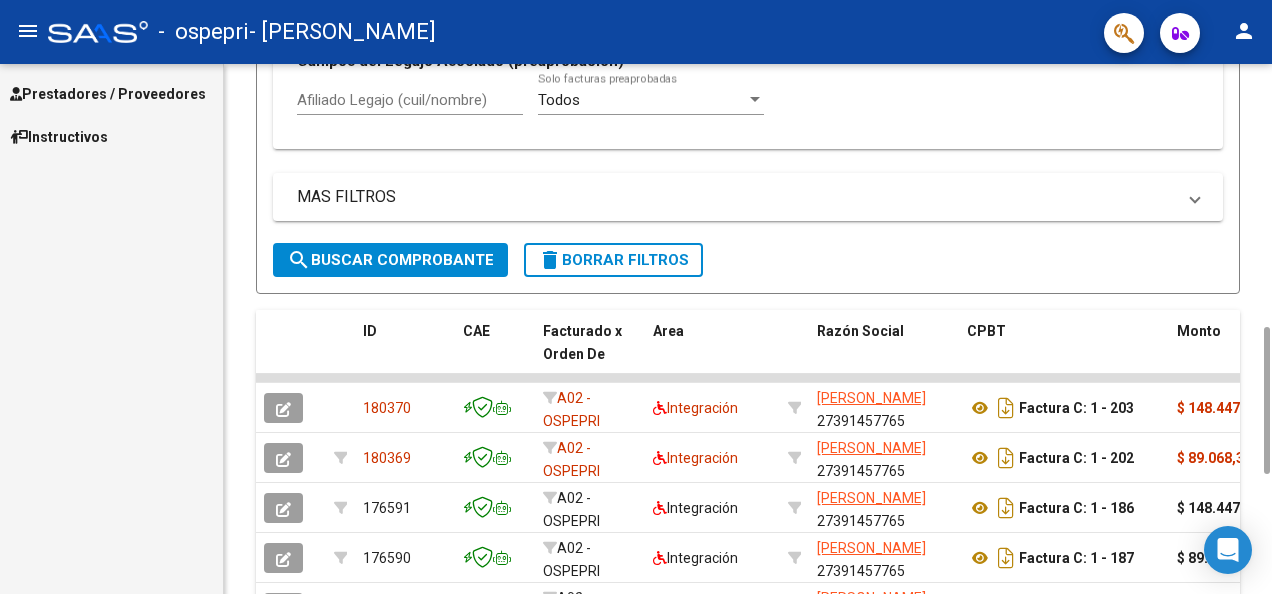 drag, startPoint x: 1265, startPoint y: 284, endPoint x: 1255, endPoint y: 400, distance: 116.43024 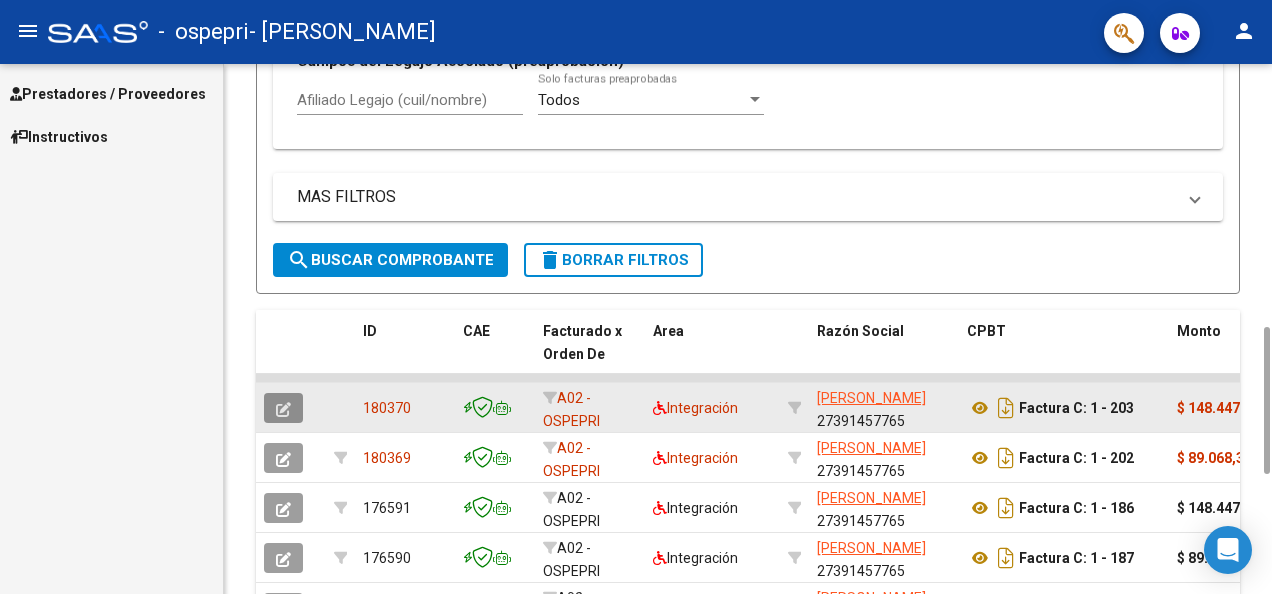 click 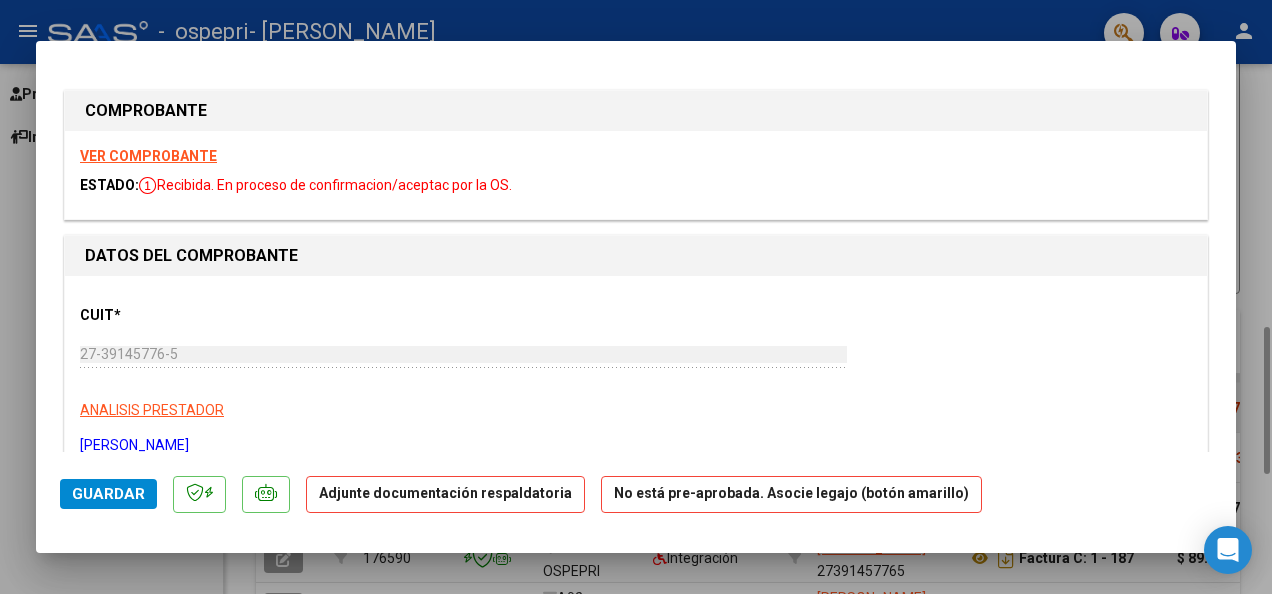 type 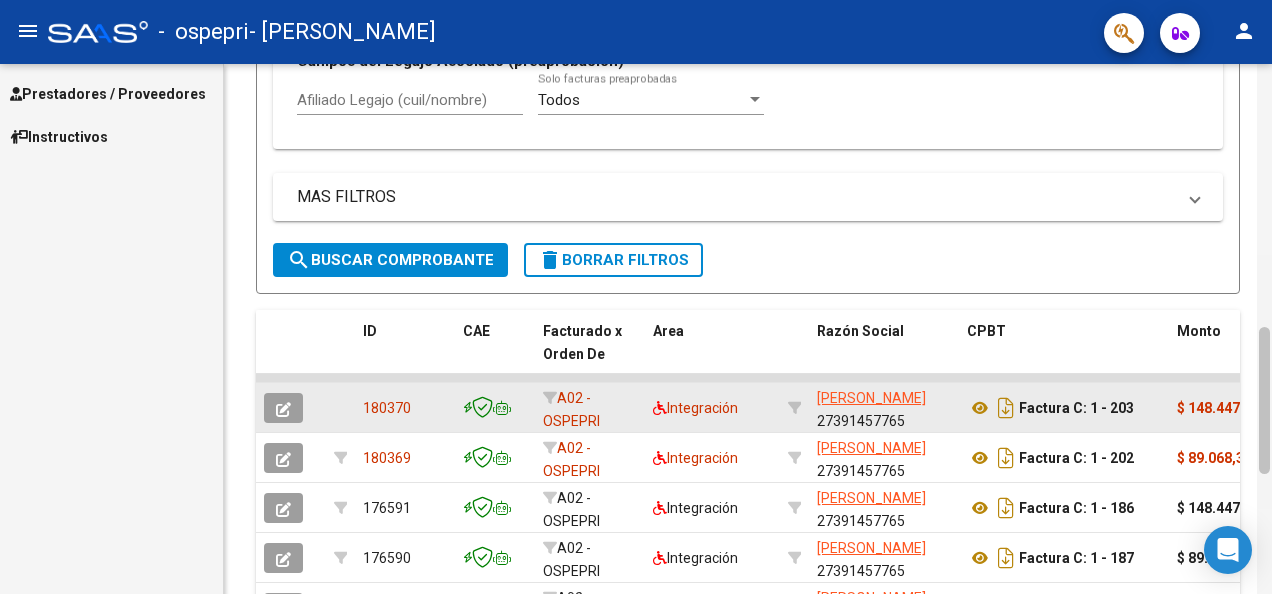 scroll, scrollTop: 1371, scrollLeft: 0, axis: vertical 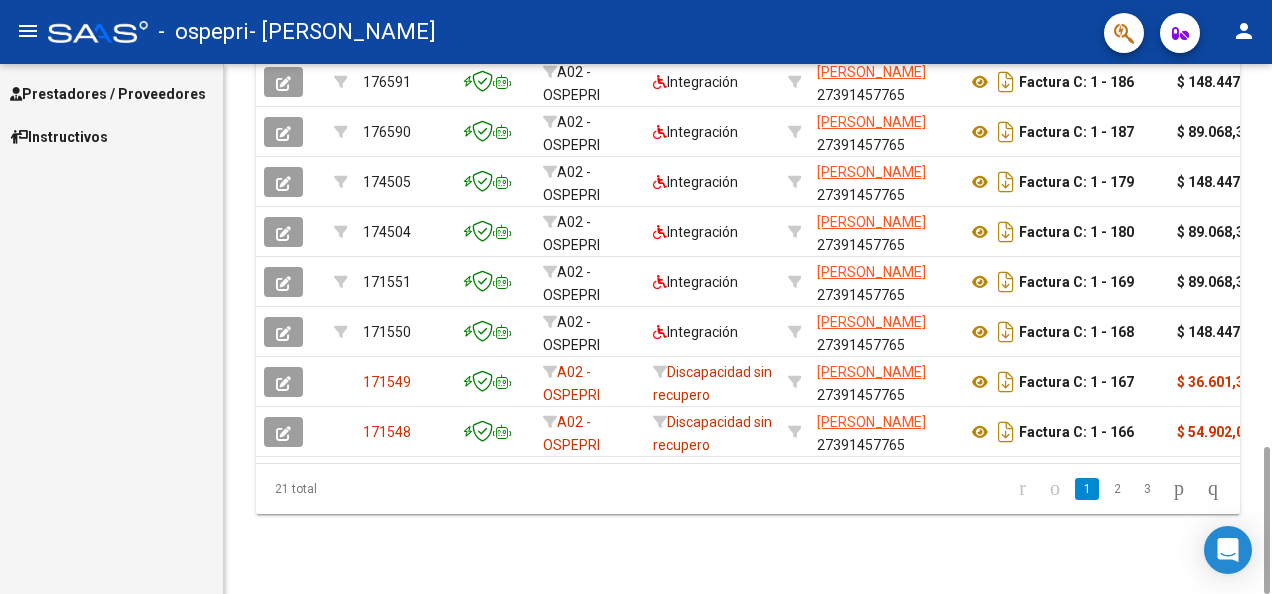 drag, startPoint x: 1271, startPoint y: 348, endPoint x: 1275, endPoint y: 223, distance: 125.06398 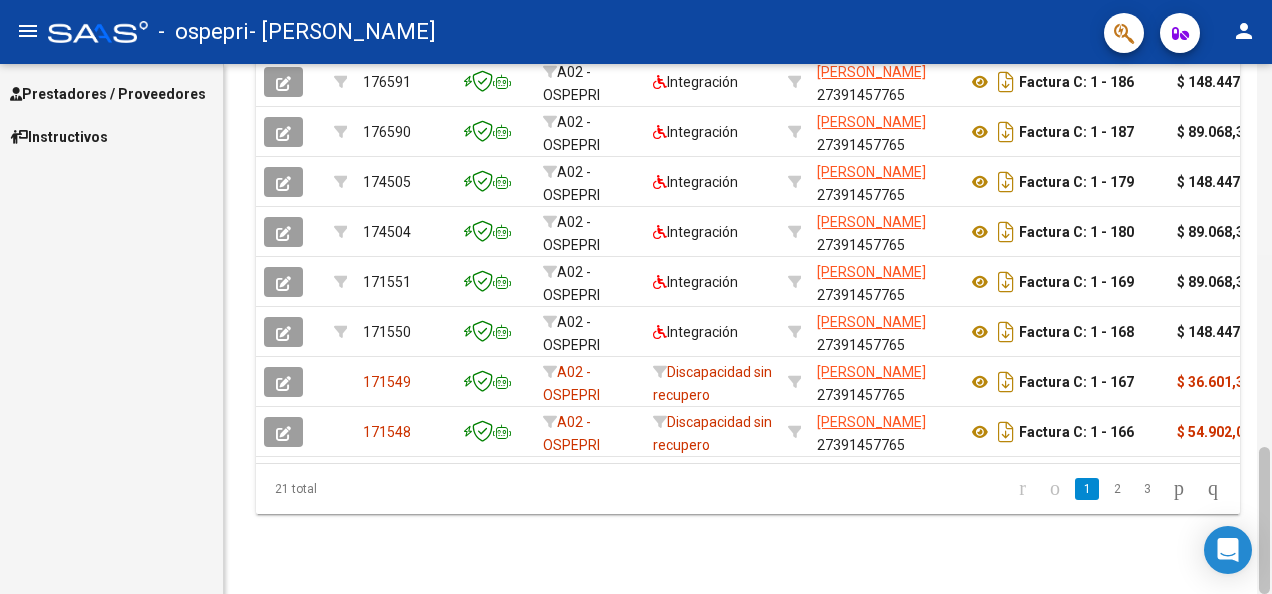 scroll, scrollTop: 841, scrollLeft: 0, axis: vertical 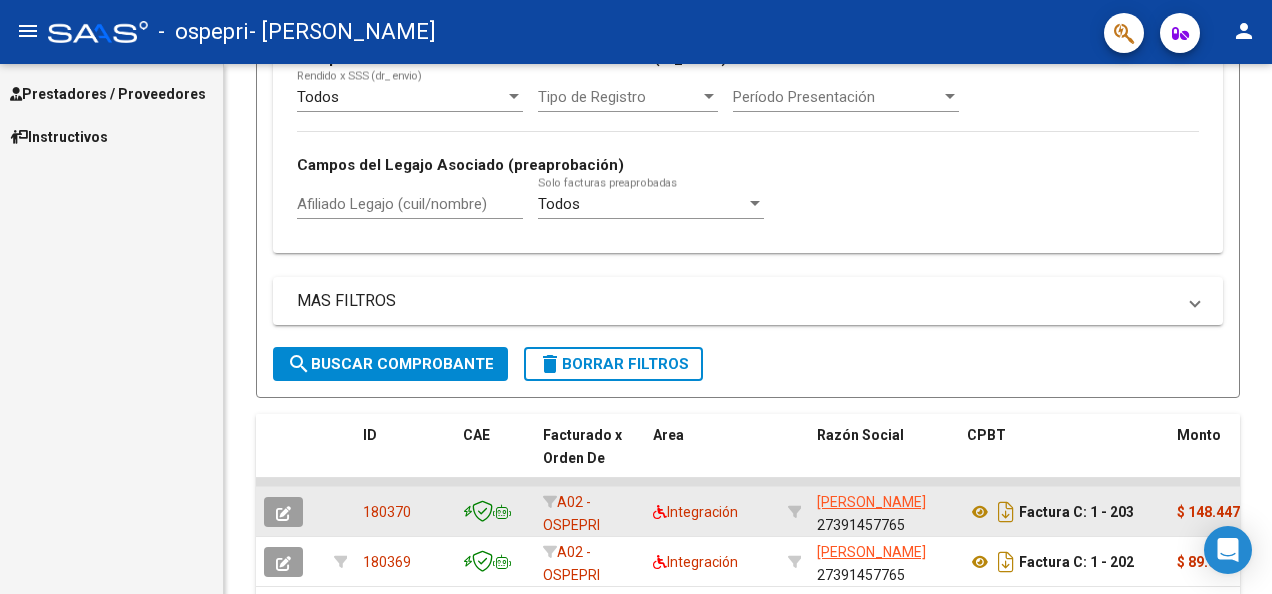click on "menu -   ospepri   - [PERSON_NAME] person    Prestadores / Proveedores Facturas - Listado/Carga Facturas - Documentación Pagos x Transferencia Auditorías - Listado Auditorías - Comentarios Auditorías - Cambios Área Prestadores - Listado    Instructivos  Video tutorial   PRESTADORES -> Listado de CPBTs Emitidos por Prestadores / Proveedores (alt+q)   Cargar Comprobante
cloud_download  CSV  cloud_download  EXCEL  cloud_download  Estandar   Descarga Masiva
Filtros Id Area Area Todos  Confirmado   Mostrar totalizadores   FILTROS DEL COMPROBANTE  Comprobante Tipo Comprobante Tipo Start date – Fec. Comprobante Desde / Hasta Días Emisión Desde(cant. días) Días Emisión Hasta(cant. días) CUIT / Razón Social Pto. Venta Nro. Comprobante Código SSS CAE Válido CAE Válido Todos  Cargado Módulo Hosp. Todos  Tiene facturacion Apócrifa Hospital Refes  FILTROS DE INTEGRACION  Período De Prestación Campos del Archivo de Rendición Devuelto x SSS (dr_envio) Todos  Tipo de Registro Op" at bounding box center (636, 297) 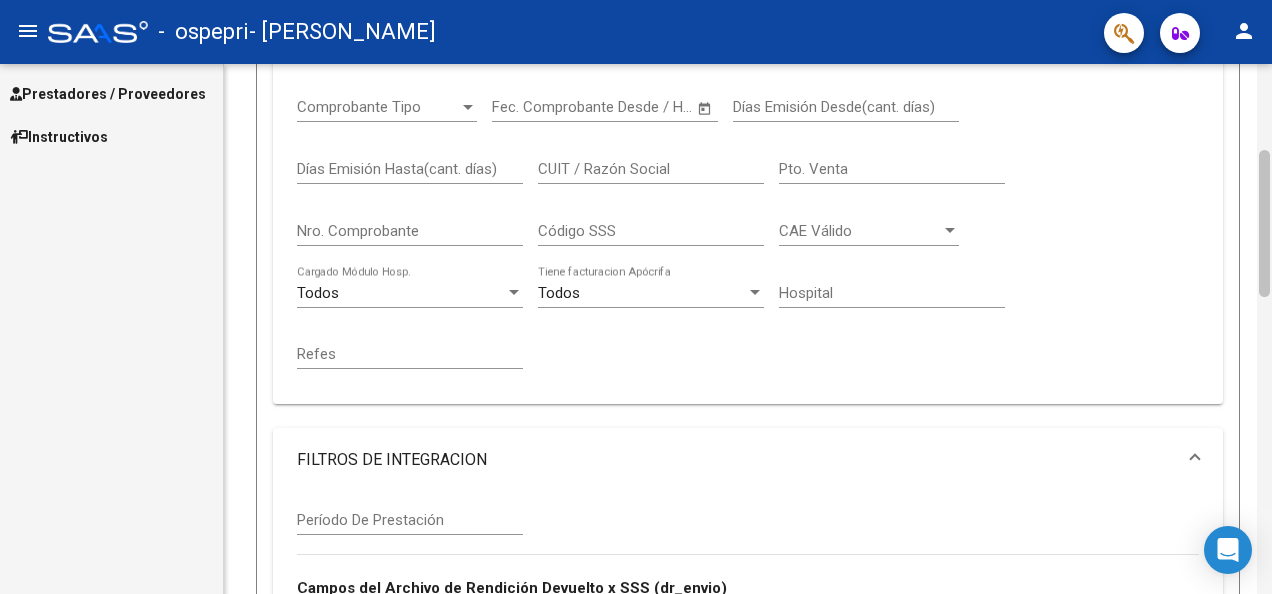 click on "menu -   ospepri   - [PERSON_NAME] person    Prestadores / Proveedores Facturas - Listado/Carga Facturas - Documentación Pagos x Transferencia Auditorías - Listado Auditorías - Comentarios Auditorías - Cambios Área Prestadores - Listado    Instructivos  Video tutorial   PRESTADORES -> Listado de CPBTs Emitidos por Prestadores / Proveedores (alt+q)   Cargar Comprobante
cloud_download  CSV  cloud_download  EXCEL  cloud_download  Estandar   Descarga Masiva
Filtros Id Area Area Todos  Confirmado   Mostrar totalizadores   FILTROS DEL COMPROBANTE  Comprobante Tipo Comprobante Tipo Start date – Fec. Comprobante Desde / Hasta Días Emisión Desde(cant. días) Días Emisión Hasta(cant. días) CUIT / Razón Social Pto. Venta Nro. Comprobante Código SSS CAE Válido CAE Válido Todos  Cargado Módulo Hosp. Todos  Tiene facturacion Apócrifa Hospital Refes  FILTROS DE INTEGRACION  Período De Prestación Campos del Archivo de Rendición Devuelto x SSS (dr_envio) Todos  Tipo de Registro Op" at bounding box center [636, 297] 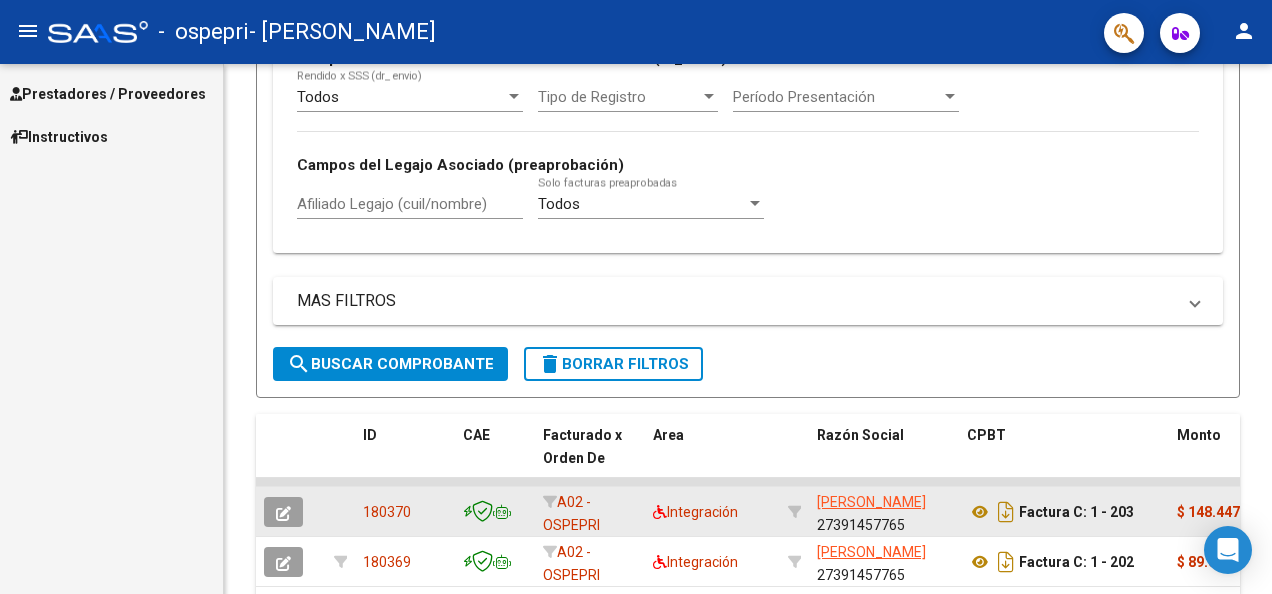 click on "menu -   ospepri   - [PERSON_NAME] person    Prestadores / Proveedores Facturas - Listado/Carga Facturas - Documentación Pagos x Transferencia Auditorías - Listado Auditorías - Comentarios Auditorías - Cambios Área Prestadores - Listado    Instructivos  Video tutorial   PRESTADORES -> Listado de CPBTs Emitidos por Prestadores / Proveedores (alt+q)   Cargar Comprobante
cloud_download  CSV  cloud_download  EXCEL  cloud_download  Estandar   Descarga Masiva
Filtros Id Area Area Todos  Confirmado   Mostrar totalizadores   FILTROS DEL COMPROBANTE  Comprobante Tipo Comprobante Tipo Start date – Fec. Comprobante Desde / Hasta Días Emisión Desde(cant. días) Días Emisión Hasta(cant. días) CUIT / Razón Social Pto. Venta Nro. Comprobante Código SSS CAE Válido CAE Válido Todos  Cargado Módulo Hosp. Todos  Tiene facturacion Apócrifa Hospital Refes  FILTROS DE INTEGRACION  Período De Prestación Campos del Archivo de Rendición Devuelto x SSS (dr_envio) Todos  Tipo de Registro Op" at bounding box center [636, 297] 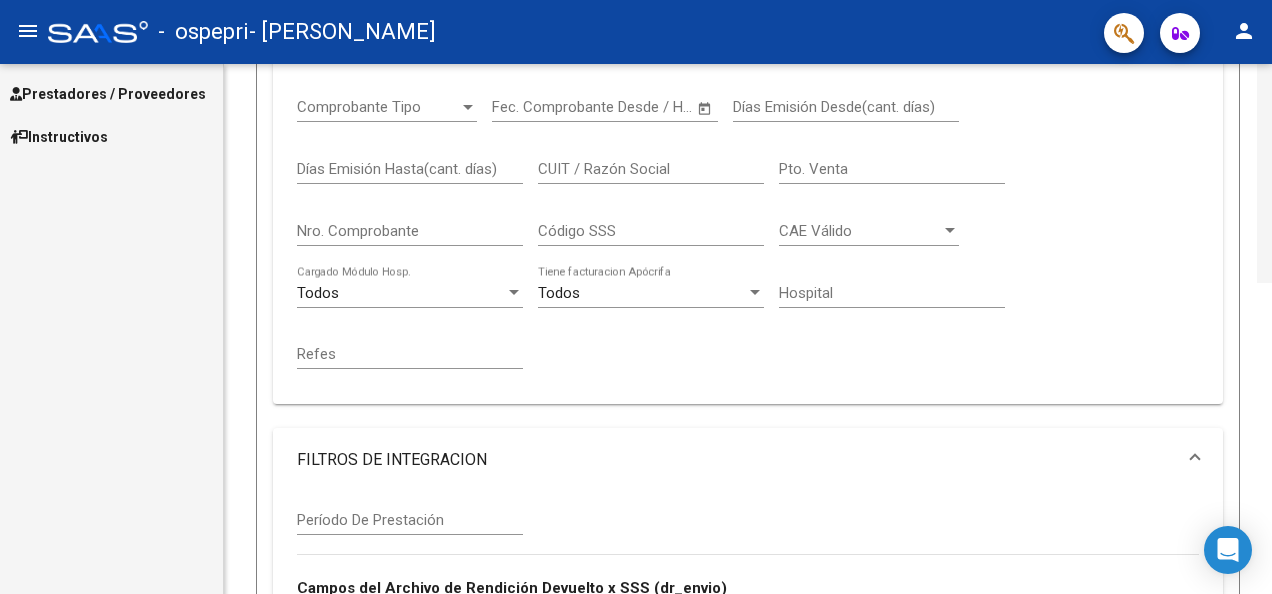 scroll, scrollTop: 0, scrollLeft: 0, axis: both 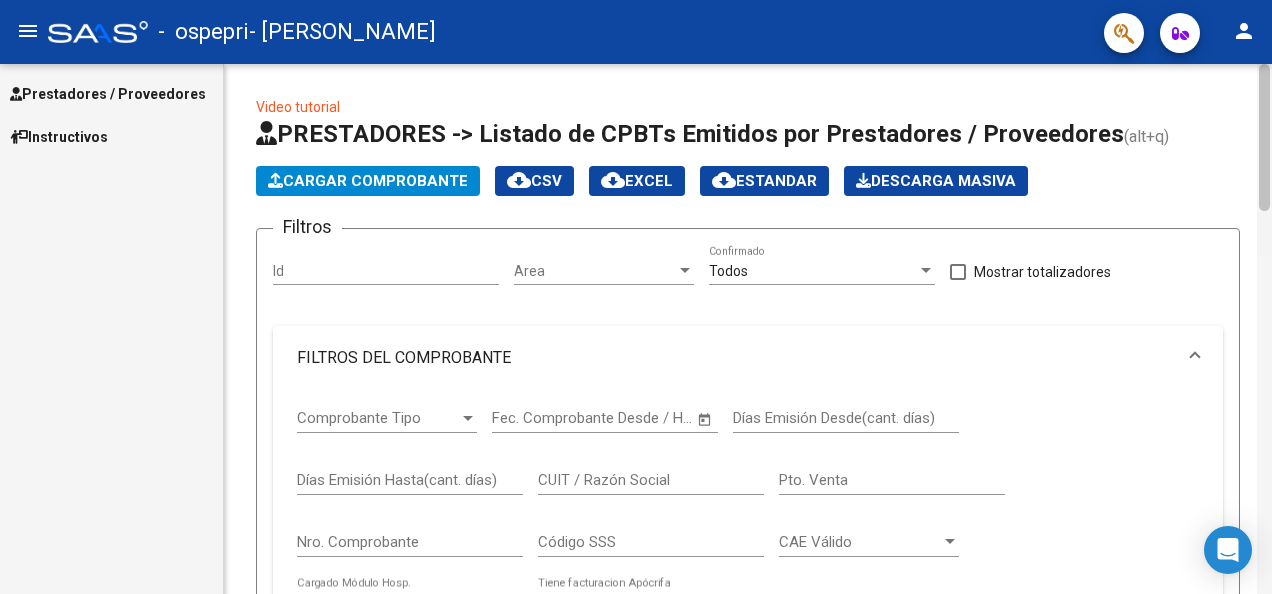 click on "menu -   ospepri   - [PERSON_NAME] person    Prestadores / Proveedores Facturas - Listado/Carga Facturas - Documentación Pagos x Transferencia Auditorías - Listado Auditorías - Comentarios Auditorías - Cambios Área Prestadores - Listado    Instructivos  Video tutorial   PRESTADORES -> Listado de CPBTs Emitidos por Prestadores / Proveedores (alt+q)   Cargar Comprobante
cloud_download  CSV  cloud_download  EXCEL  cloud_download  Estandar   Descarga Masiva
Filtros Id Area Area Todos  Confirmado   Mostrar totalizadores   FILTROS DEL COMPROBANTE  Comprobante Tipo Comprobante Tipo Start date – Fec. Comprobante Desde / Hasta Días Emisión Desde(cant. días) Días Emisión Hasta(cant. días) CUIT / Razón Social Pto. Venta Nro. Comprobante Código SSS CAE Válido CAE Válido Todos  Cargado Módulo Hosp. Todos  Tiene facturacion Apócrifa Hospital Refes  FILTROS DE INTEGRACION  Período De Prestación Campos del Archivo de Rendición Devuelto x SSS (dr_envio) Todos  Tipo de Registro Op" at bounding box center (636, 297) 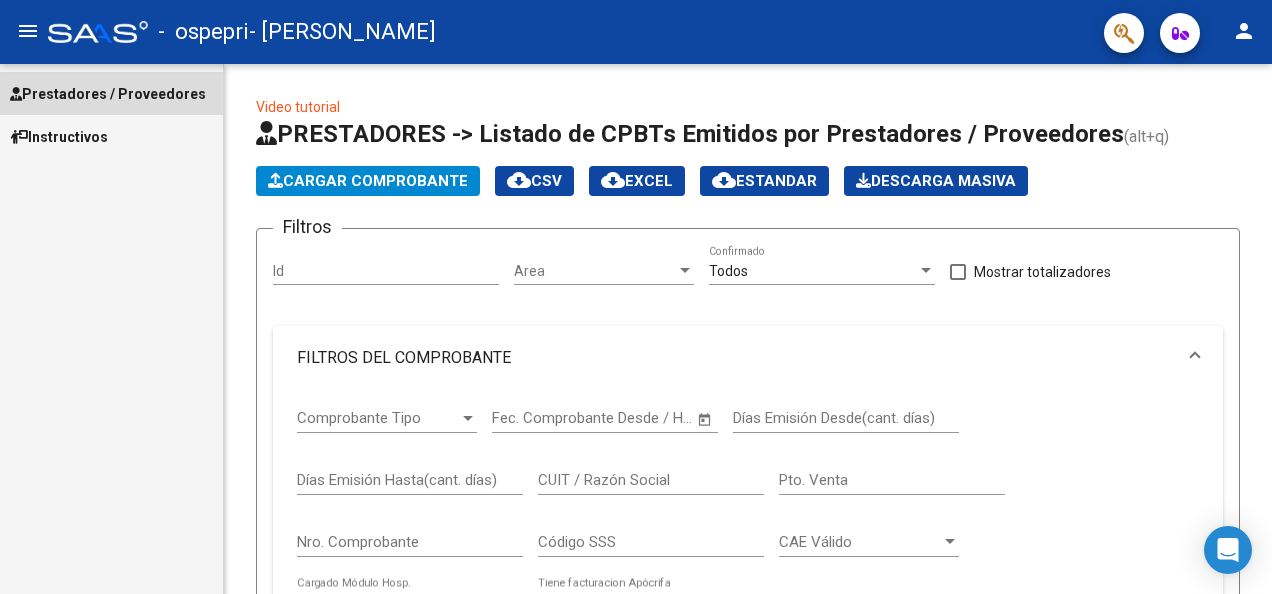 click on "Prestadores / Proveedores" at bounding box center [108, 94] 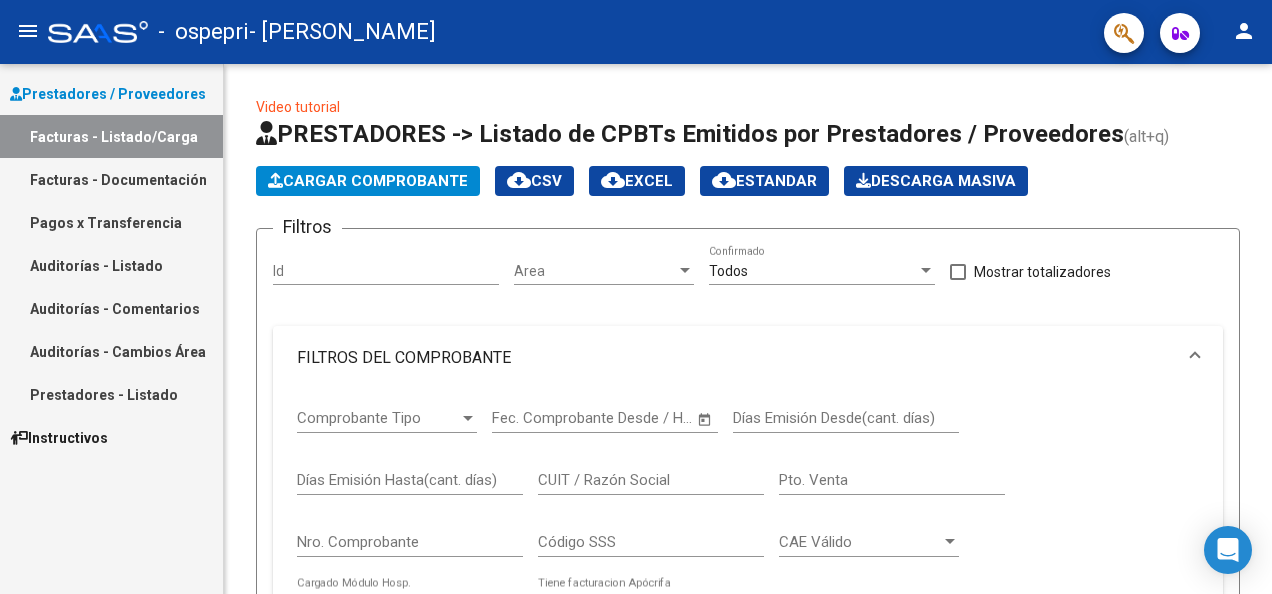 click on "Facturas - Listado/Carga" at bounding box center (111, 136) 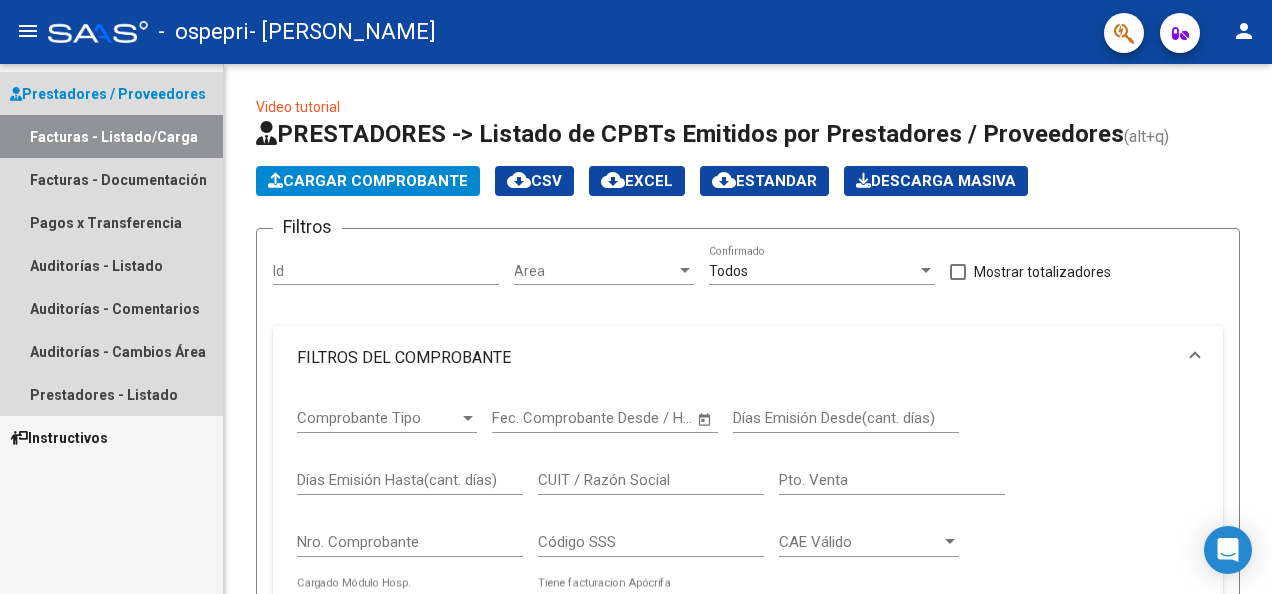 click on "Facturas - Listado/Carga" at bounding box center (111, 136) 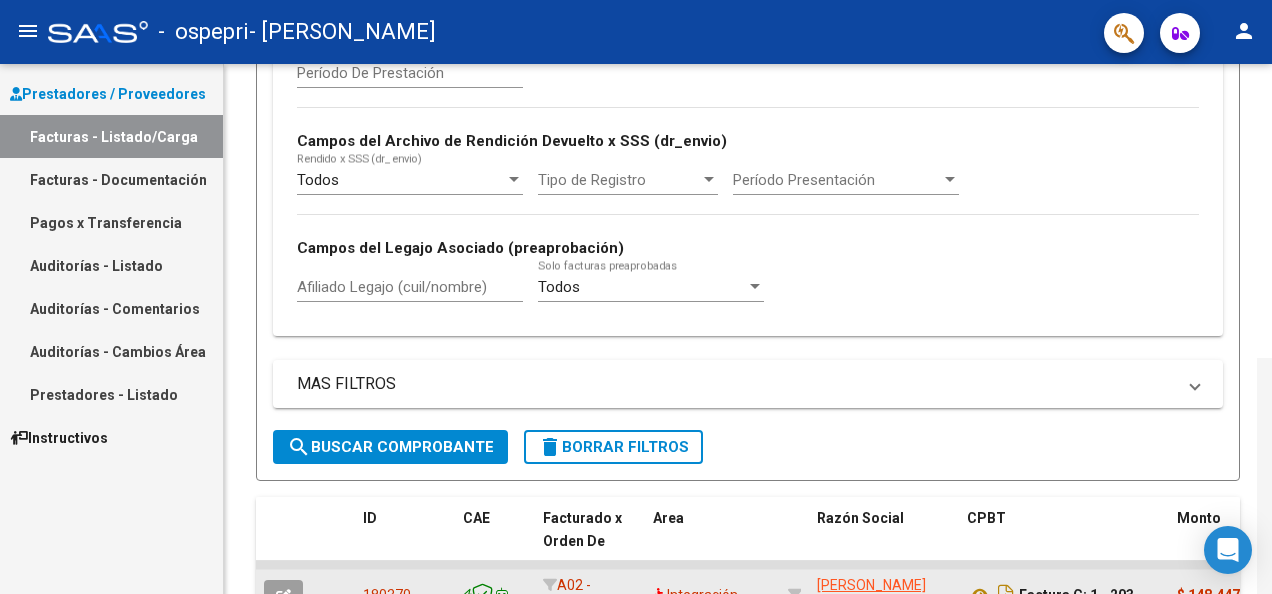 scroll, scrollTop: 1052, scrollLeft: 0, axis: vertical 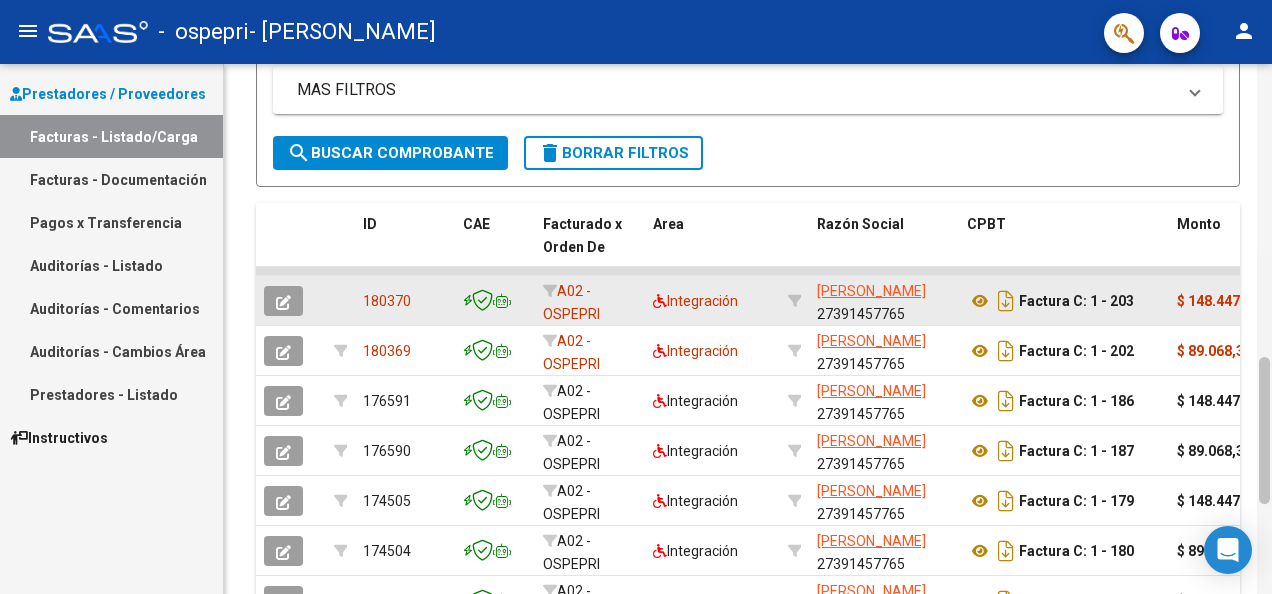 drag, startPoint x: 1268, startPoint y: 152, endPoint x: 1266, endPoint y: 446, distance: 294.0068 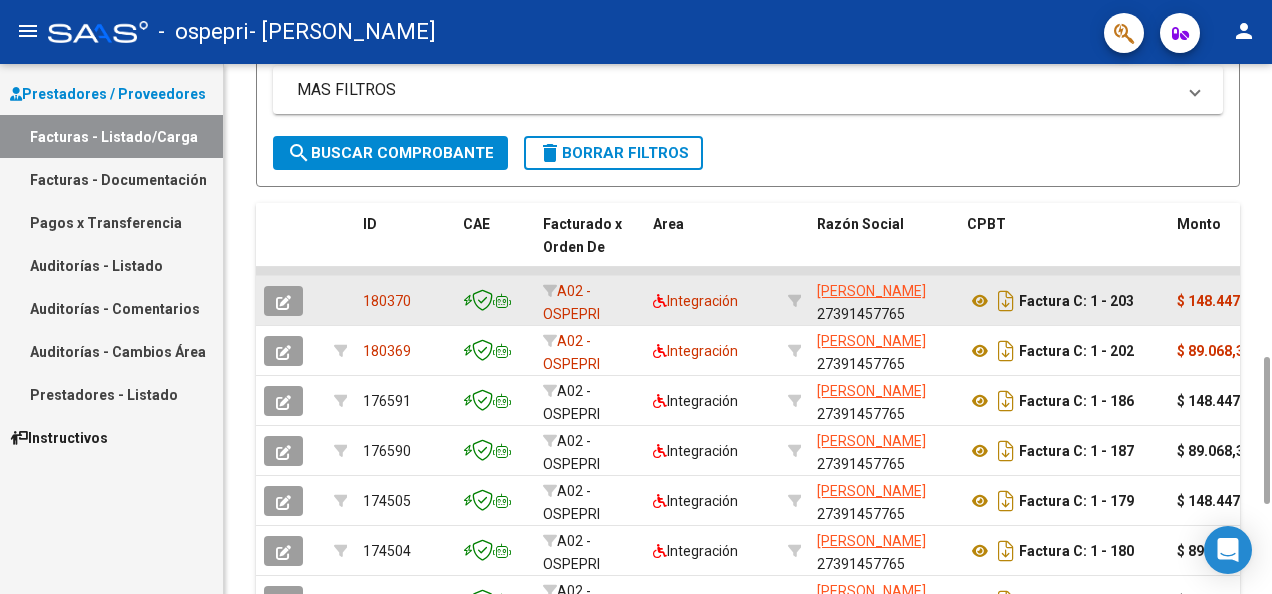 click on "Video tutorial   PRESTADORES -> Listado de CPBTs Emitidos por Prestadores / Proveedores (alt+q)   Cargar Comprobante
cloud_download  CSV  cloud_download  EXCEL  cloud_download  Estandar   Descarga Masiva
Filtros Id Area Area Todos  Confirmado   Mostrar totalizadores   FILTROS DEL COMPROBANTE  Comprobante Tipo Comprobante Tipo Start date – Fec. Comprobante Desde / Hasta Días Emisión Desde(cant. días) Días Emisión Hasta(cant. días) CUIT / Razón Social Pto. Venta Nro. Comprobante Código SSS CAE Válido CAE Válido Todos  Cargado Módulo Hosp. Todos  Tiene facturacion Apócrifa Hospital Refes  FILTROS DE INTEGRACION  Período De Prestación Campos del Archivo de Rendición Devuelto x SSS (dr_envio) Todos  Rendido x SSS (dr_envio) Tipo de Registro Tipo de Registro Período Presentación Período Presentación Campos del Legajo Asociado (preaprobación) Afiliado Legajo (cuil/nombre) Todos  Solo facturas preaprobadas  MAS FILTROS  Todos  Con Doc. Respaldatoria Todos  Con Trazabilidad Todos  Auditoría" 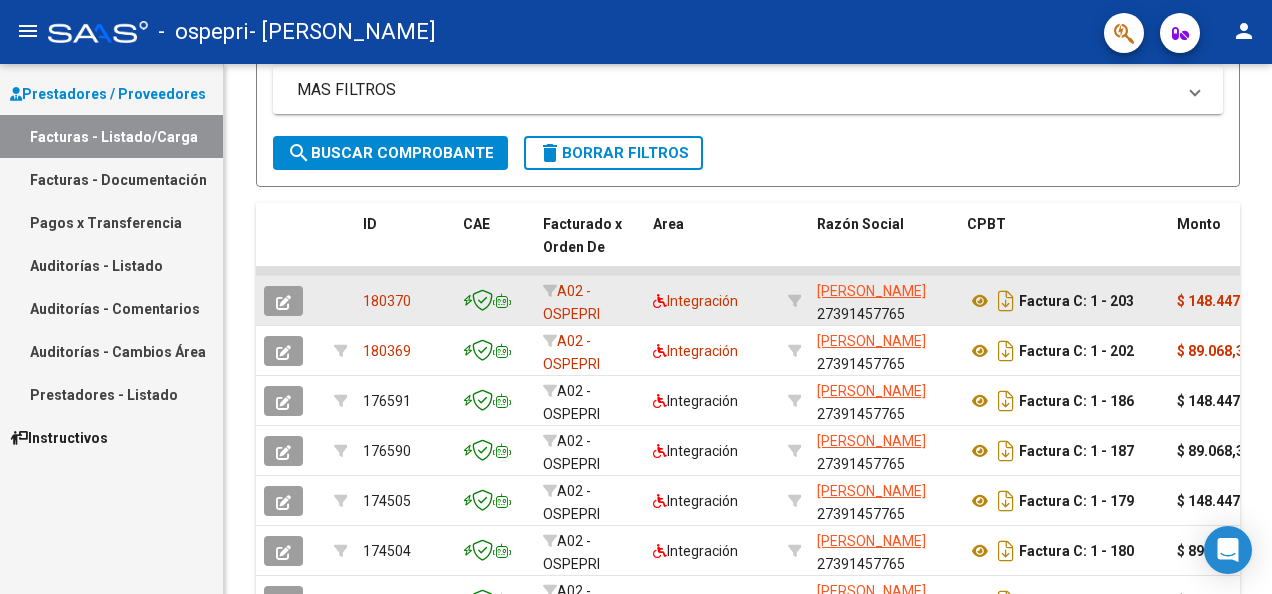 click on "Video tutorial   PRESTADORES -> Listado de CPBTs Emitidos por Prestadores / Proveedores (alt+q)   Cargar Comprobante
cloud_download  CSV  cloud_download  EXCEL  cloud_download  Estandar   Descarga Masiva
Filtros Id Area Area Todos  Confirmado   Mostrar totalizadores   FILTROS DEL COMPROBANTE  Comprobante Tipo Comprobante Tipo Start date – Fec. Comprobante Desde / Hasta Días Emisión Desde(cant. días) Días Emisión Hasta(cant. días) CUIT / Razón Social Pto. Venta Nro. Comprobante Código SSS CAE Válido CAE Válido Todos  Cargado Módulo Hosp. Todos  Tiene facturacion Apócrifa Hospital Refes  FILTROS DE INTEGRACION  Período De Prestación Campos del Archivo de Rendición Devuelto x SSS (dr_envio) Todos  Rendido x SSS (dr_envio) Tipo de Registro Tipo de Registro Período Presentación Período Presentación Campos del Legajo Asociado (preaprobación) Afiliado Legajo (cuil/nombre) Todos  Solo facturas preaprobadas  MAS FILTROS  Todos  Con Doc. Respaldatoria Todos  Con Trazabilidad Todos  Auditoría" 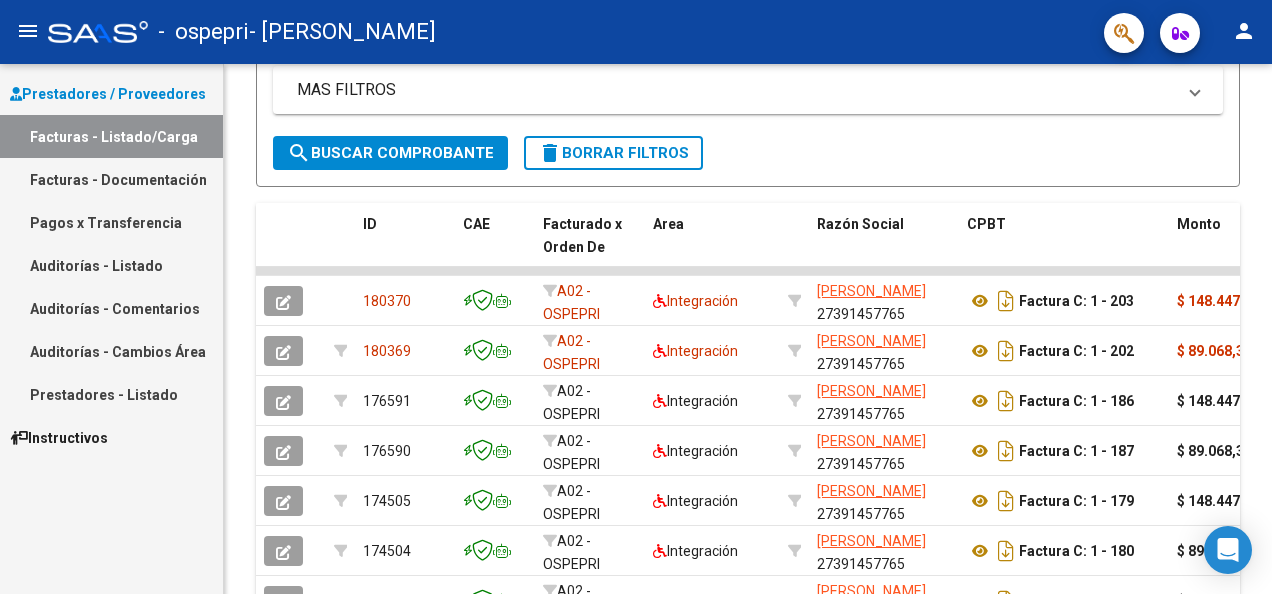 drag, startPoint x: 333, startPoint y: 306, endPoint x: 314, endPoint y: 304, distance: 19.104973 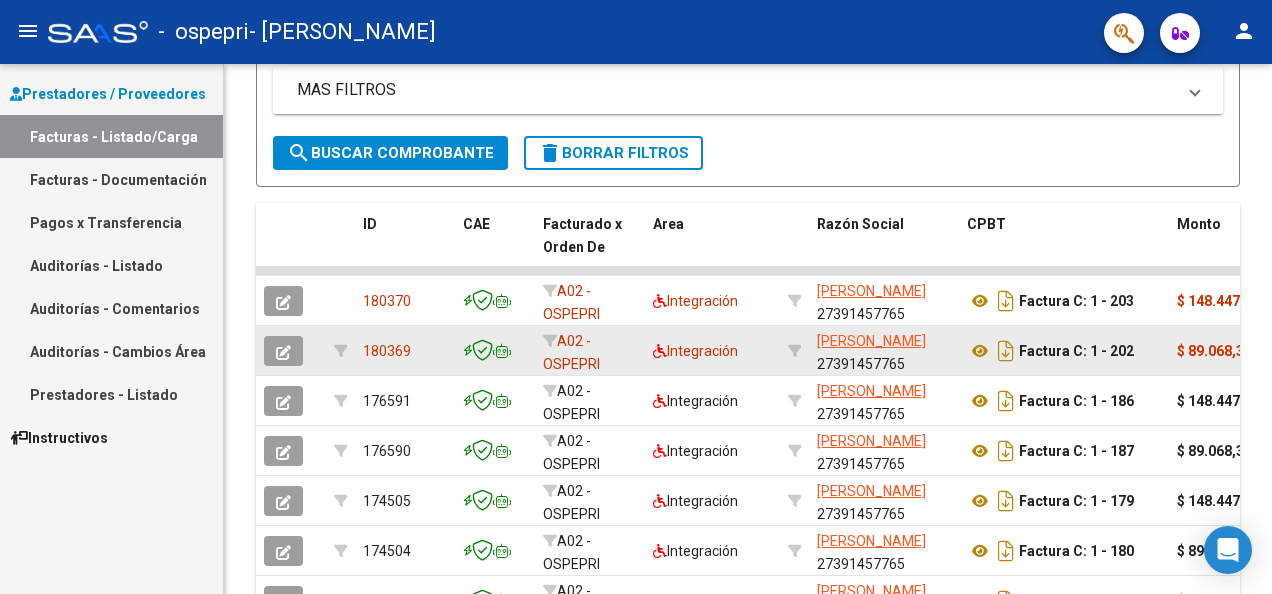 click 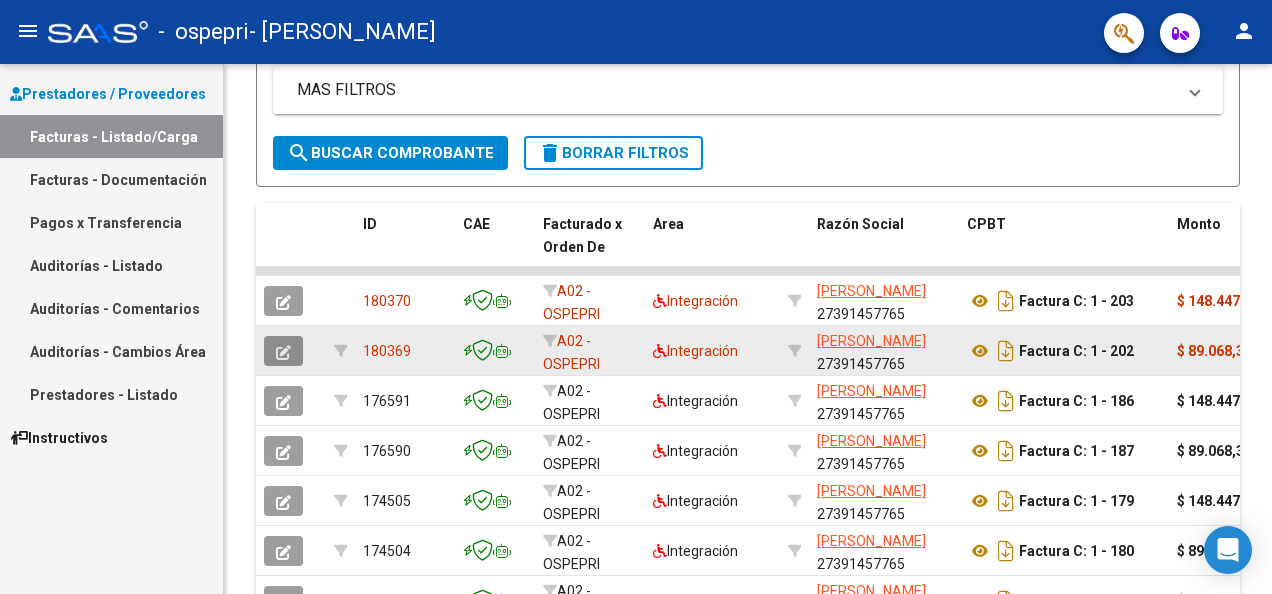 click 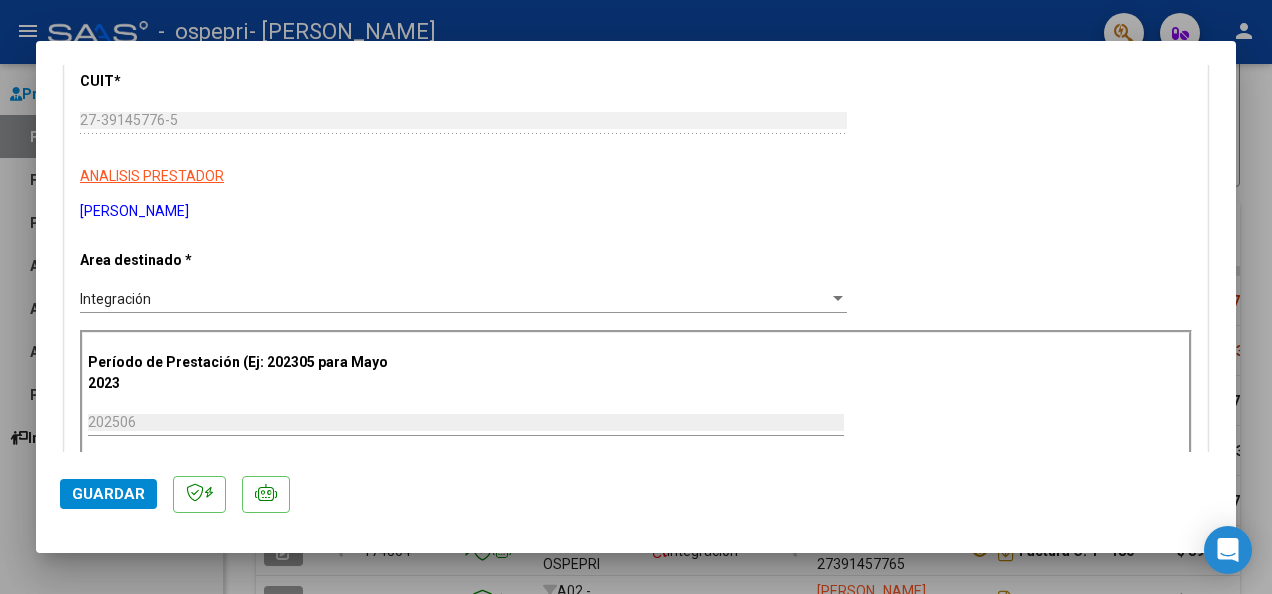 scroll, scrollTop: 0, scrollLeft: 0, axis: both 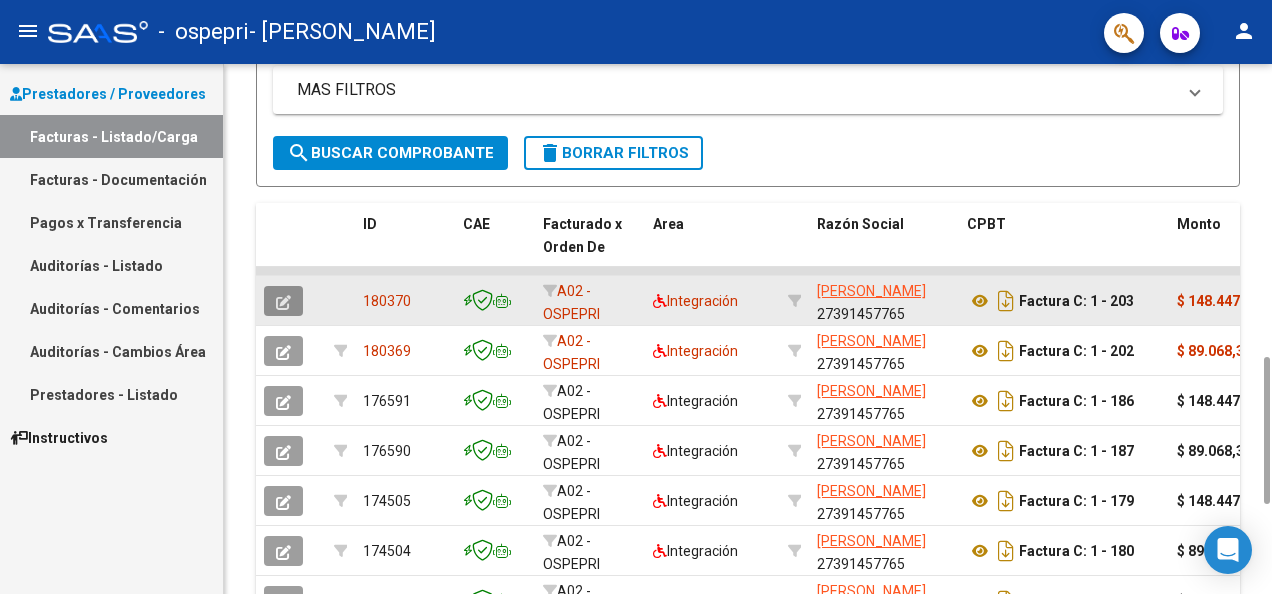click 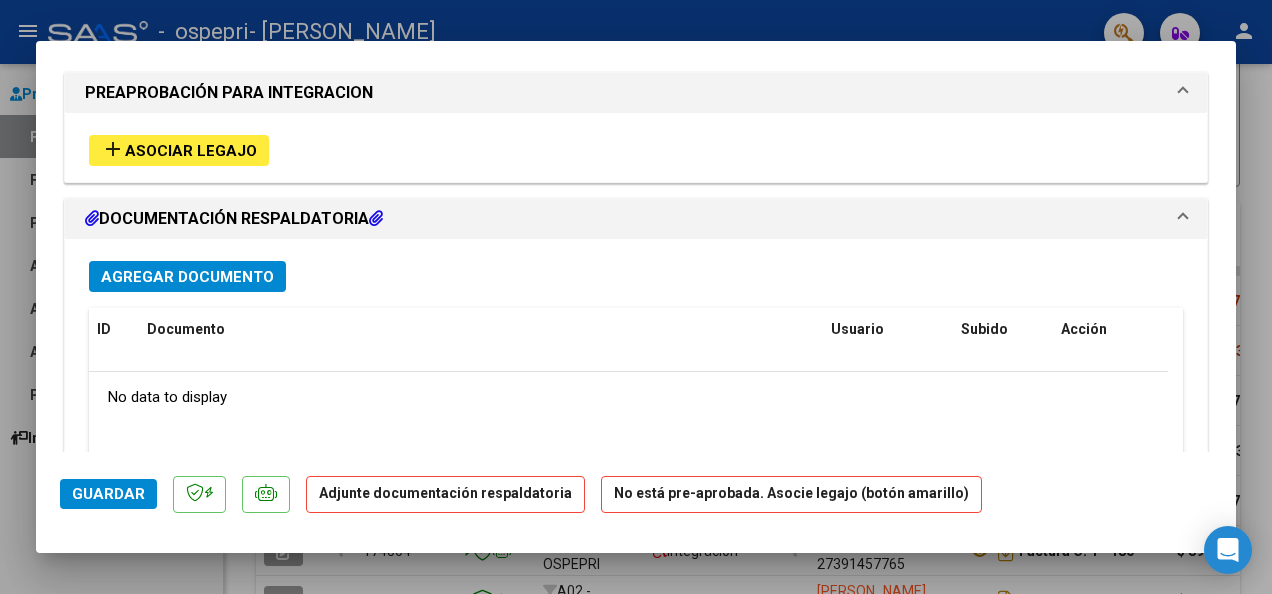 scroll, scrollTop: 1586, scrollLeft: 0, axis: vertical 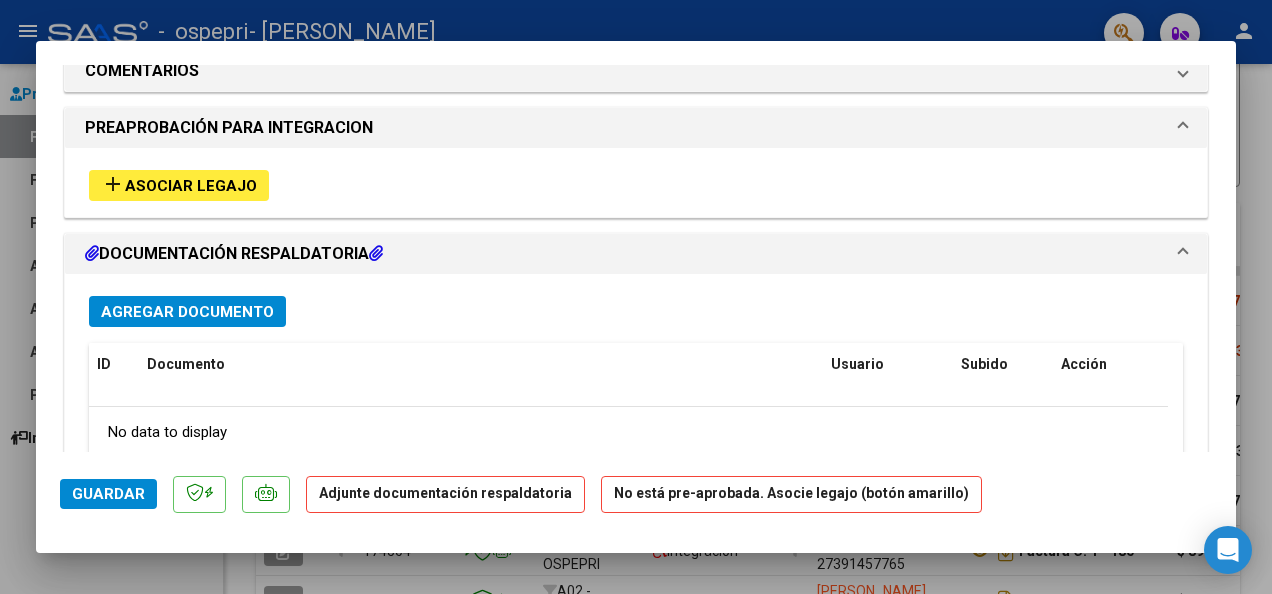 click at bounding box center [376, 253] 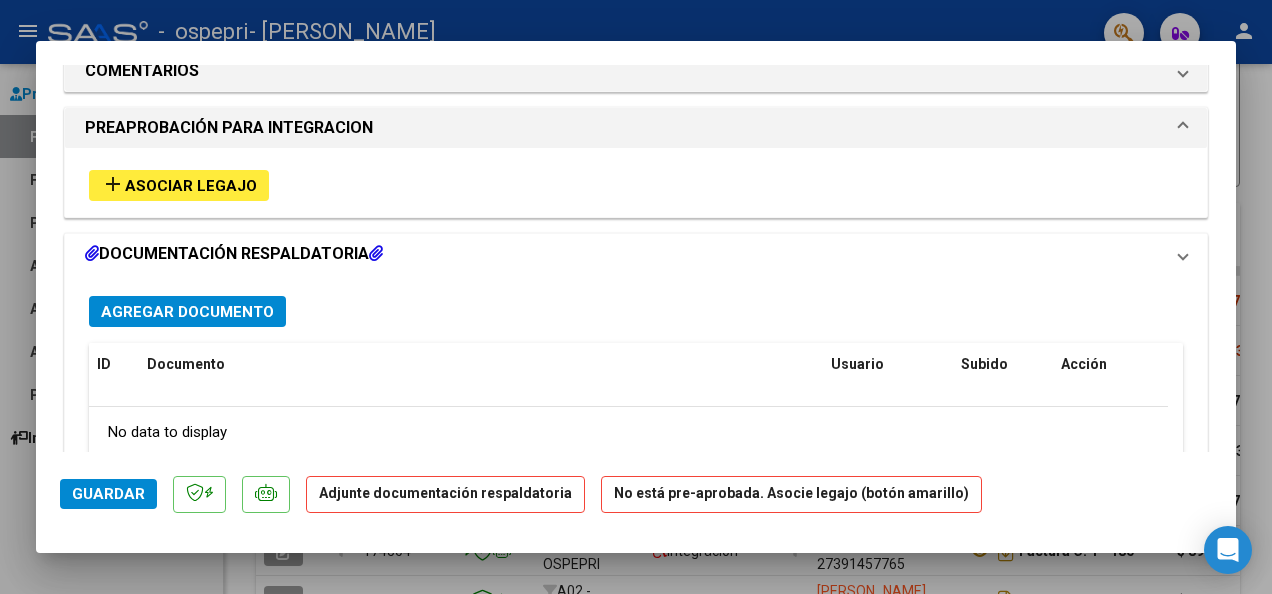 scroll, scrollTop: 1398, scrollLeft: 0, axis: vertical 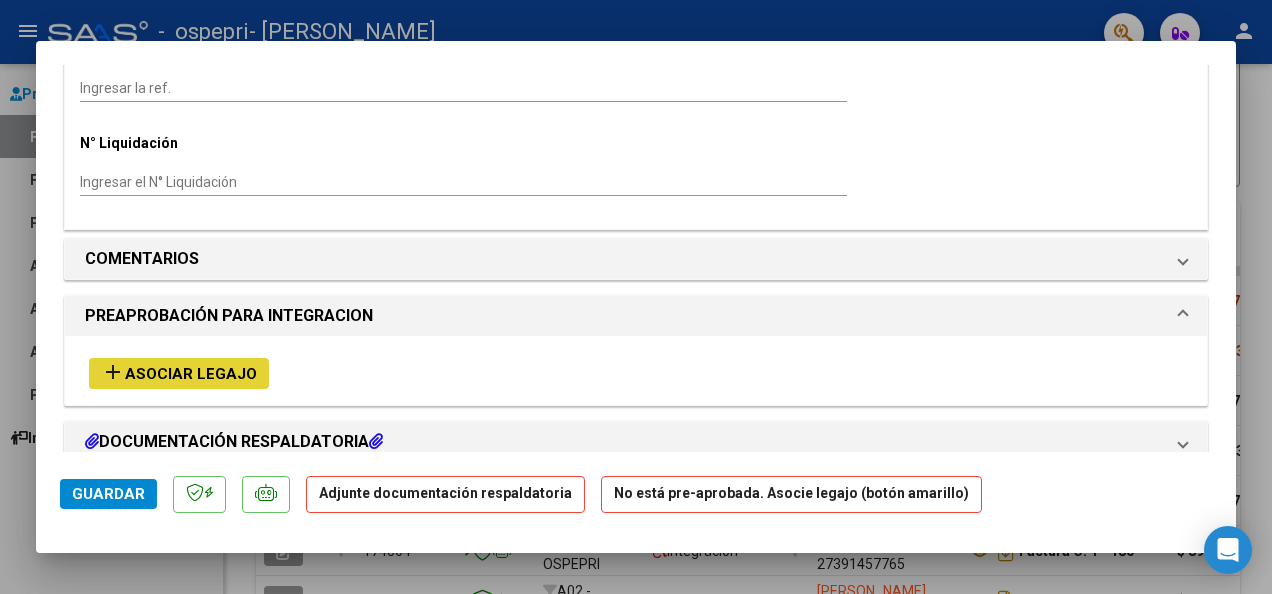 click on "Asociar Legajo" at bounding box center (191, 374) 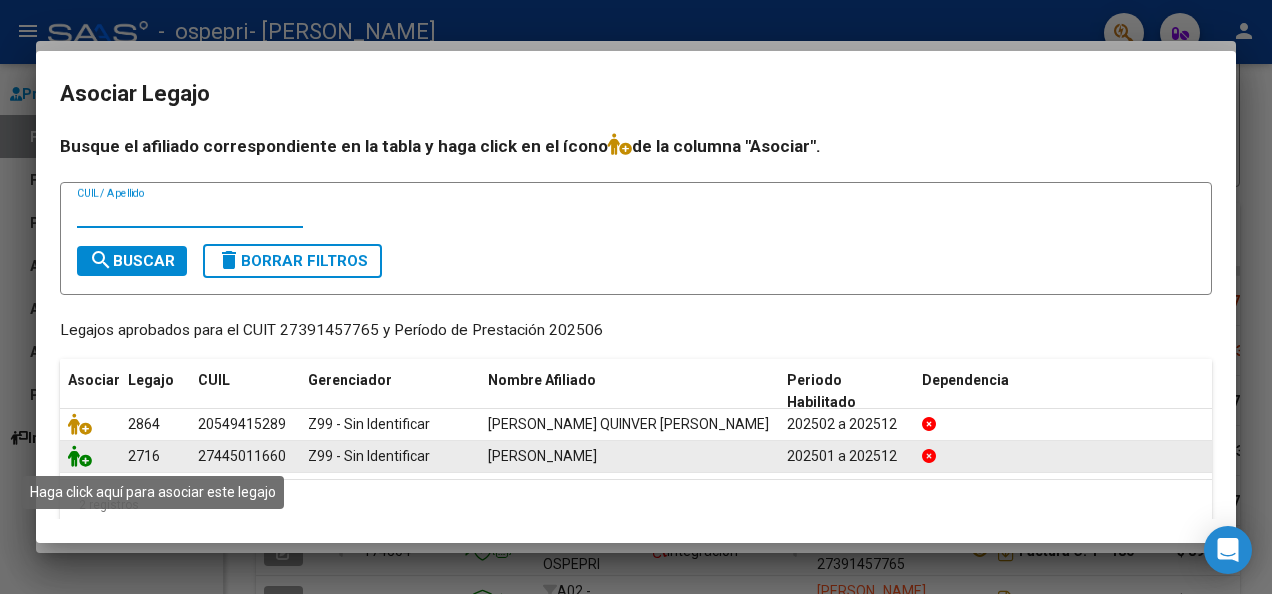 click 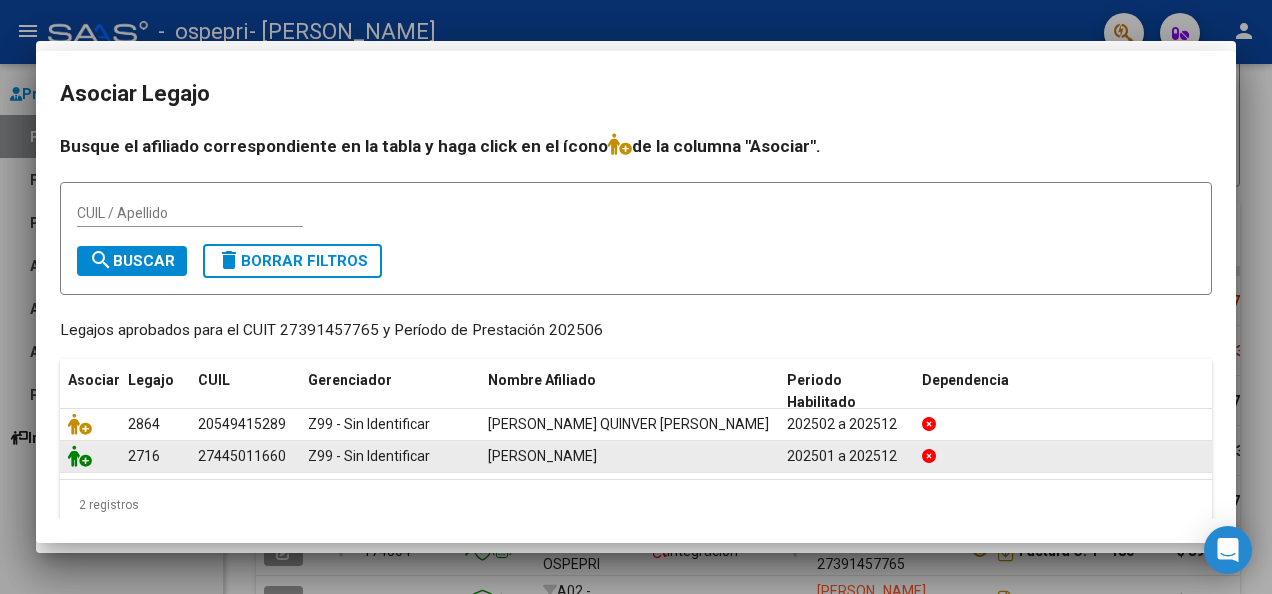 scroll, scrollTop: 1447, scrollLeft: 0, axis: vertical 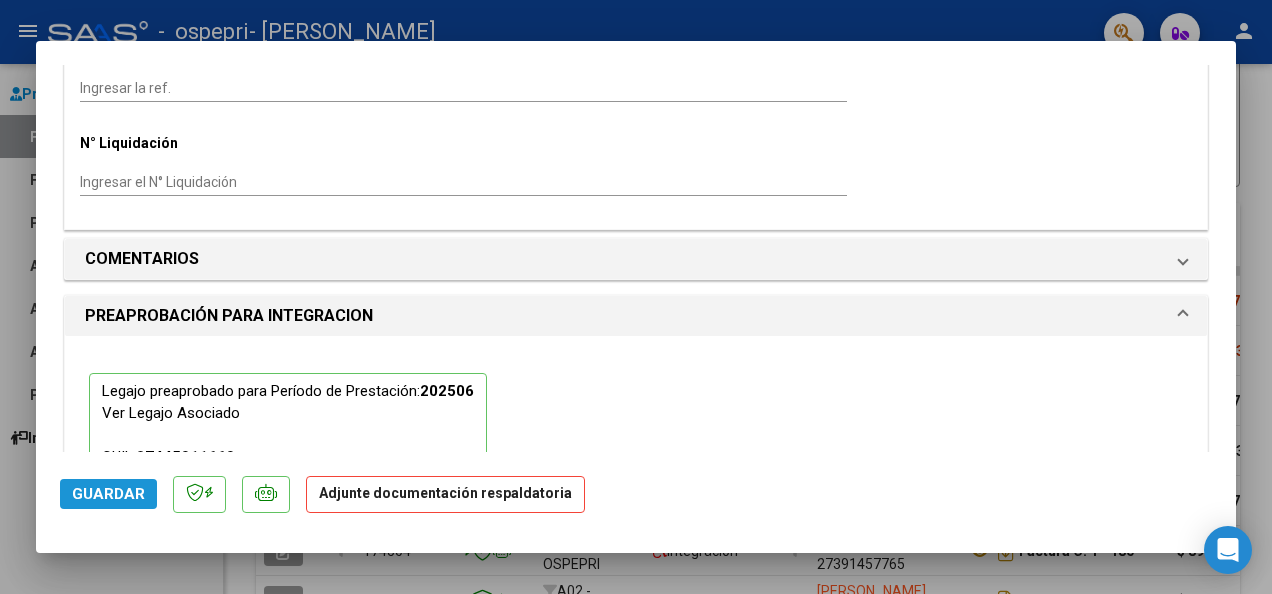 click on "Guardar" 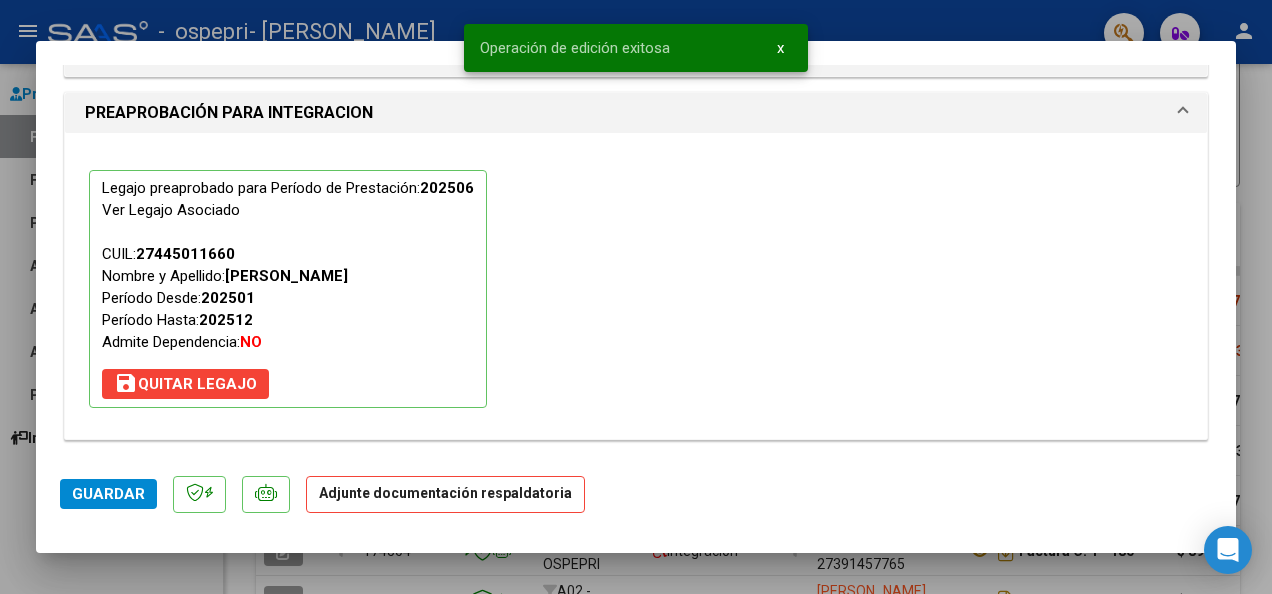scroll, scrollTop: 1683, scrollLeft: 0, axis: vertical 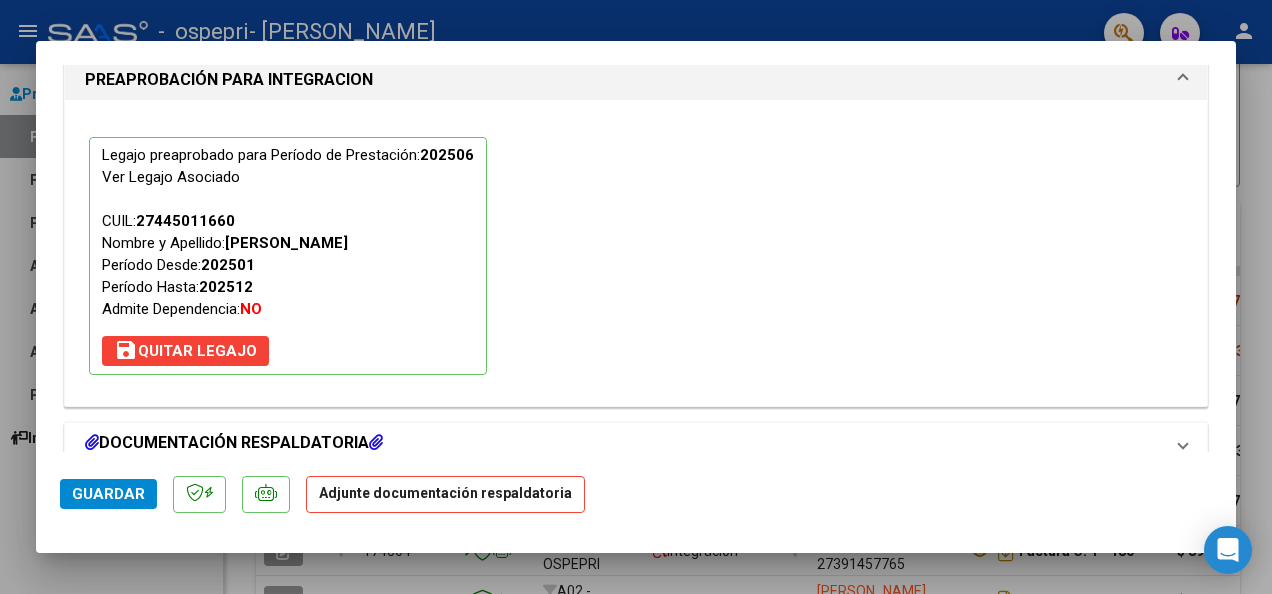 click at bounding box center (376, 442) 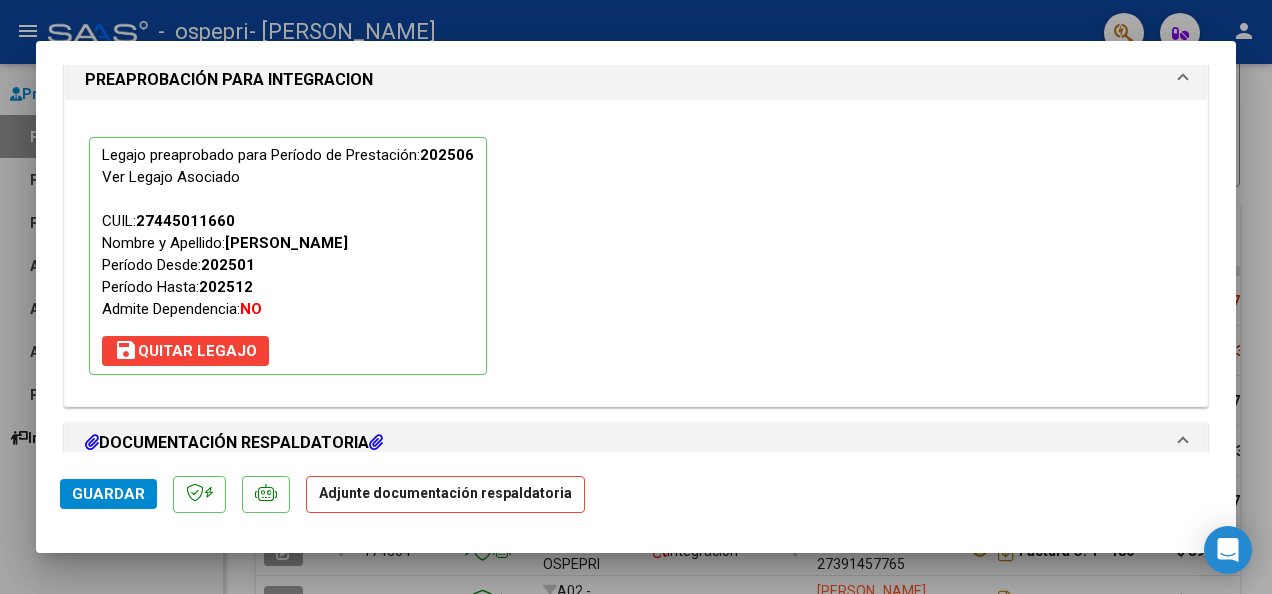 click at bounding box center [376, 442] 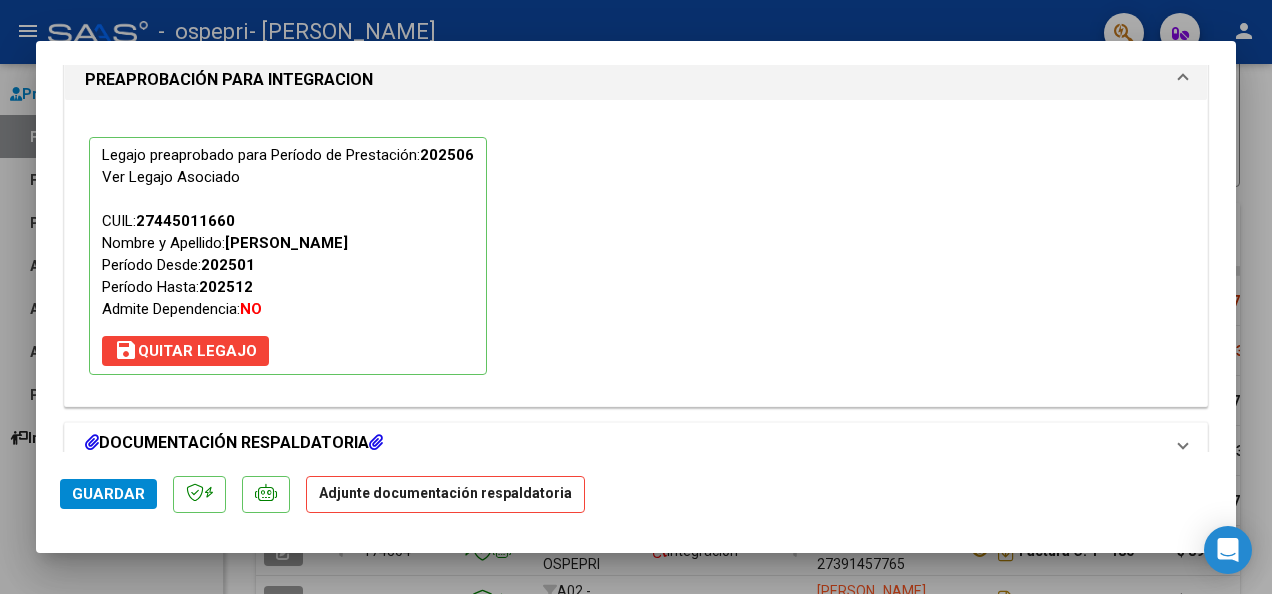 click at bounding box center [376, 442] 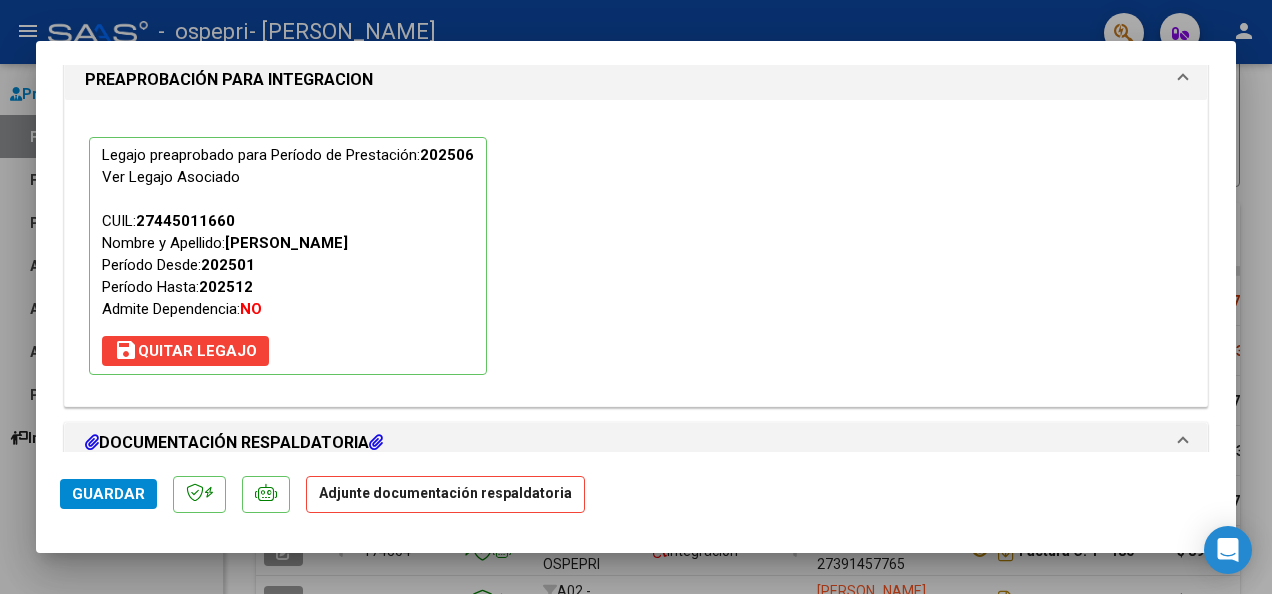 click on "Adjunte documentación respaldatoria" 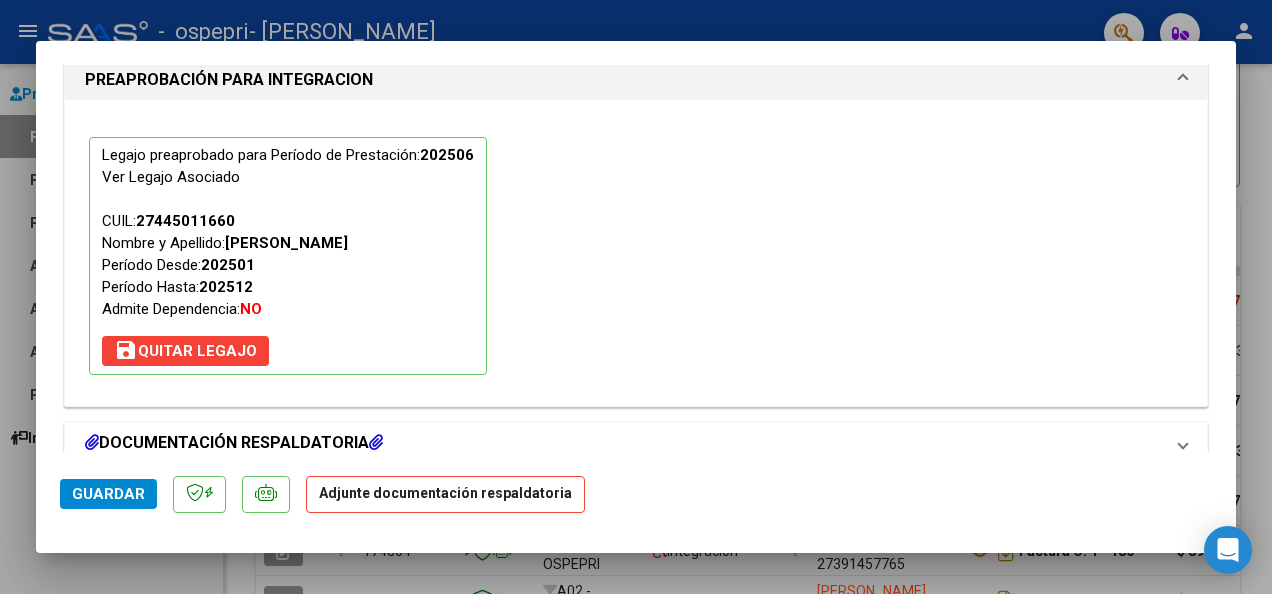 click at bounding box center (1183, 443) 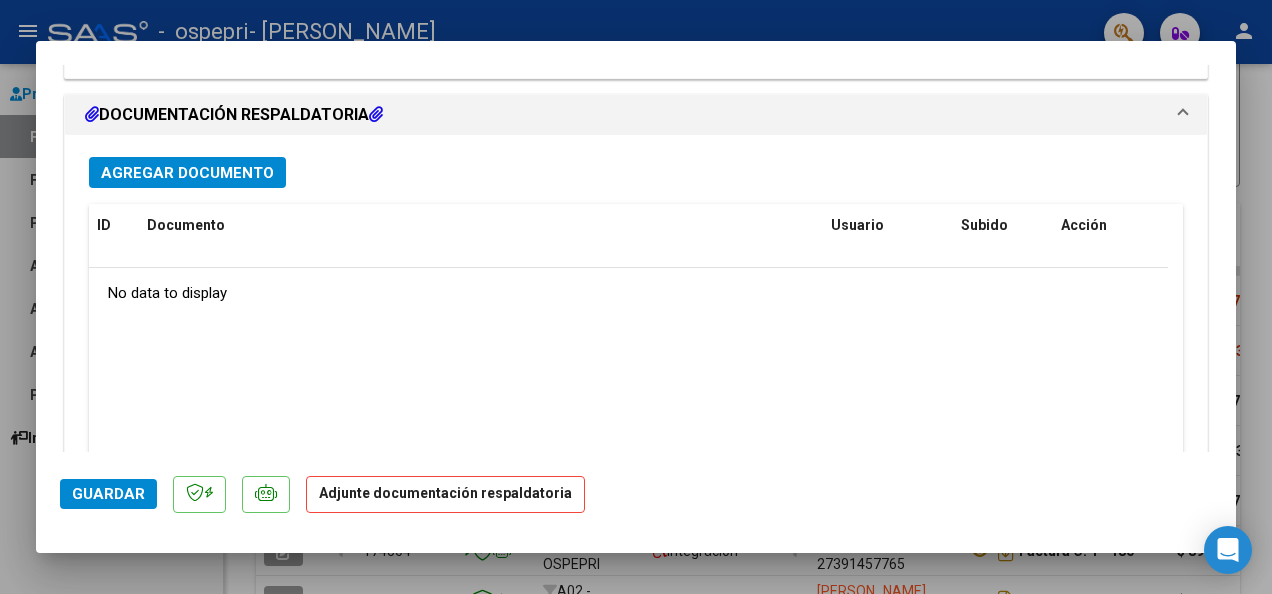 scroll, scrollTop: 1938, scrollLeft: 0, axis: vertical 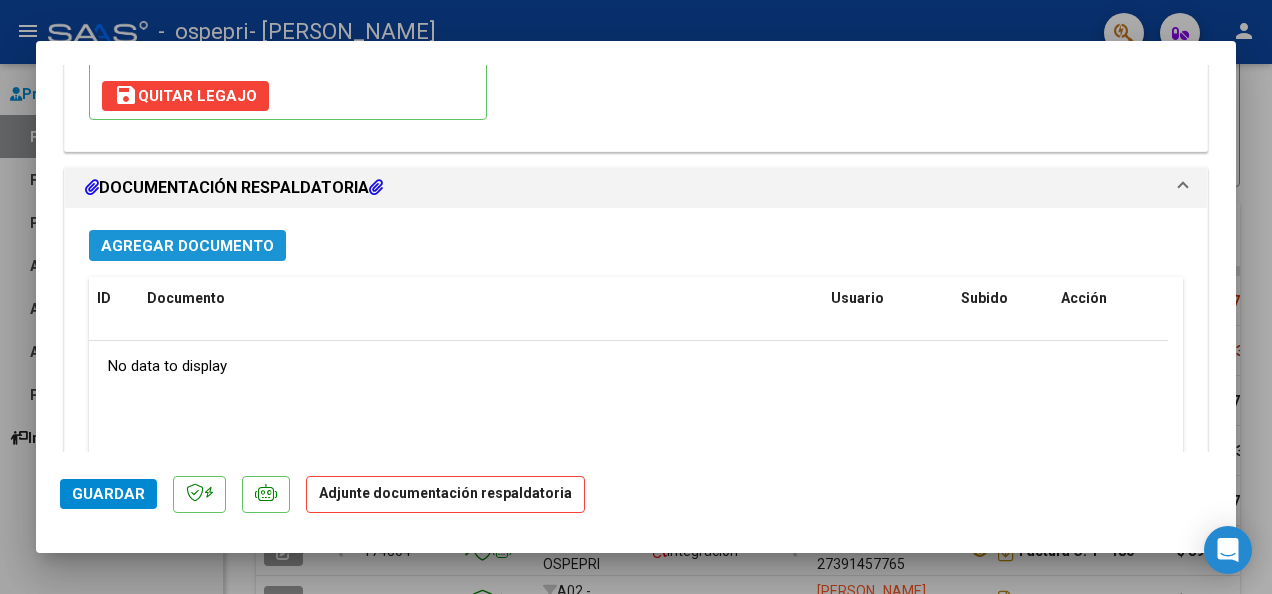 click on "Agregar Documento" at bounding box center [187, 246] 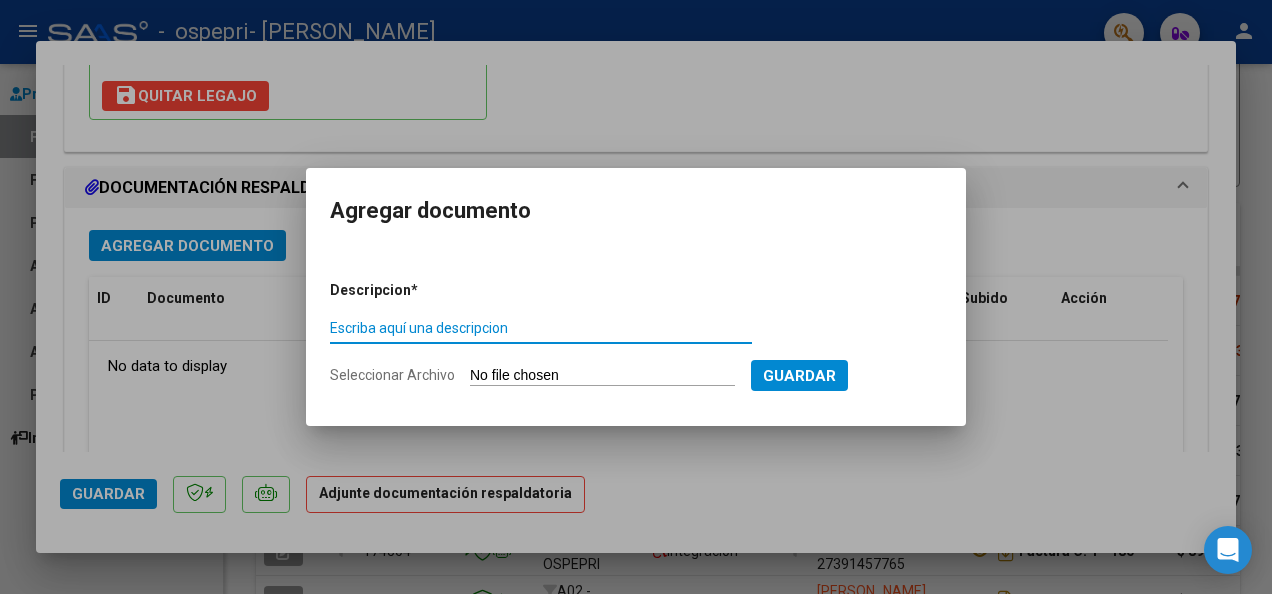 click on "Escriba aquí una descripcion" at bounding box center [541, 328] 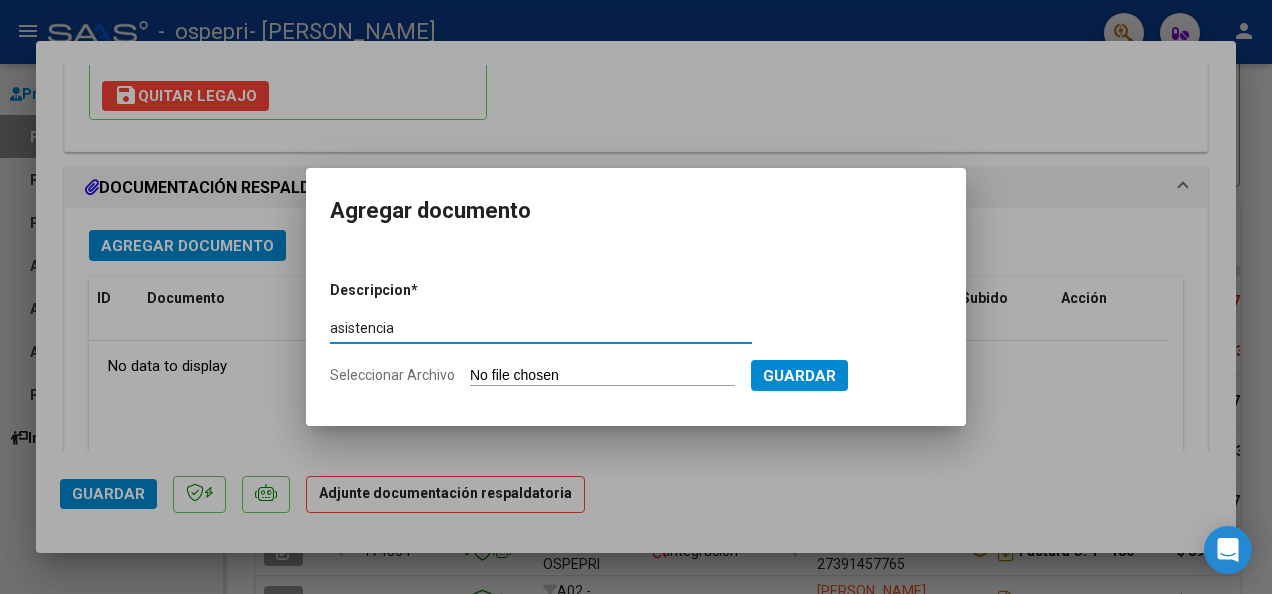type on "asistencia" 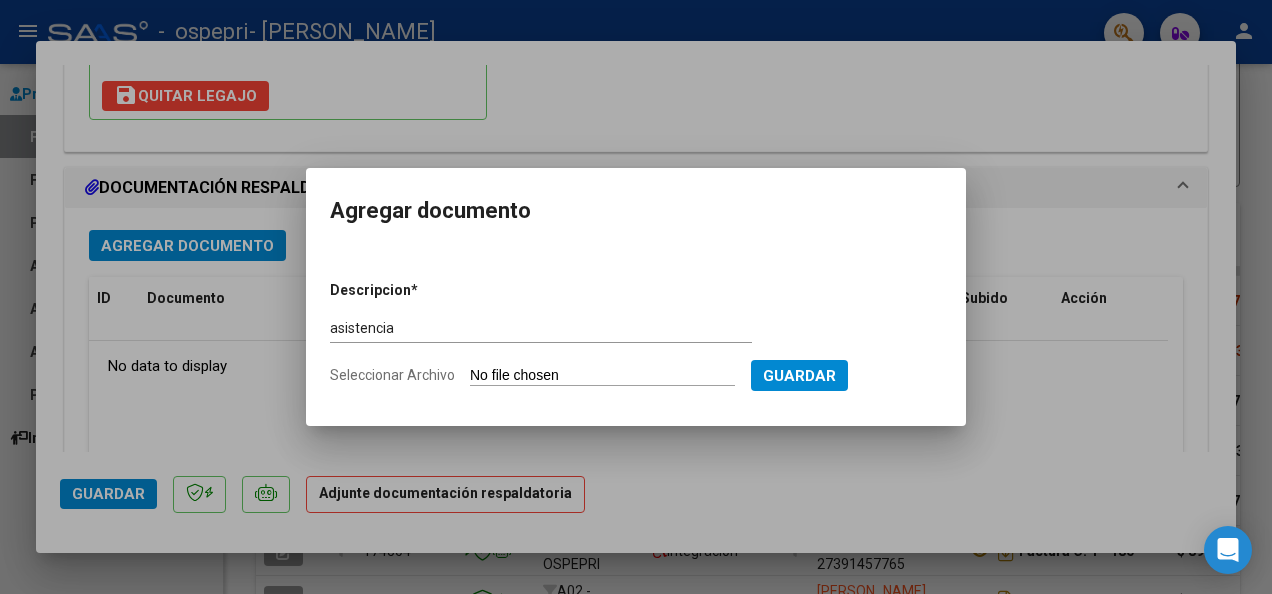 drag, startPoint x: 414, startPoint y: 366, endPoint x: 536, endPoint y: 361, distance: 122.10242 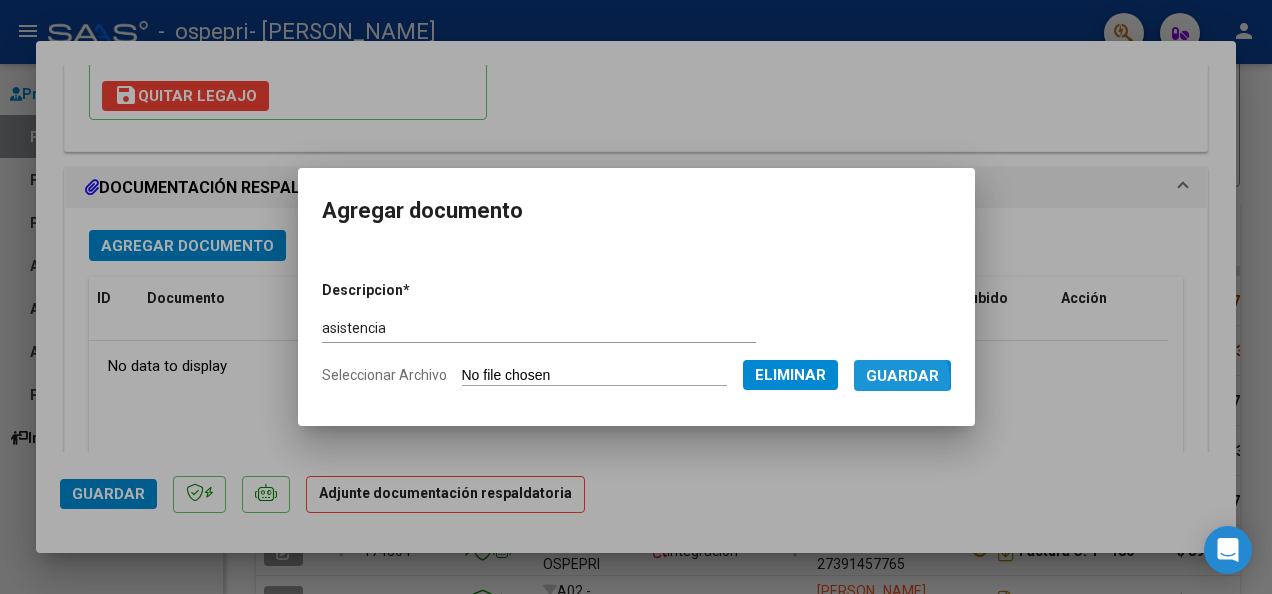 click on "Guardar" at bounding box center (902, 376) 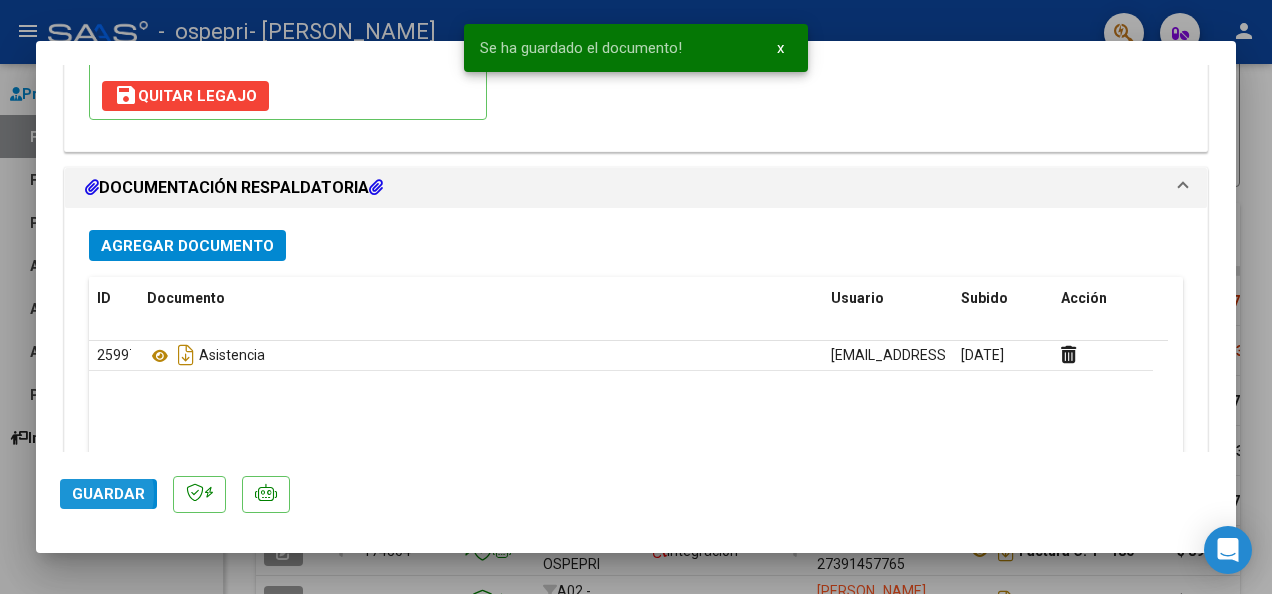 click on "Guardar" 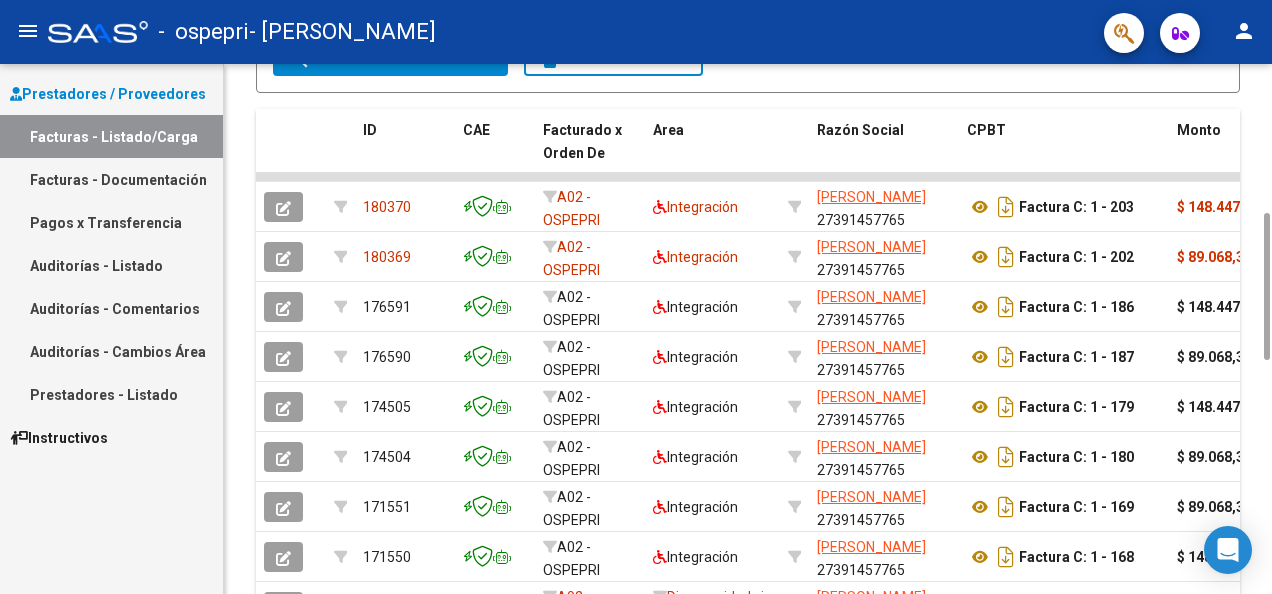 scroll, scrollTop: 1006, scrollLeft: 0, axis: vertical 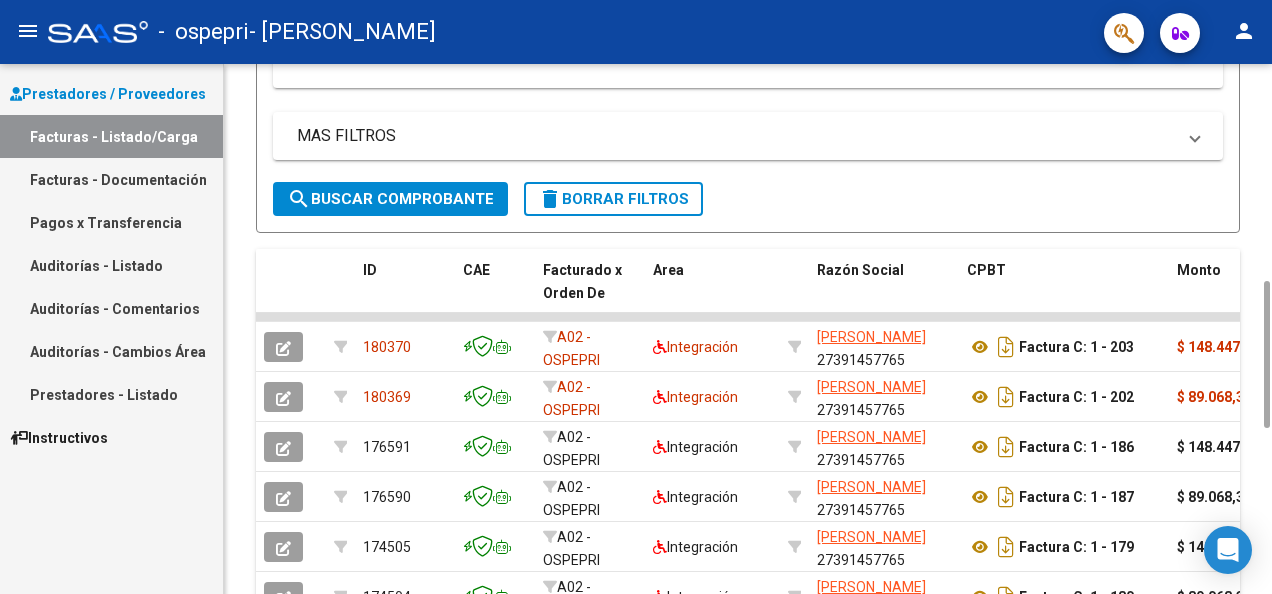 drag, startPoint x: 1264, startPoint y: 379, endPoint x: 1272, endPoint y: 352, distance: 28.160255 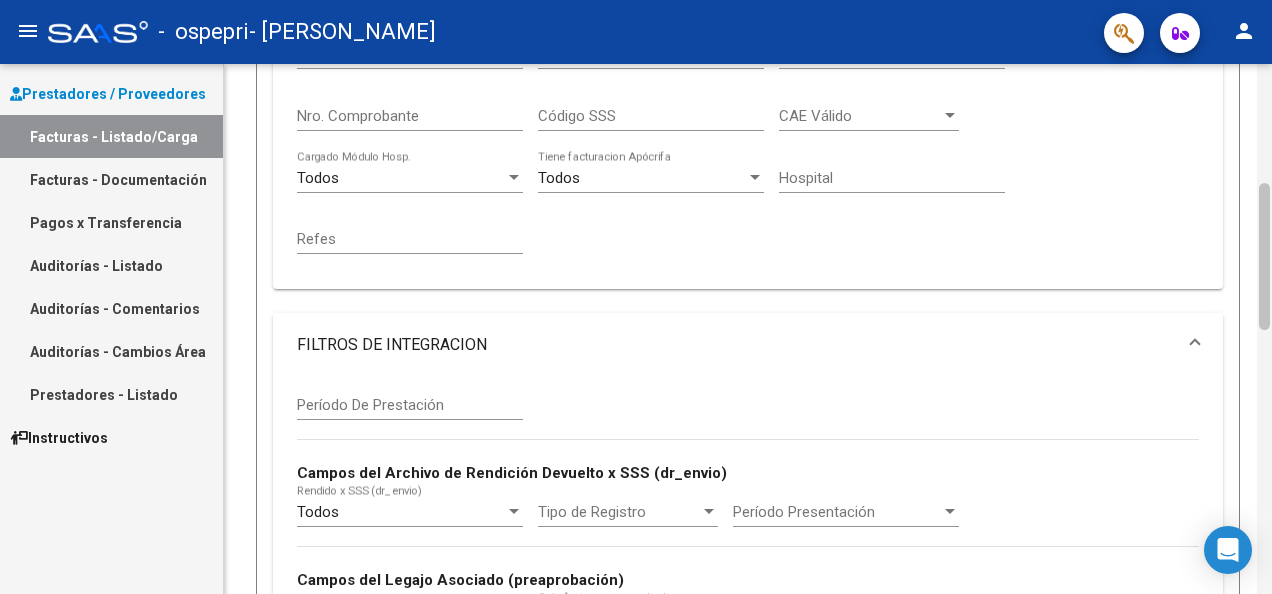 click on "menu -   ospepri   - [PERSON_NAME] person    Prestadores / Proveedores Facturas - Listado/Carga Facturas - Documentación Pagos x Transferencia Auditorías - Listado Auditorías - Comentarios Auditorías - Cambios Área Prestadores - Listado    Instructivos  Video tutorial   PRESTADORES -> Listado de CPBTs Emitidos por Prestadores / Proveedores (alt+q)   Cargar Comprobante
cloud_download  CSV  cloud_download  EXCEL  cloud_download  Estandar   Descarga Masiva
Filtros Id Area Area Todos  Confirmado   Mostrar totalizadores   FILTROS DEL COMPROBANTE  Comprobante Tipo Comprobante Tipo Start date – Fec. Comprobante Desde / Hasta Días Emisión Desde(cant. días) Días Emisión Hasta(cant. días) CUIT / Razón Social Pto. Venta Nro. Comprobante Código SSS CAE Válido CAE Válido Todos  Cargado Módulo Hosp. Todos  Tiene facturacion Apócrifa Hospital Refes  FILTROS DE INTEGRACION  Período De Prestación Campos del Archivo de Rendición Devuelto x SSS (dr_envio) Todos  Tipo de Registro Op" at bounding box center [636, 297] 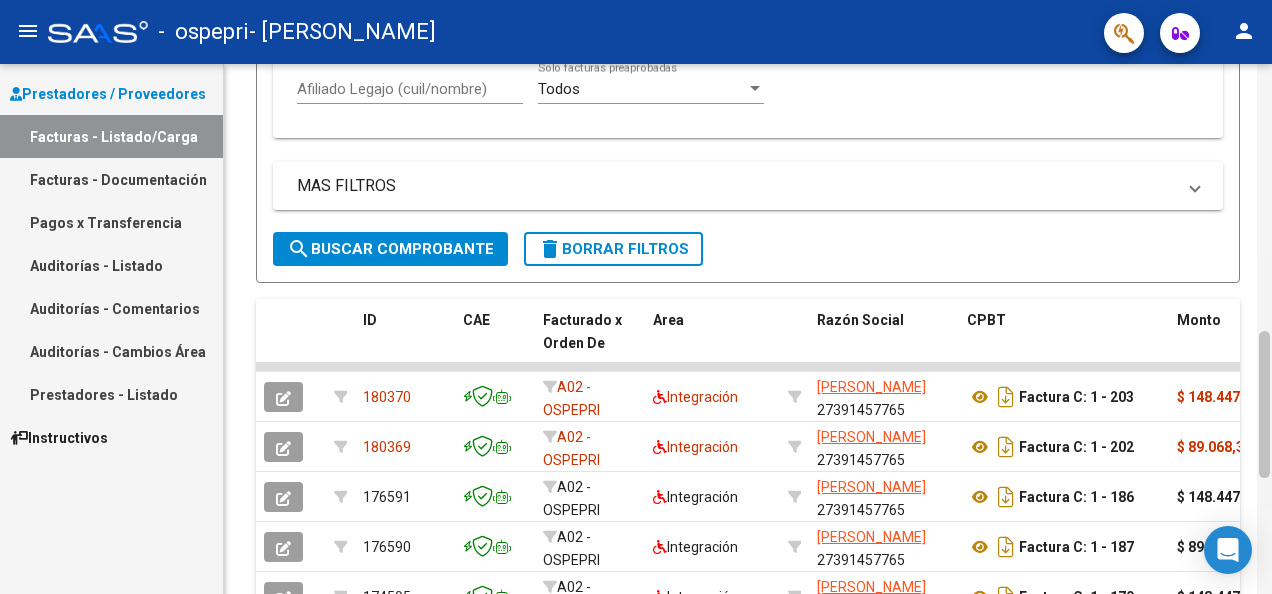 scroll, scrollTop: 426, scrollLeft: 0, axis: vertical 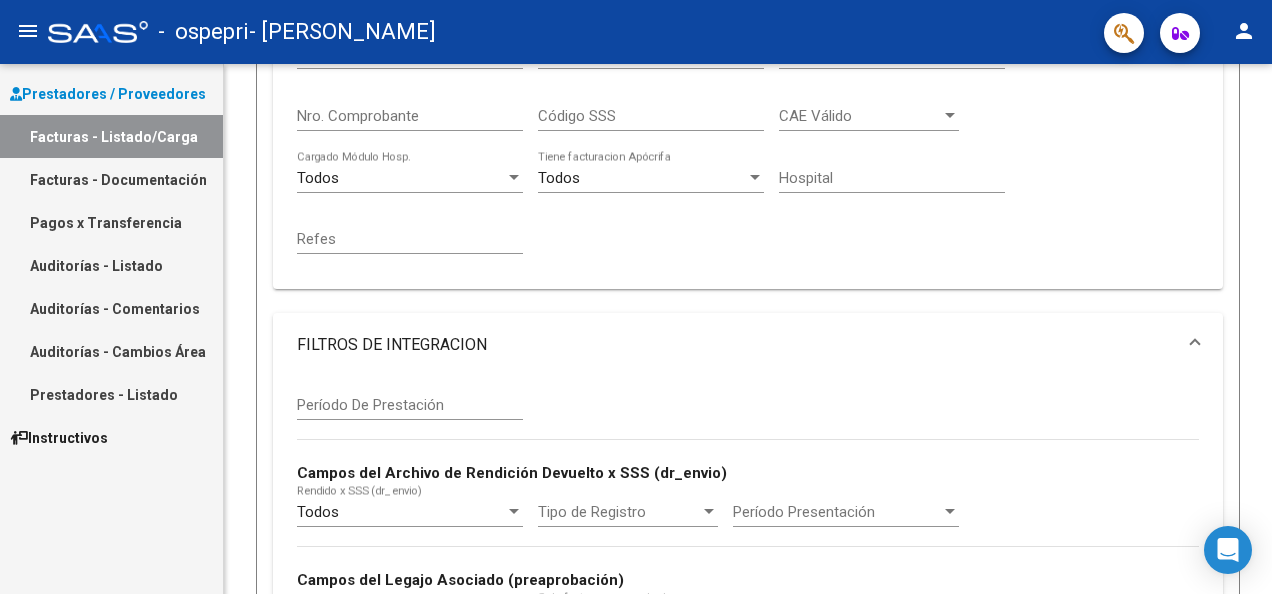 click on "menu -   ospepri   - [PERSON_NAME] person    Prestadores / Proveedores Facturas - Listado/Carga Facturas - Documentación Pagos x Transferencia Auditorías - Listado Auditorías - Comentarios Auditorías - Cambios Área Prestadores - Listado    Instructivos  Video tutorial   PRESTADORES -> Listado de CPBTs Emitidos por Prestadores / Proveedores (alt+q)   Cargar Comprobante
cloud_download  CSV  cloud_download  EXCEL  cloud_download  Estandar   Descarga Masiva
Filtros Id Area Area Todos  Confirmado   Mostrar totalizadores   FILTROS DEL COMPROBANTE  Comprobante Tipo Comprobante Tipo Start date – Fec. Comprobante Desde / Hasta Días Emisión Desde(cant. días) Días Emisión Hasta(cant. días) CUIT / Razón Social Pto. Venta Nro. Comprobante Código SSS CAE Válido CAE Válido Todos  Cargado Módulo Hosp. Todos  Tiene facturacion Apócrifa Hospital Refes  FILTROS DE INTEGRACION  Período De Prestación Campos del Archivo de Rendición Devuelto x SSS (dr_envio) Todos  Tipo de Registro Op" at bounding box center [636, 297] 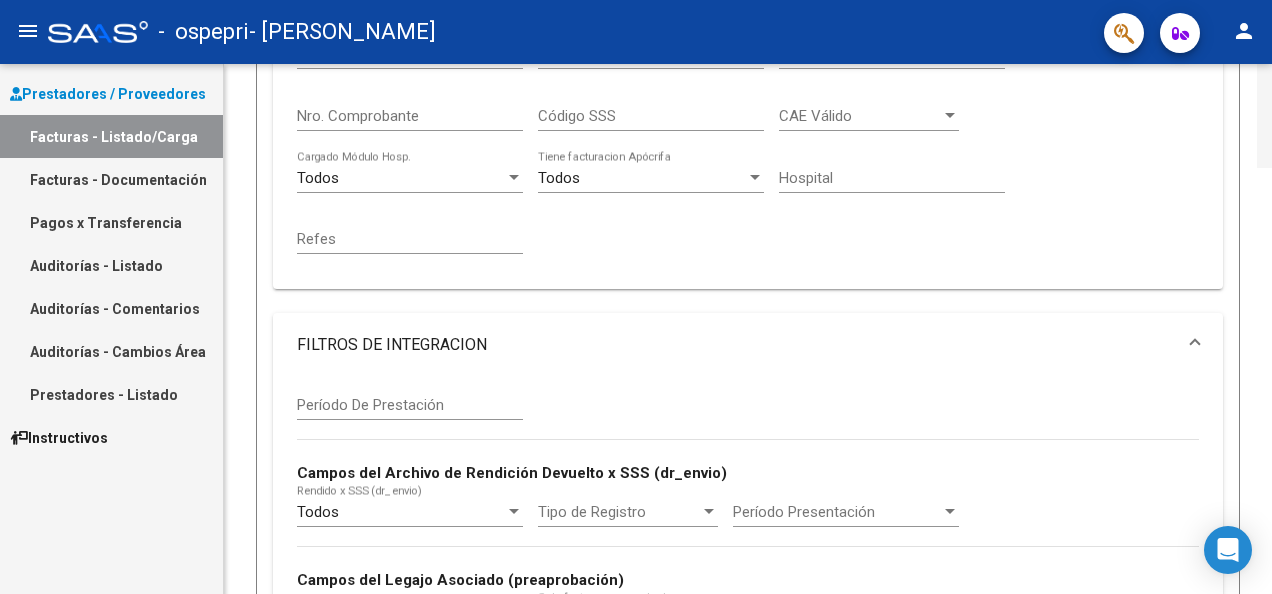 scroll, scrollTop: 0, scrollLeft: 0, axis: both 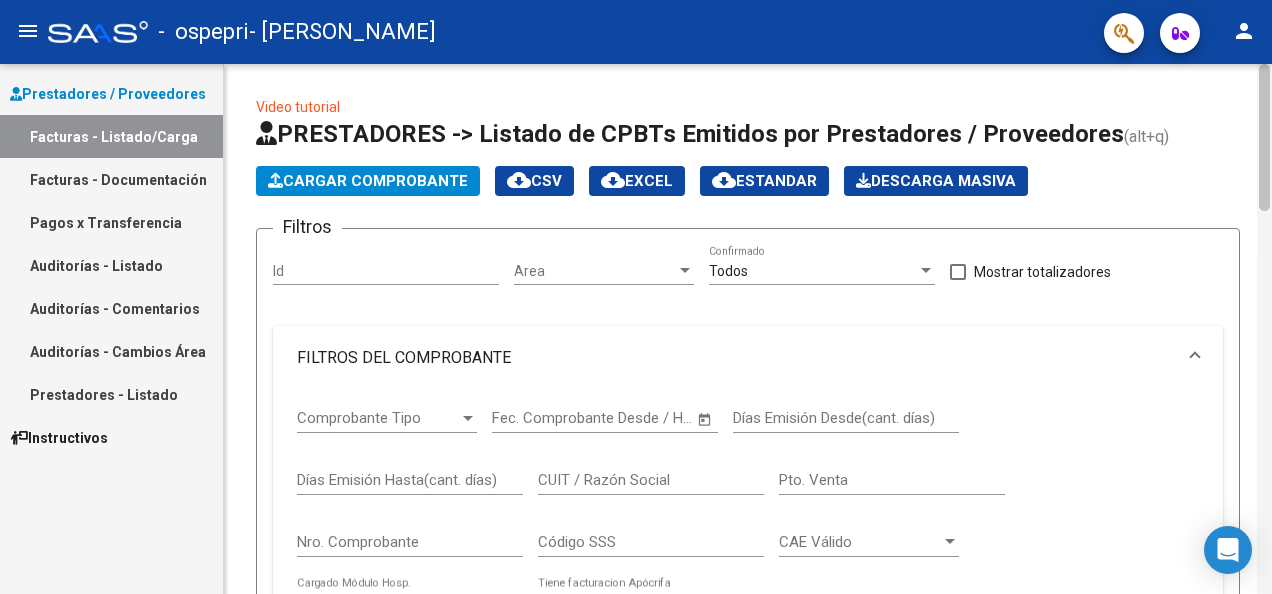 click on "menu -   ospepri   - [PERSON_NAME] person    Prestadores / Proveedores Facturas - Listado/Carga Facturas - Documentación Pagos x Transferencia Auditorías - Listado Auditorías - Comentarios Auditorías - Cambios Área Prestadores - Listado    Instructivos  Video tutorial   PRESTADORES -> Listado de CPBTs Emitidos por Prestadores / Proveedores (alt+q)   Cargar Comprobante
cloud_download  CSV  cloud_download  EXCEL  cloud_download  Estandar   Descarga Masiva
Filtros Id Area Area Todos  Confirmado   Mostrar totalizadores   FILTROS DEL COMPROBANTE  Comprobante Tipo Comprobante Tipo Start date – Fec. Comprobante Desde / Hasta Días Emisión Desde(cant. días) Días Emisión Hasta(cant. días) CUIT / Razón Social Pto. Venta Nro. Comprobante Código SSS CAE Válido CAE Válido Todos  Cargado Módulo Hosp. Todos  Tiene facturacion Apócrifa Hospital Refes  FILTROS DE INTEGRACION  Período De Prestación Campos del Archivo de Rendición Devuelto x SSS (dr_envio) Todos  Tipo de Registro Op" at bounding box center [636, 297] 